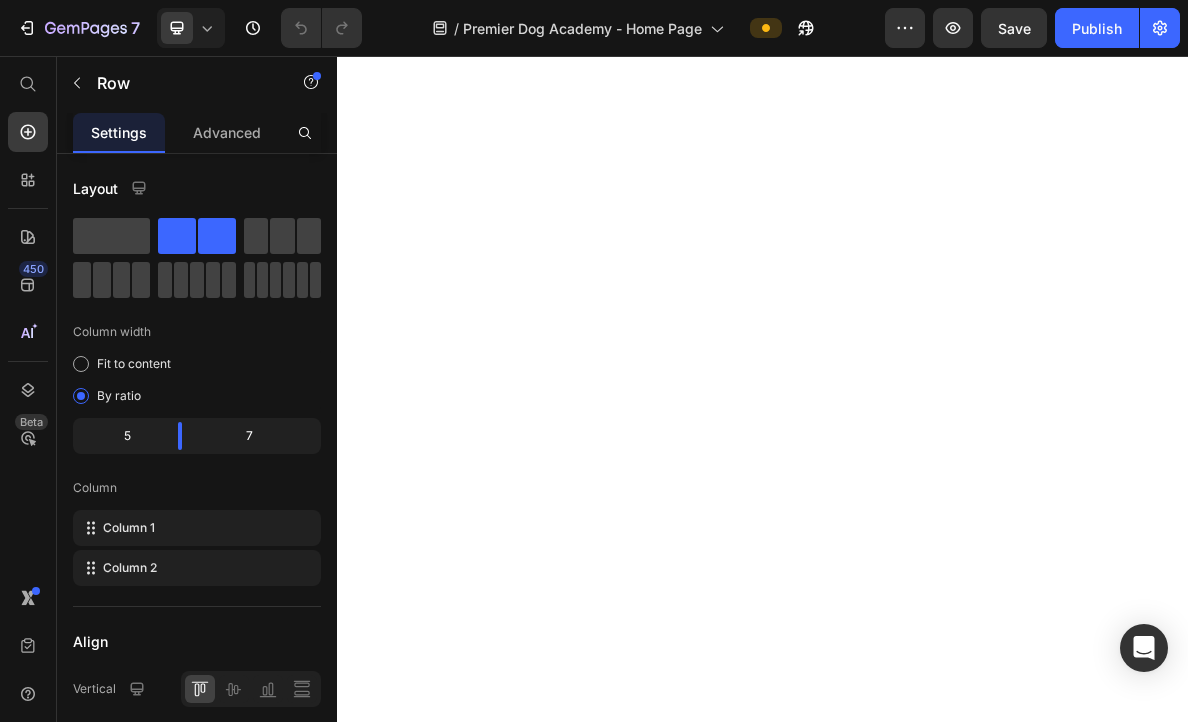 scroll, scrollTop: 0, scrollLeft: 0, axis: both 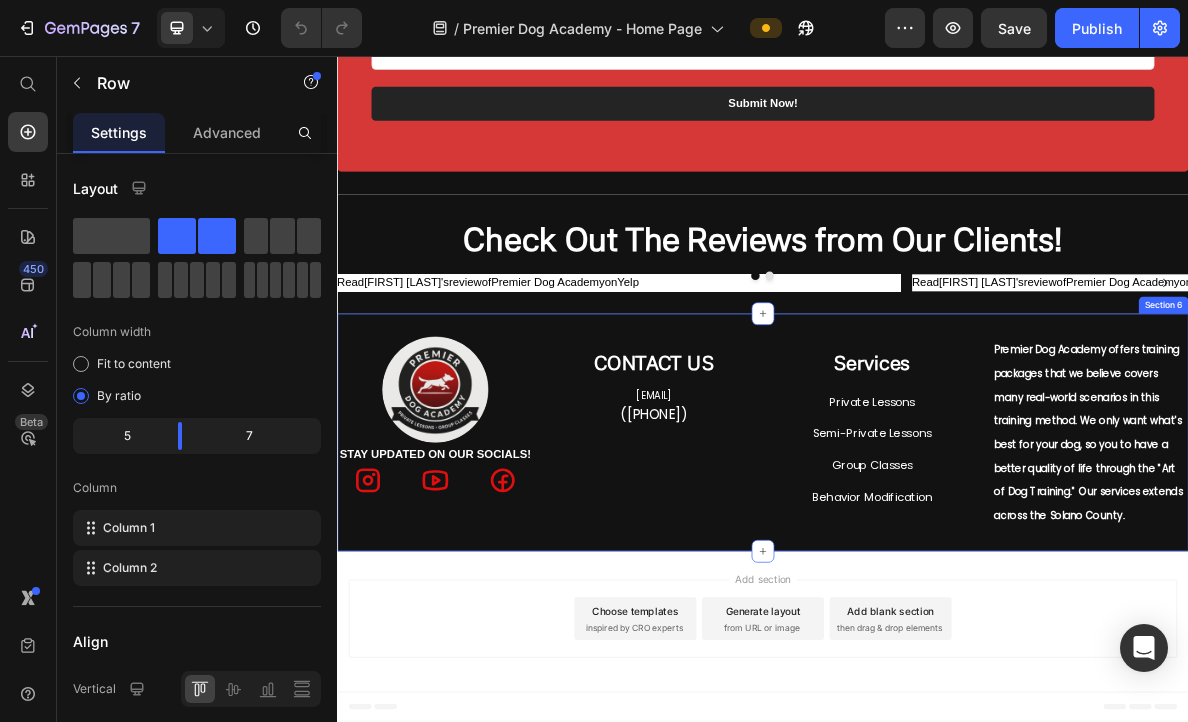 click on "CONTACT US Heading [EMAIL] Text Block ([PHONE]) Text Block" at bounding box center (783, 587) 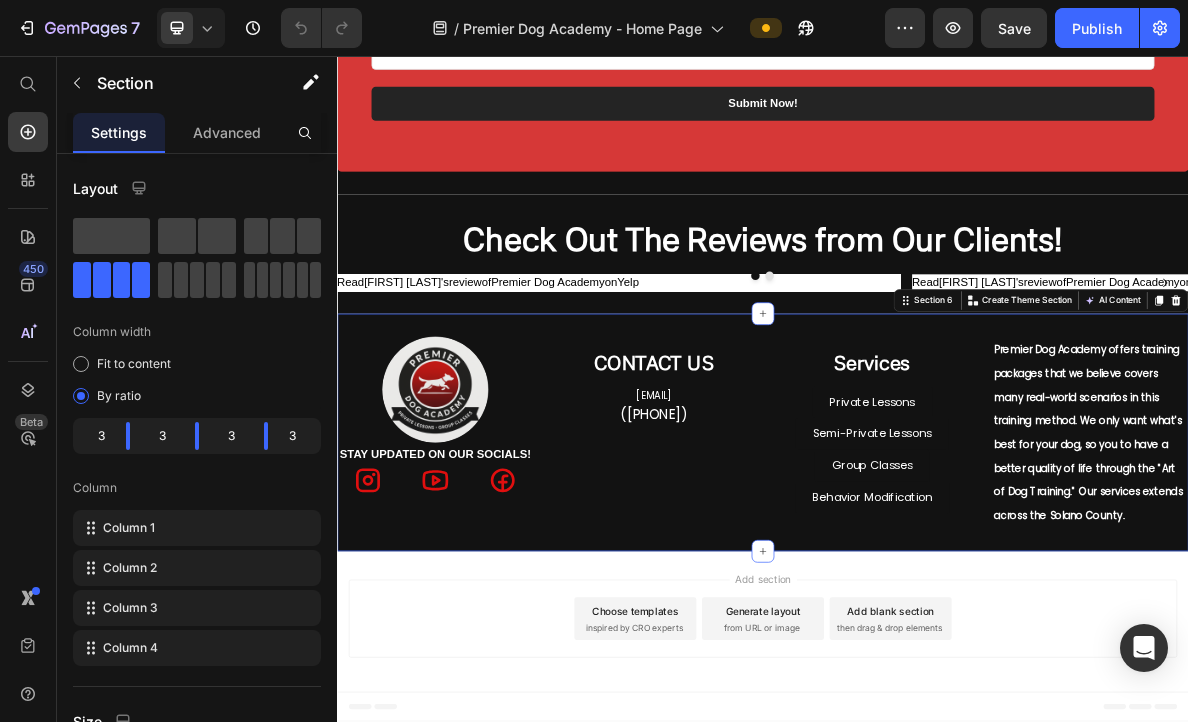 click on "CONTACT US Heading [EMAIL] Text Block ([PHONE]) Text Block" at bounding box center (783, 587) 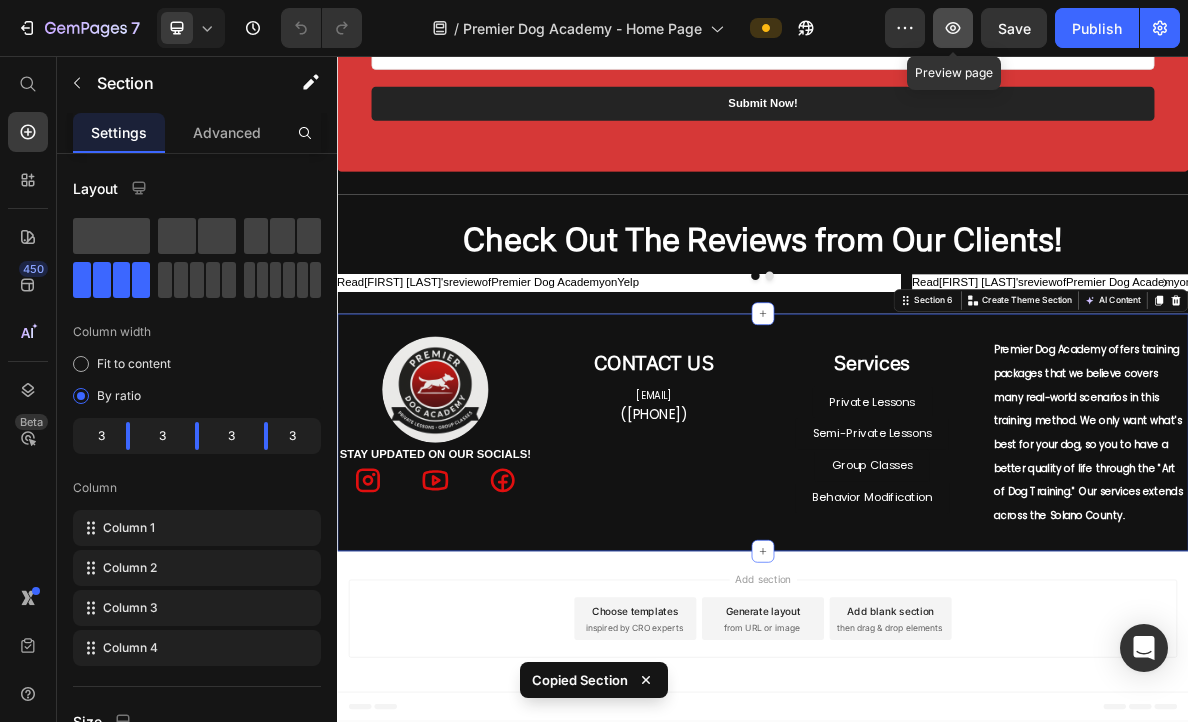 click 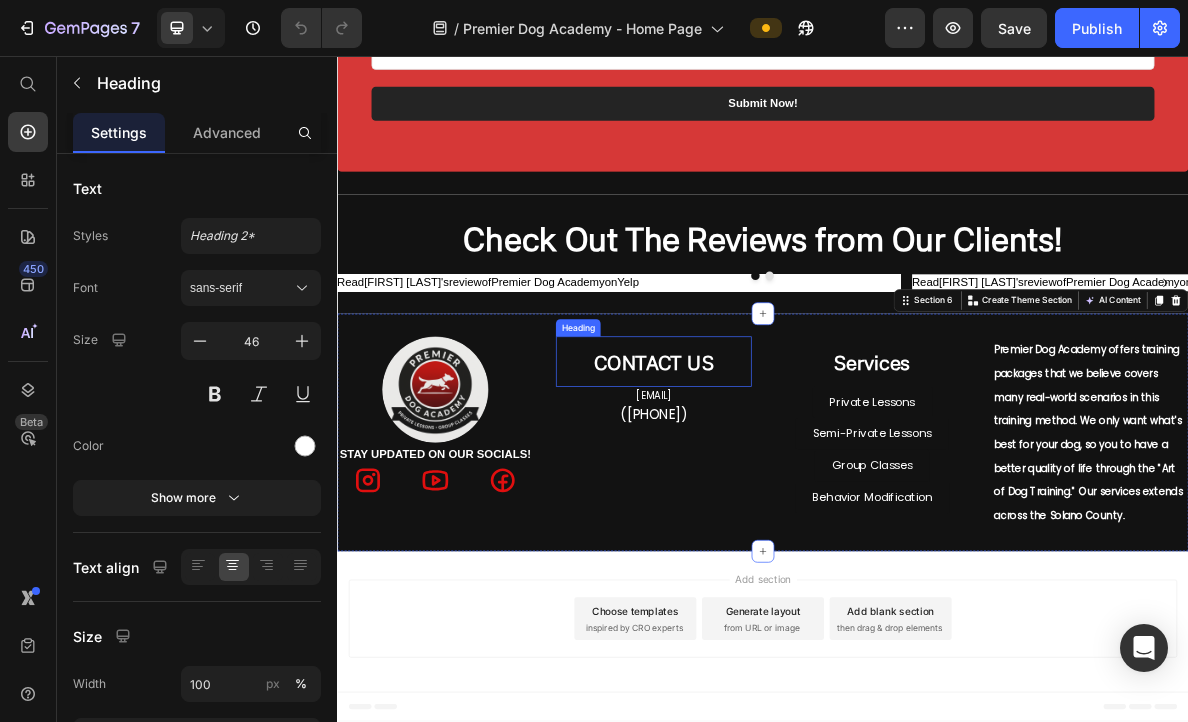 click on "CONTACT US Heading" at bounding box center (783, 487) 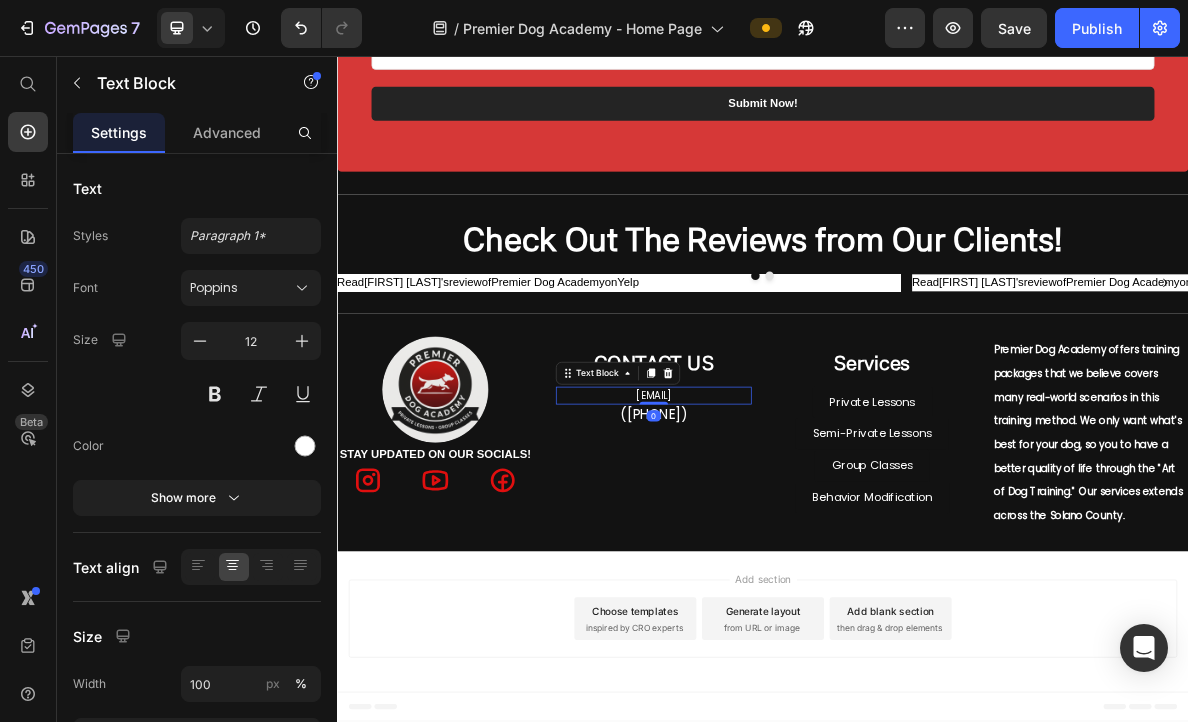 click on "[EMAIL]" at bounding box center (783, 535) 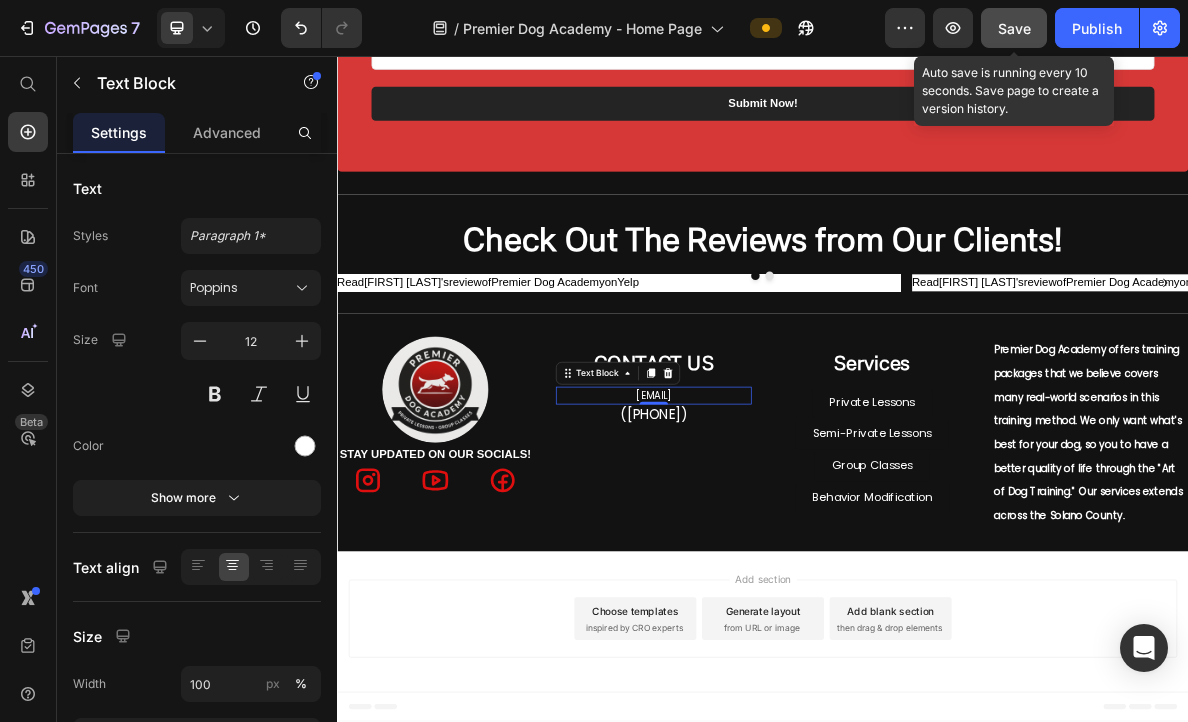 click on "Save" at bounding box center (1014, 28) 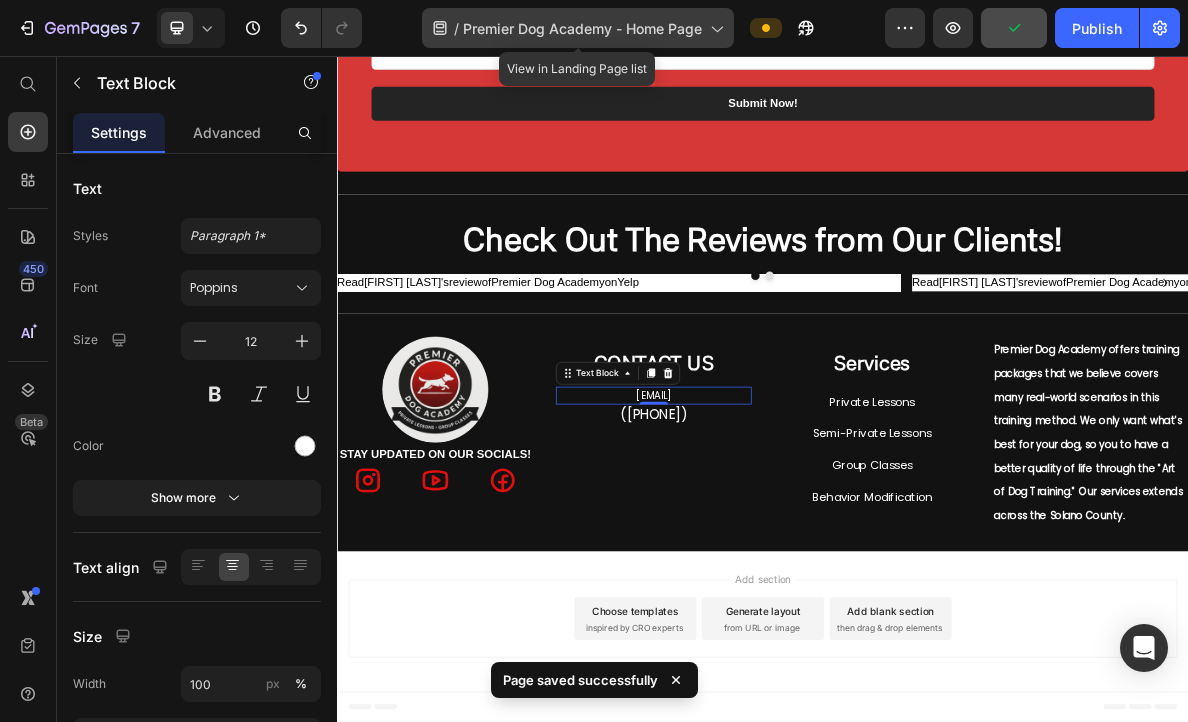 click 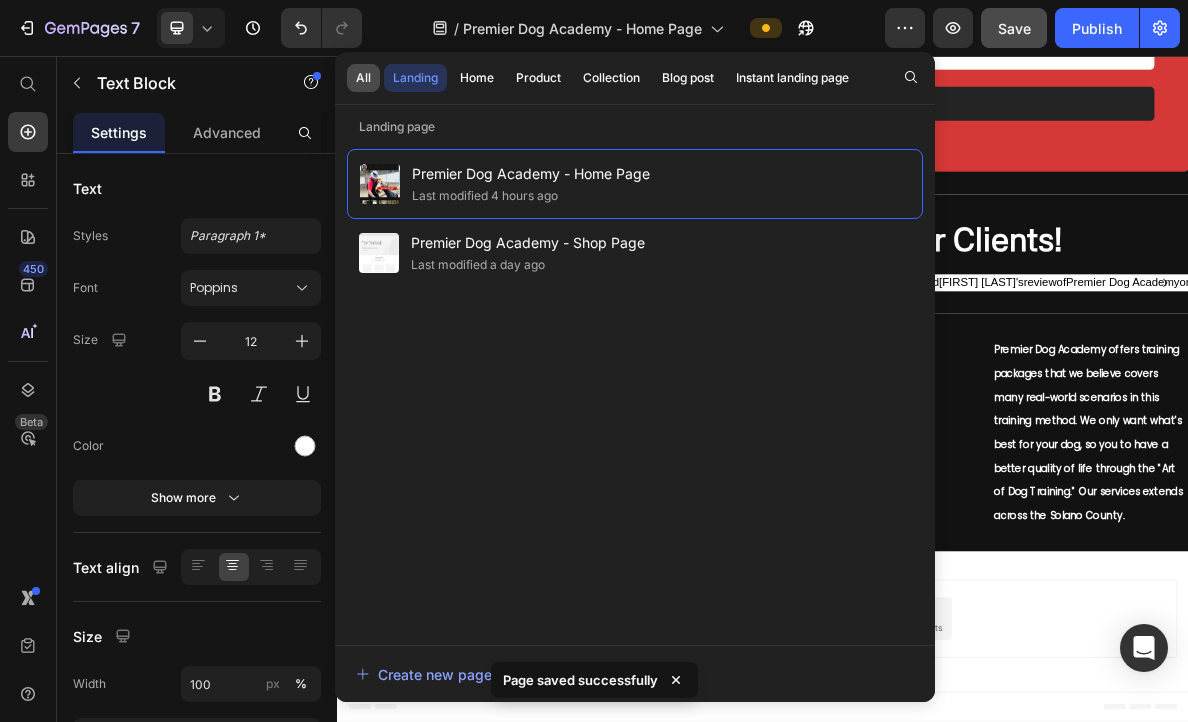 click on "All" at bounding box center [363, 78] 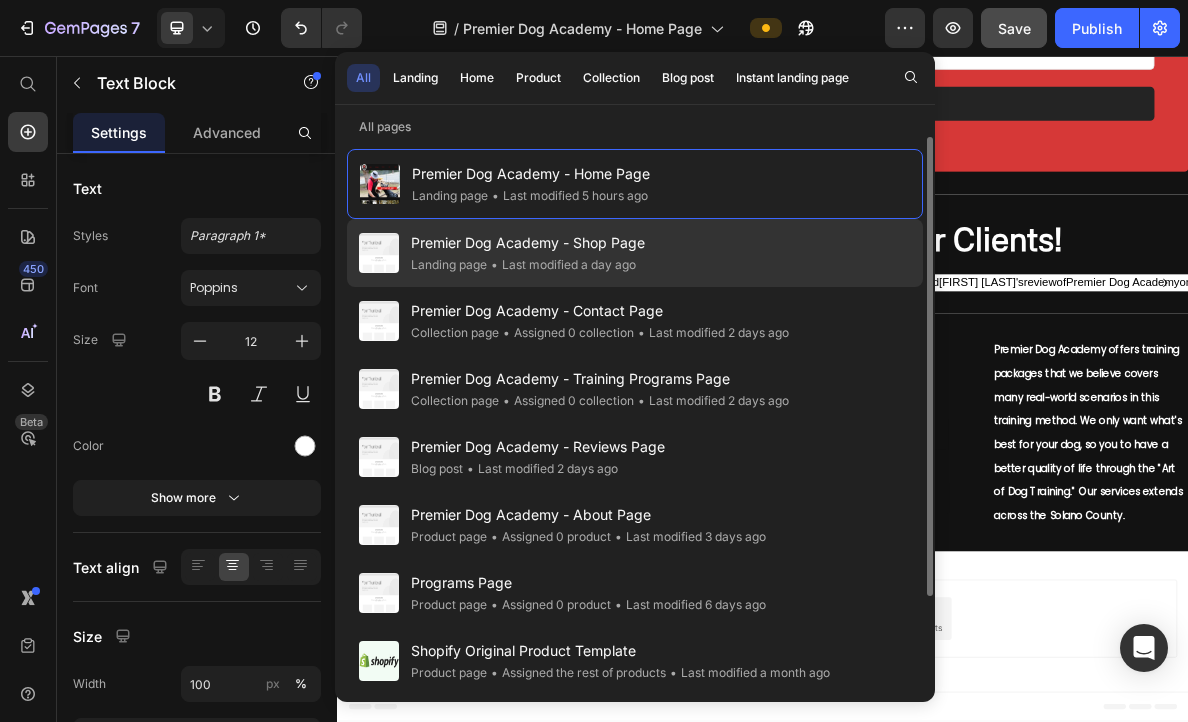 click on "Premier Dog Academy - Shop Page" at bounding box center (528, 243) 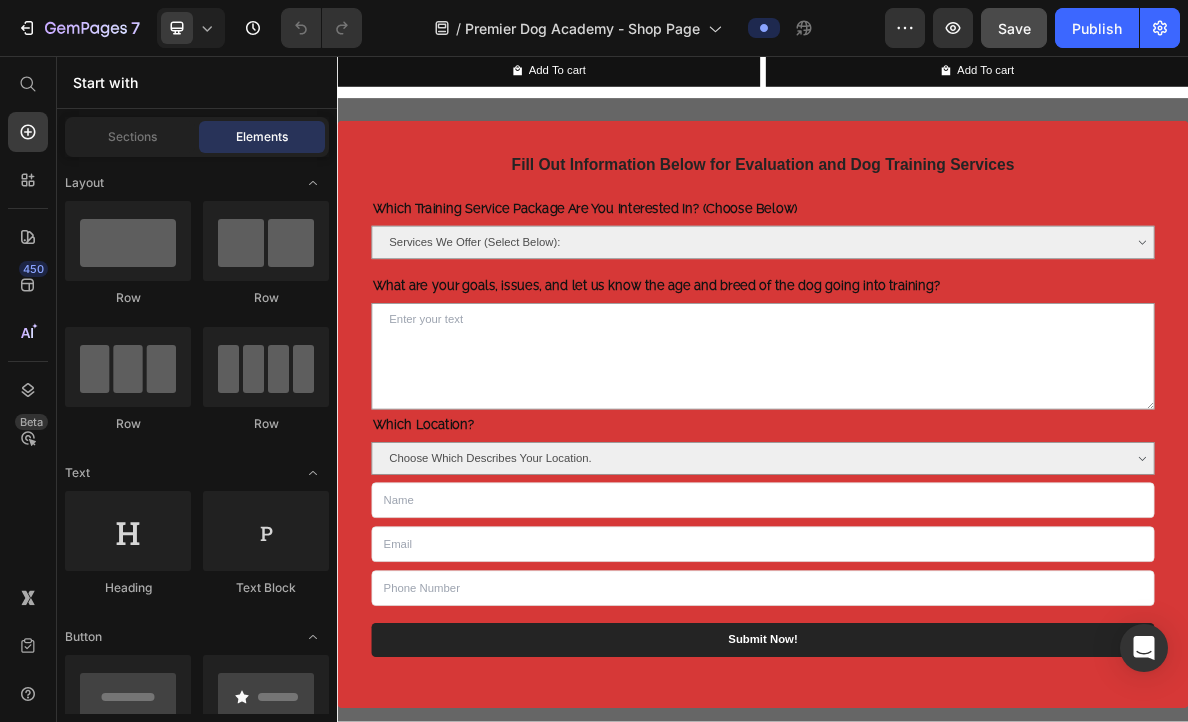 scroll, scrollTop: 1811, scrollLeft: 0, axis: vertical 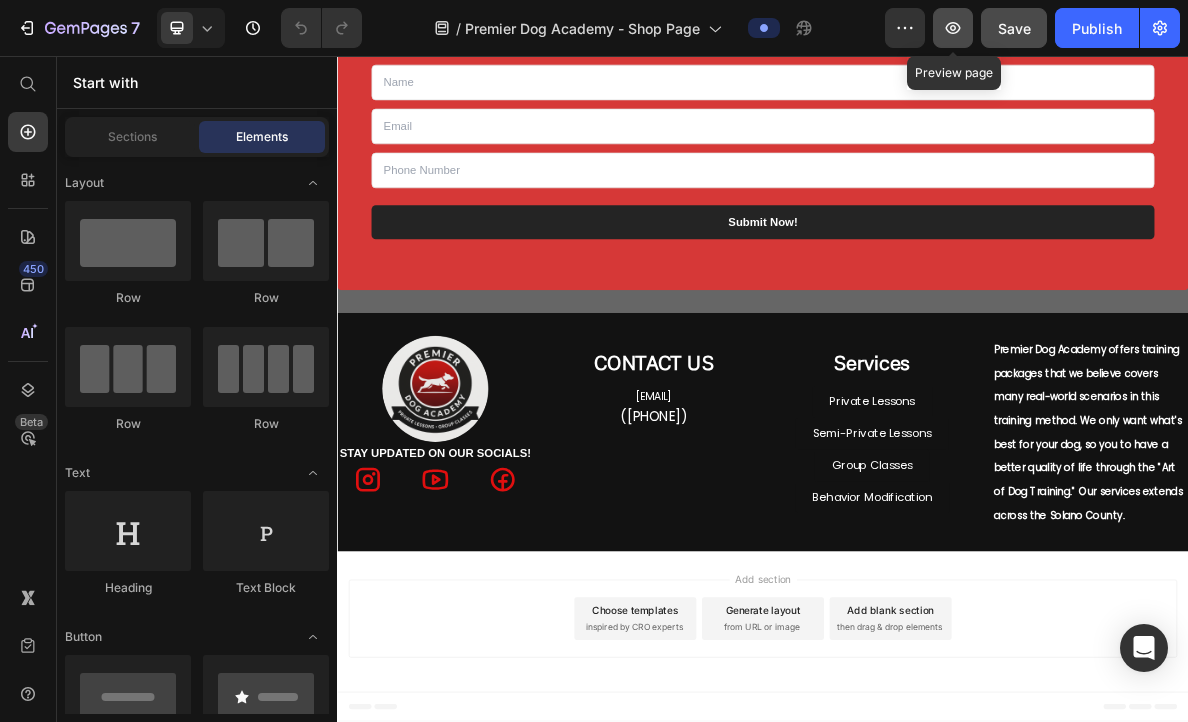 click 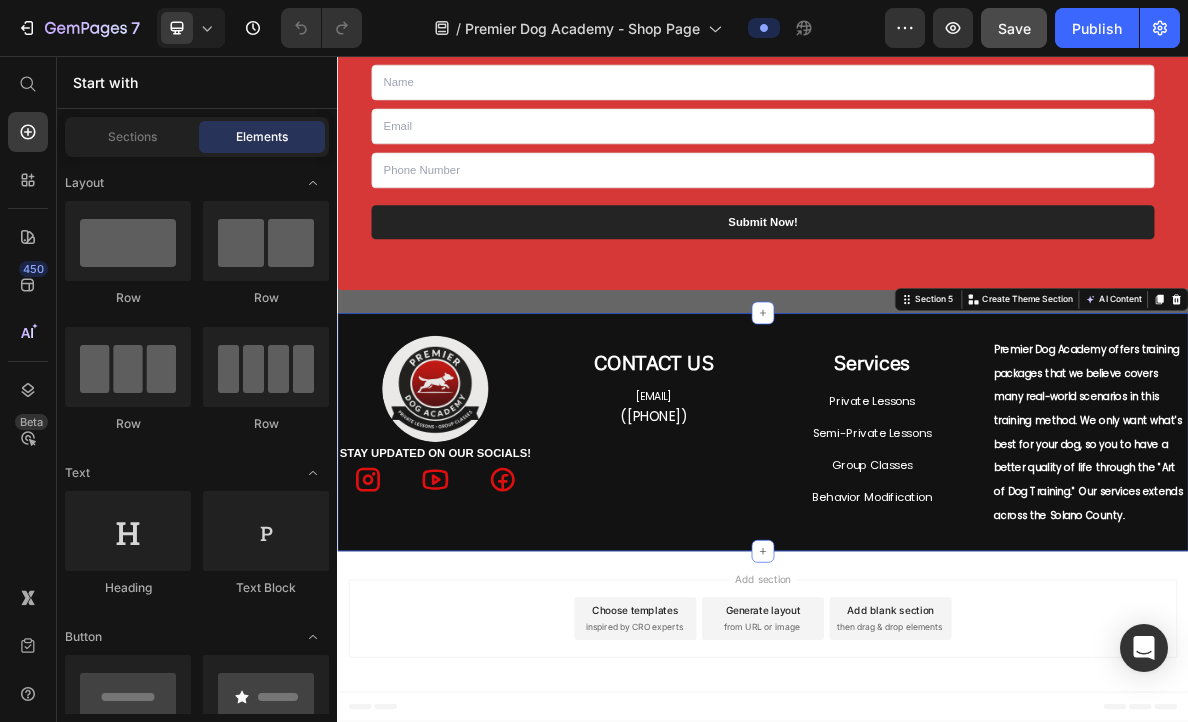 click on "Image STAY UPDATED ON OUR SOCIALS! Text Block
Icon
Icon
Icon Row CONTACT US Heading admin@premierdogacademy.com Text Block (650) 296-0383 Text Block Services Heading Private Lessons Button Semi-Private Lessons Button Group Classes Button Behavior Modification Button Premier Dog Academy offers training packages that we believe covers many real-world scenarios in this training method. We only want what's best for your dog, so you to have a better quality of life through the "Art of Dog Training." Our services extends across the Solano County. Text Block Section 5   You can create reusable sections Create Theme Section AI Content Write with GemAI What would you like to describe here? Tone and Voice Persuasive Product Getting products... Show more Generate" at bounding box center [937, 586] 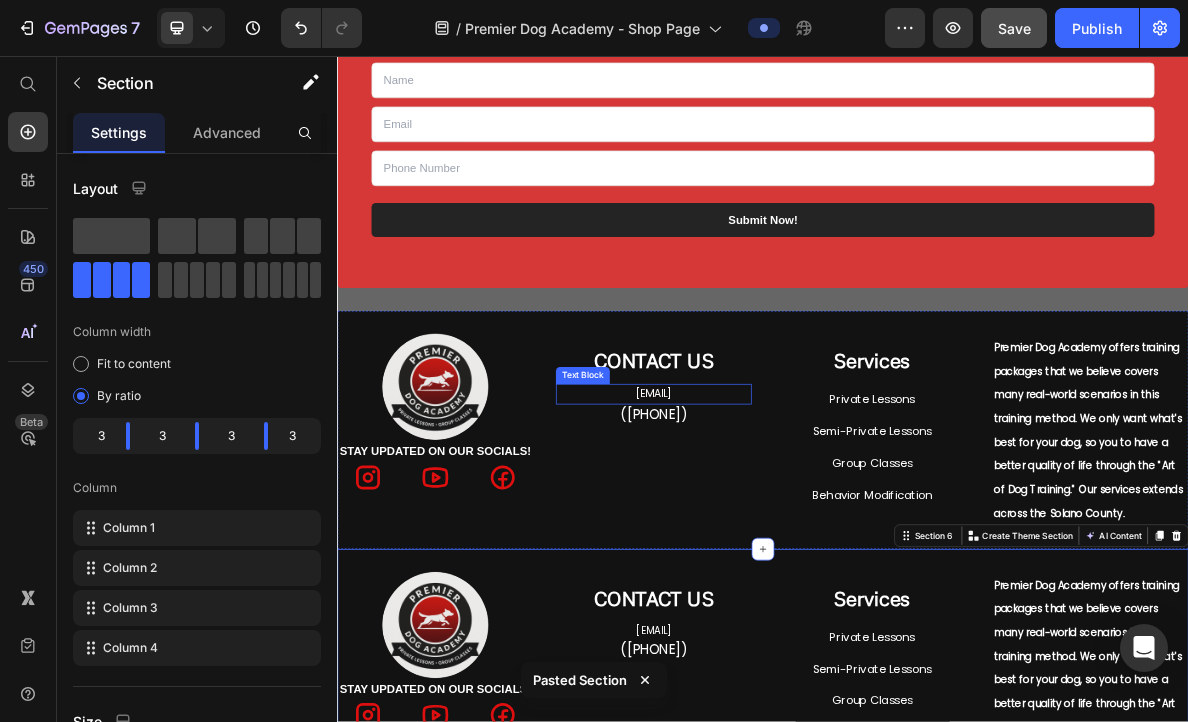 click on "admin@premierdogacademy.com" at bounding box center [783, 533] 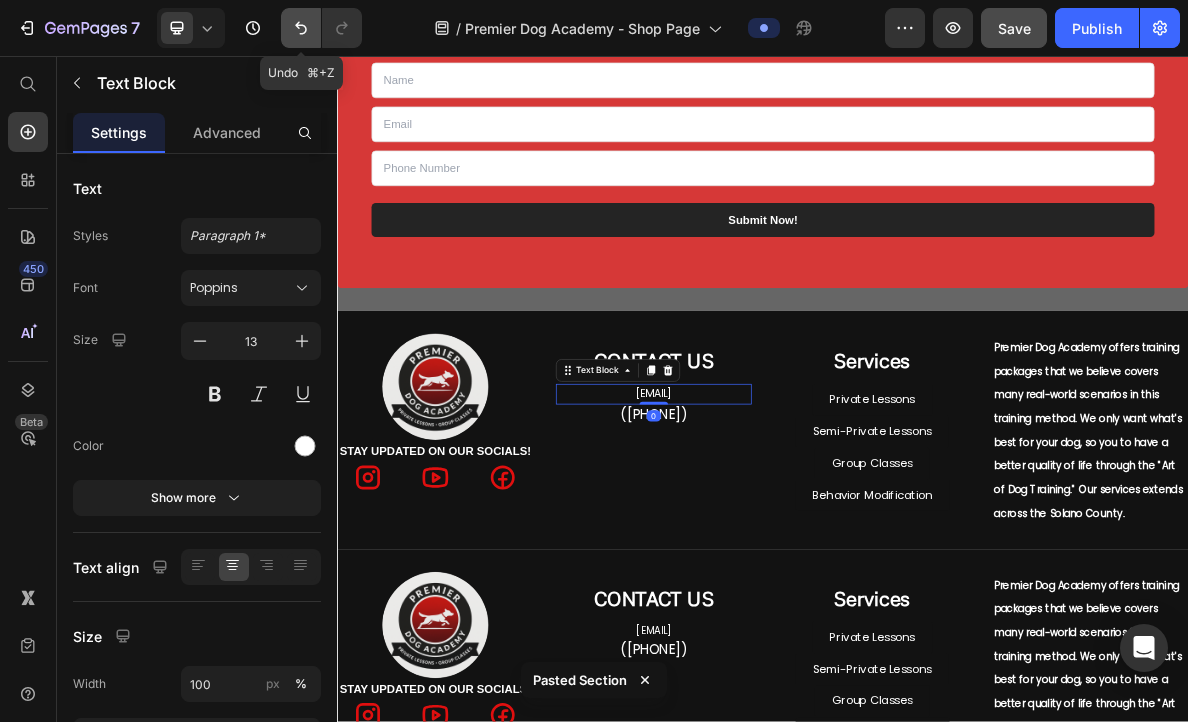 click 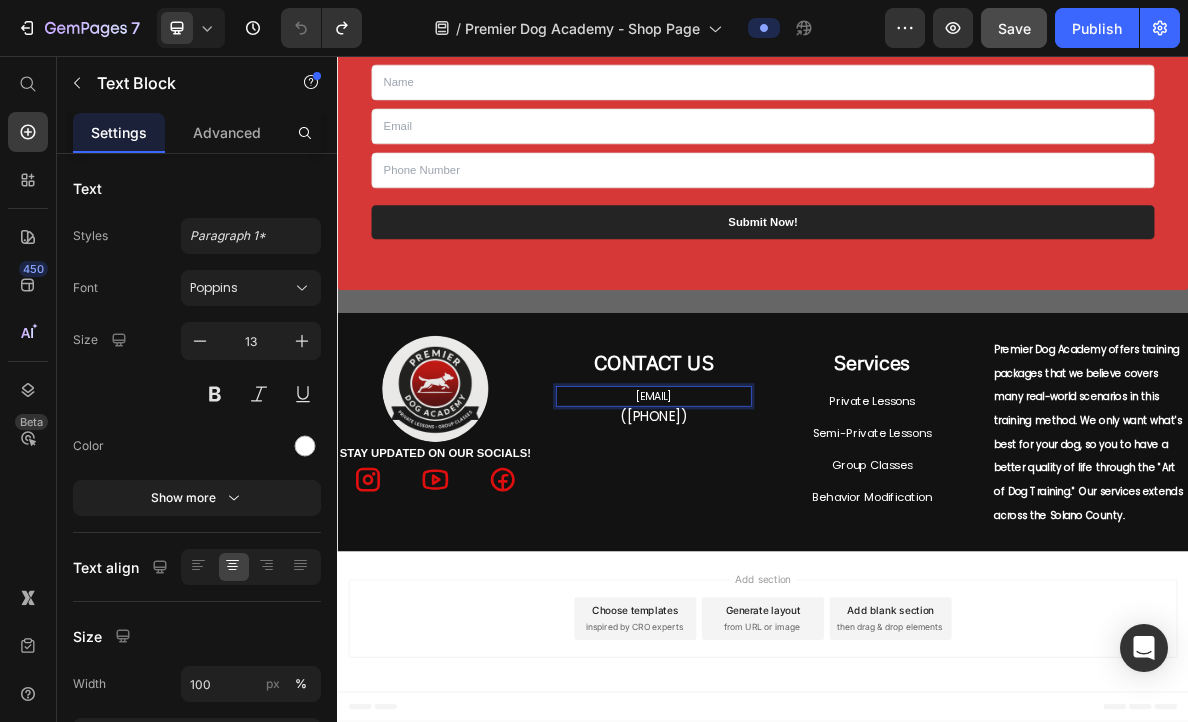 click on "admin@premierdogacademy.com" at bounding box center (783, 535) 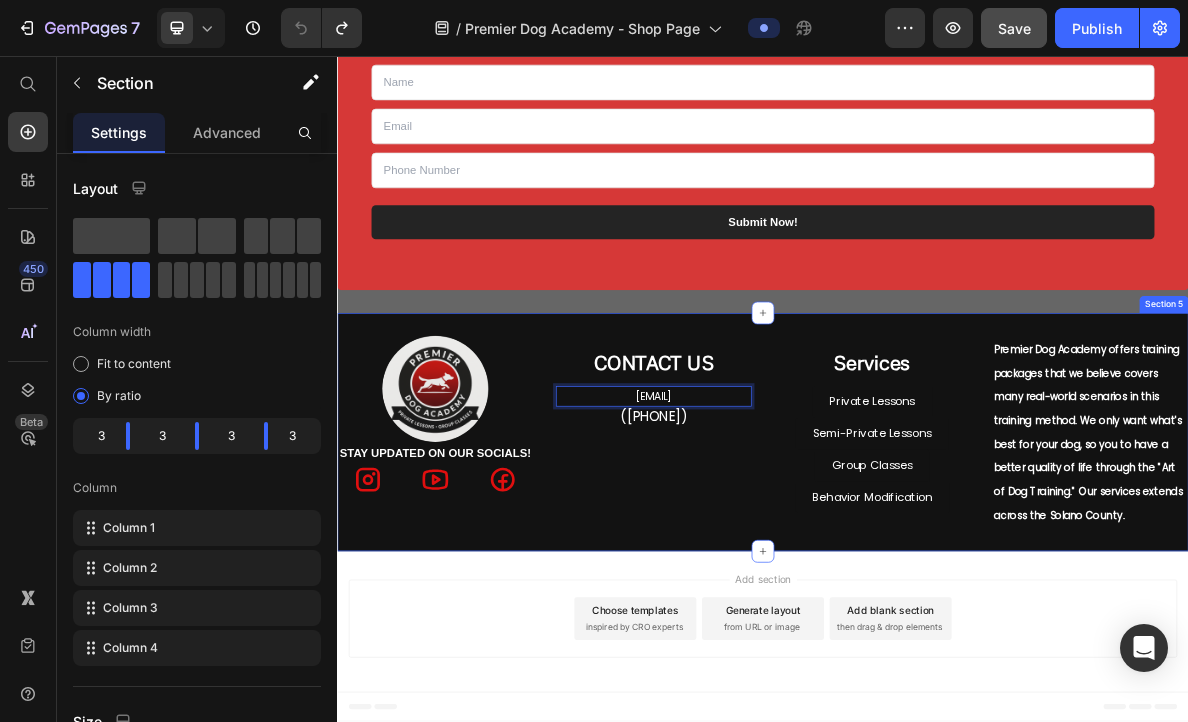 click on "CONTACT US Heading admin@premierdogacademy.com Text Block   0 (650) 296-0383 Text Block" at bounding box center [783, 586] 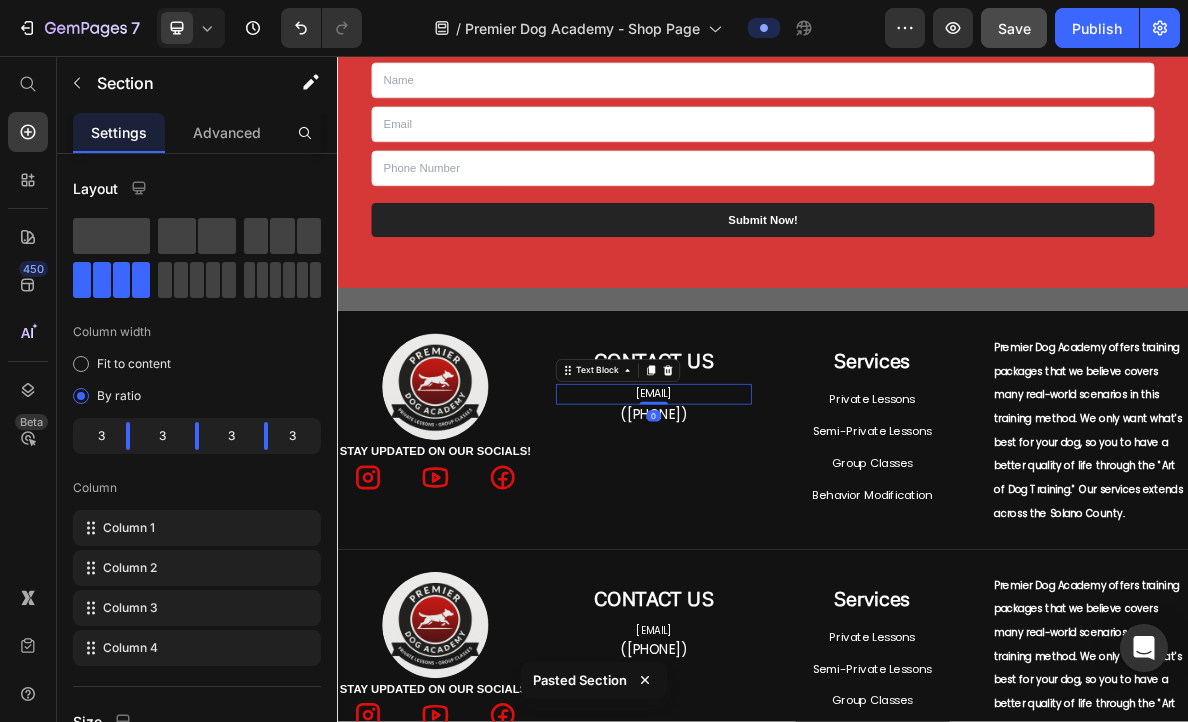 click on "admin@premierdogacademy.com" at bounding box center [783, 532] 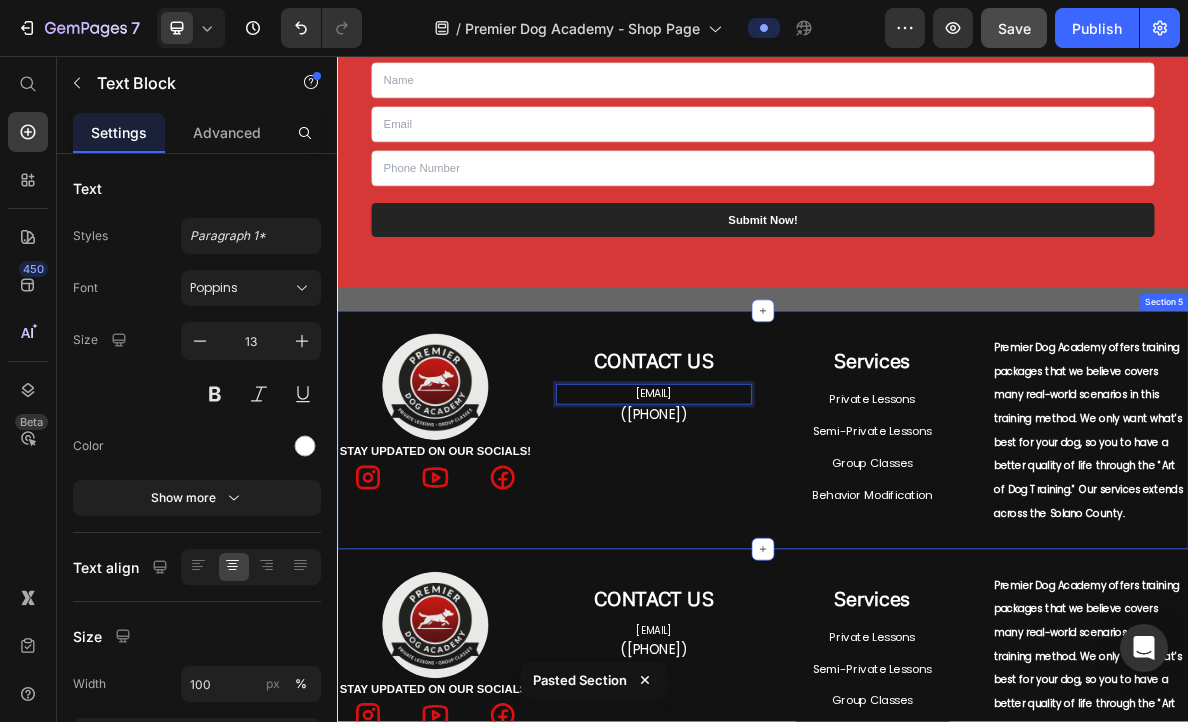 click at bounding box center [475, 523] 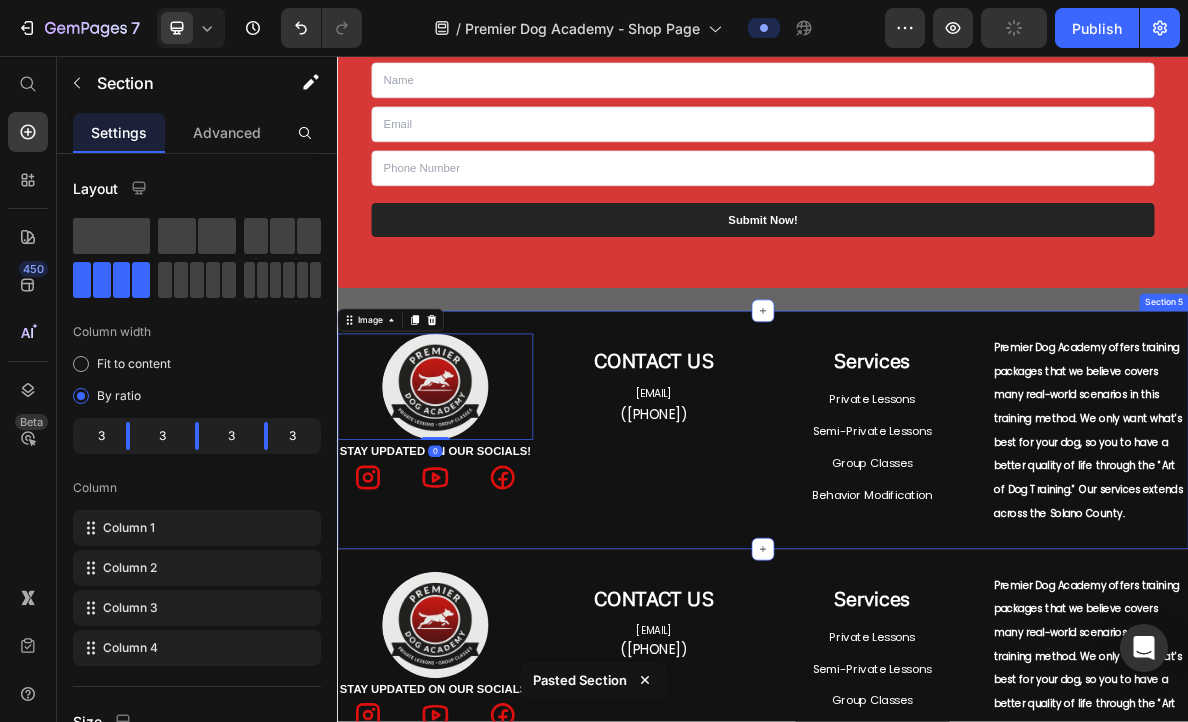 click on "Image   0 STAY UPDATED ON OUR SOCIALS! Text Block
Icon
Icon
Icon Row CONTACT US Heading admin@premierdogacademy.com Text Block (650) 296-0383 Text Block Services Heading Private Lessons Button Semi-Private Lessons Button Group Classes Button Behavior Modification Button Premier Dog Academy offers training packages that we believe covers many real-world scenarios in this training method. We only want what's best for your dog, so you to have a better quality of life through the "Art of Dog Training." Our services extends across the Solano County. Text Block Section 5" at bounding box center (937, 583) 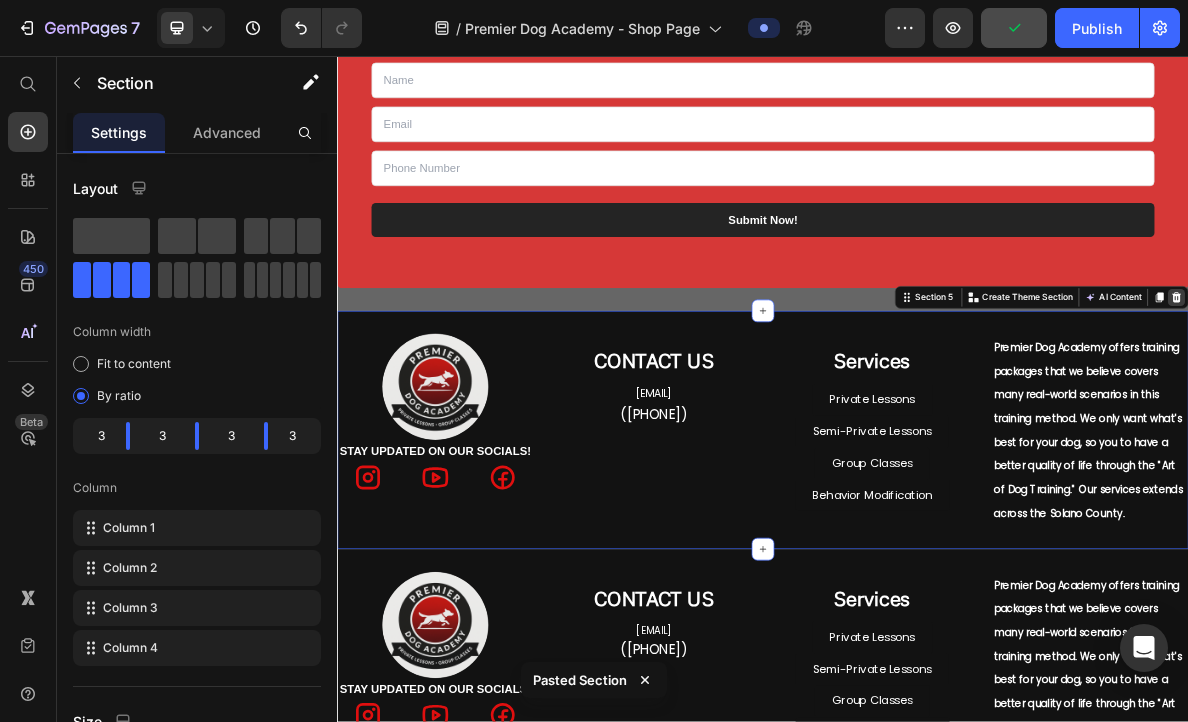 click at bounding box center (1520, 397) 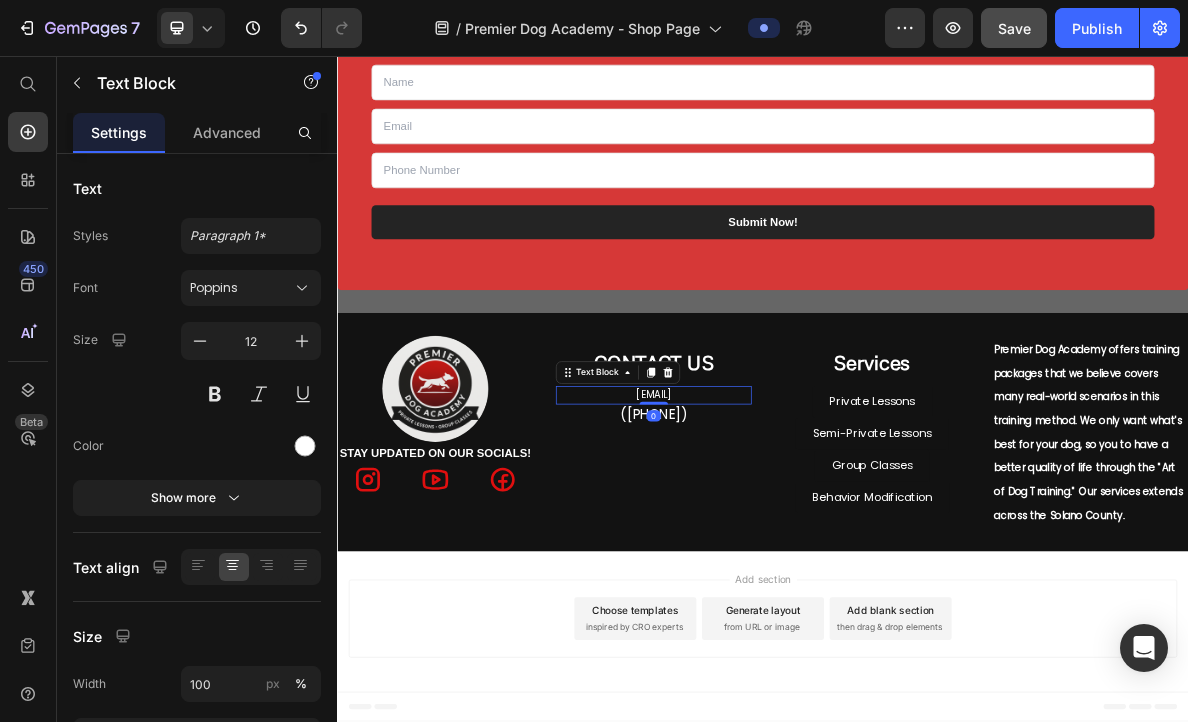 click on "admin@premierdogacademy.com" at bounding box center (783, 534) 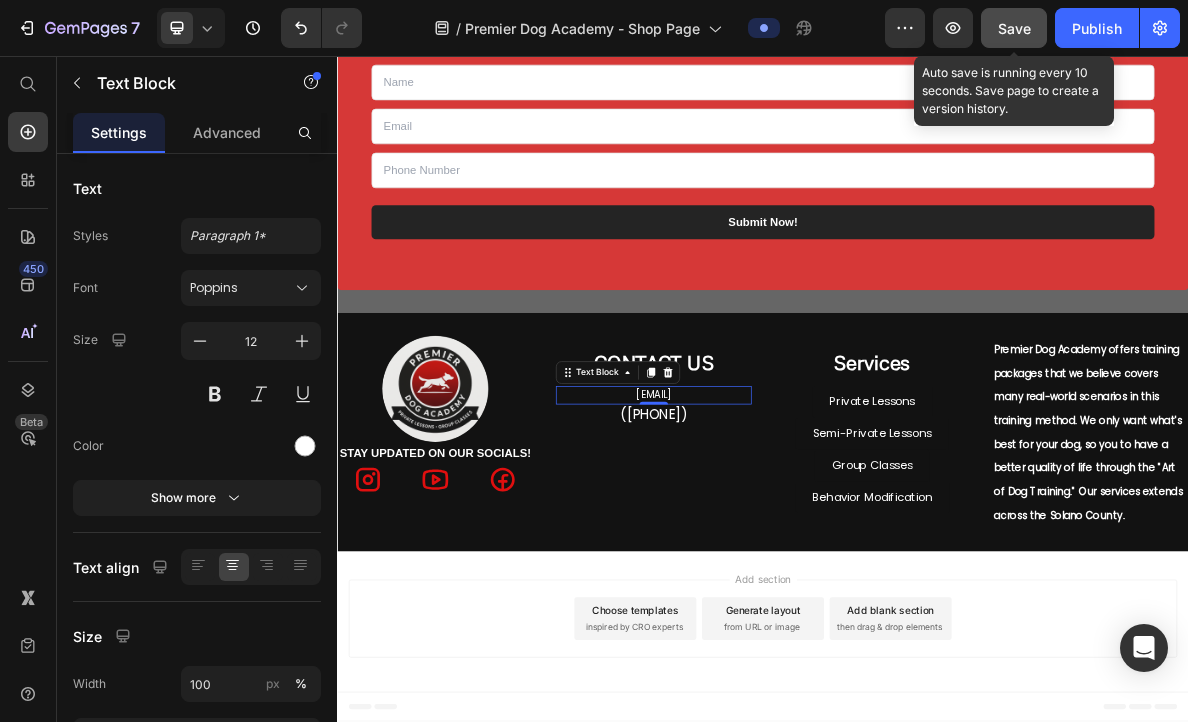 click on "Save" 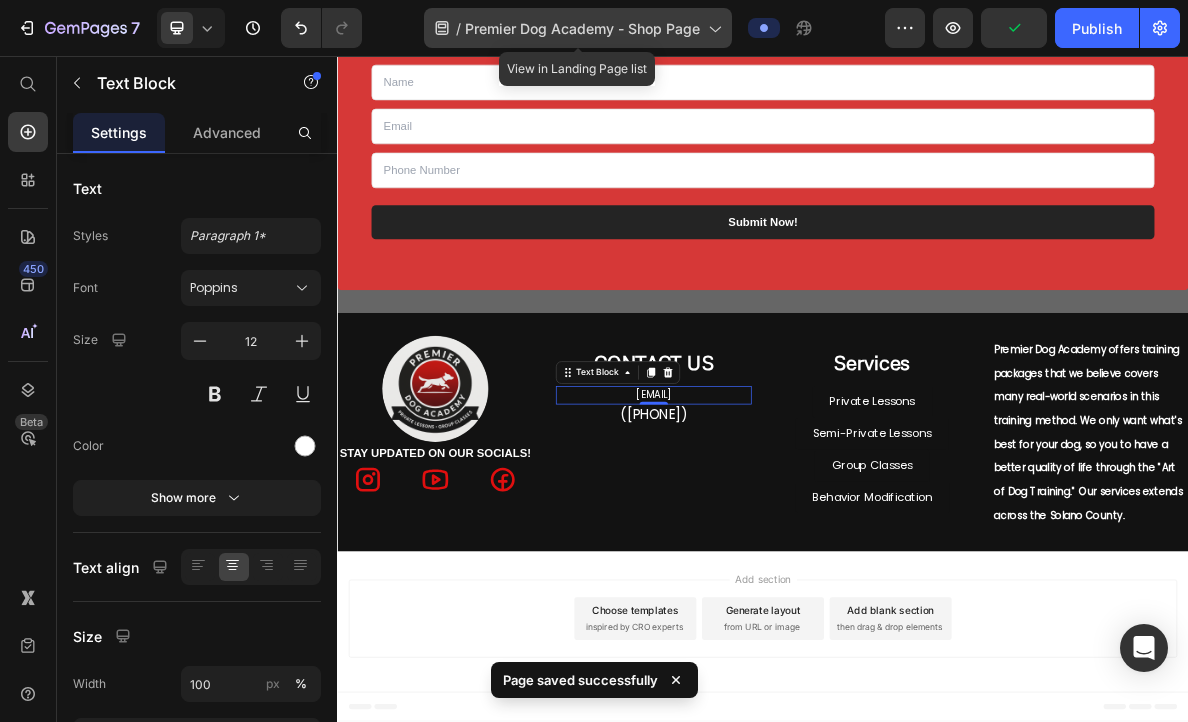 click on "Premier Dog Academy - Shop Page" at bounding box center (582, 28) 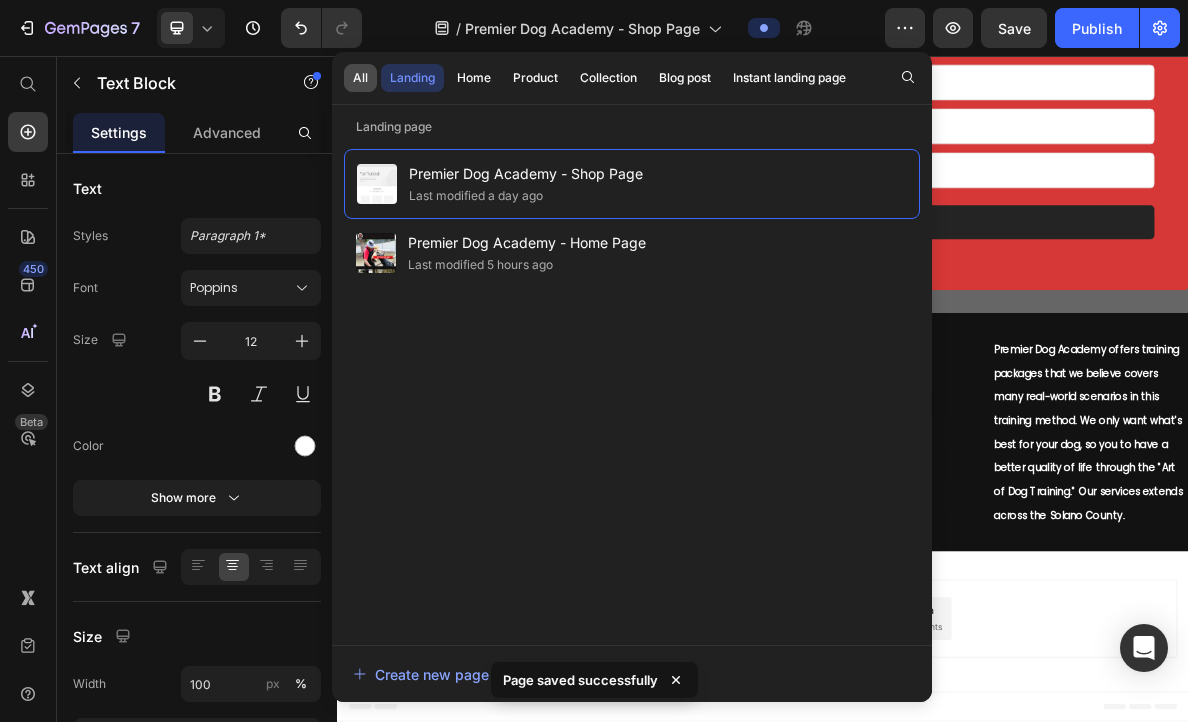 click on "All" at bounding box center (360, 78) 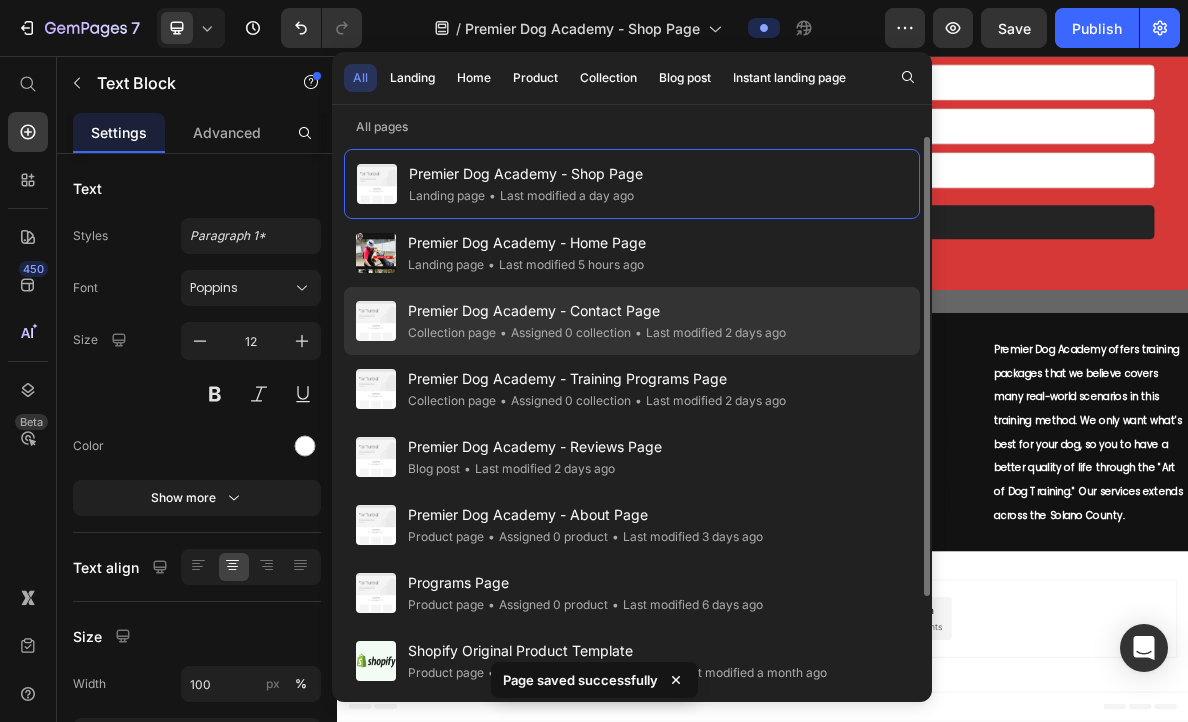 click on "Premier Dog Academy - Contact Page" at bounding box center [597, 311] 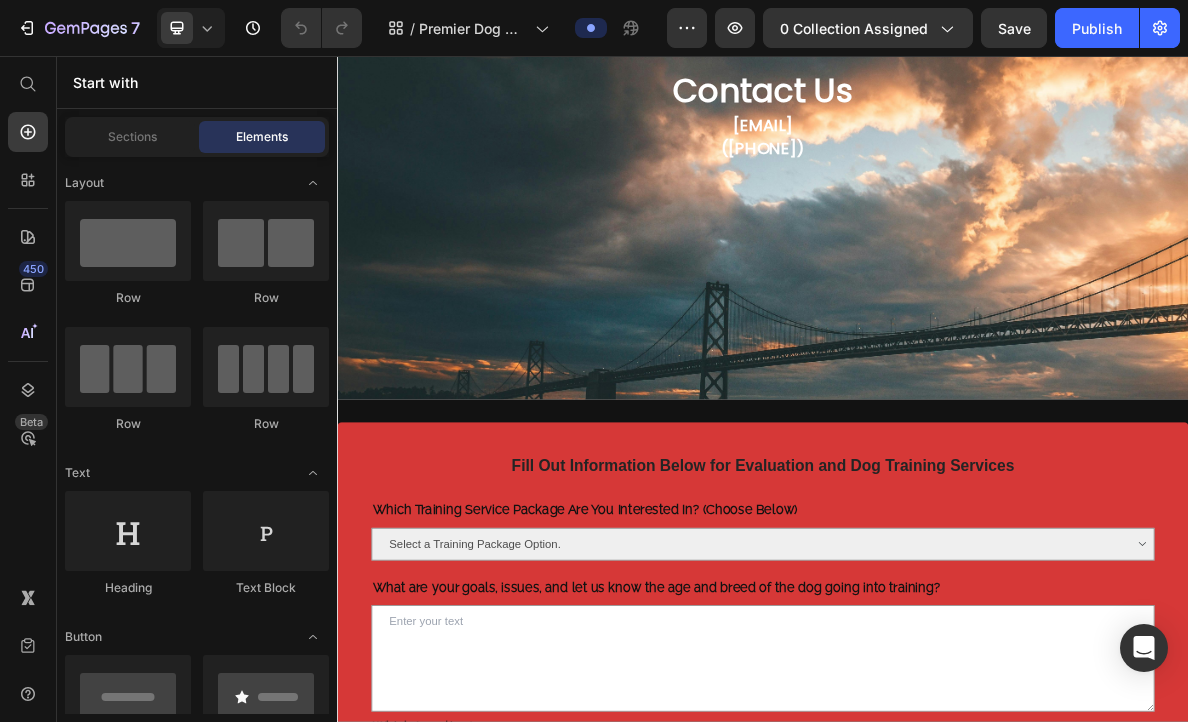 scroll, scrollTop: 1524, scrollLeft: 0, axis: vertical 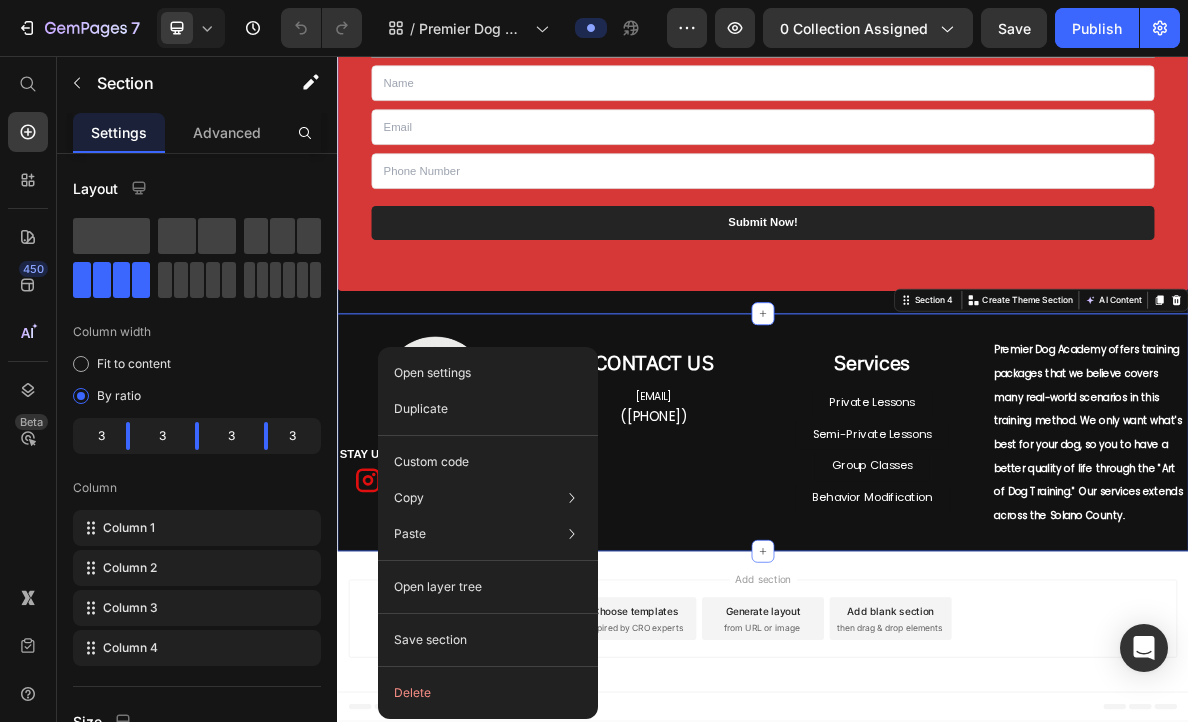 click on "Fill Out Information Below for Evaluation and Dog Training Services Text block Which Training Service Package Are You Interested In? (Choose Below) Heading Select a Training Package Option. Private + Semi-Private Lessons Private + Semi-Private Lessons + Group Classes Behavior Modification Dropdown What are your goals, issues, and let us know the age and breed of the dog going into training? Heading Textarea Which Location? Heading Choose Which Describes Your Location. Within Solano County (Vallejo, Fairfield, Vacaville) Outside Solano County (Still in the Bay Area) Dropdown Text Field Email Field Text Field Row Submit Now! Submit Button Contact Form Row Section 3" at bounding box center (937, -27) 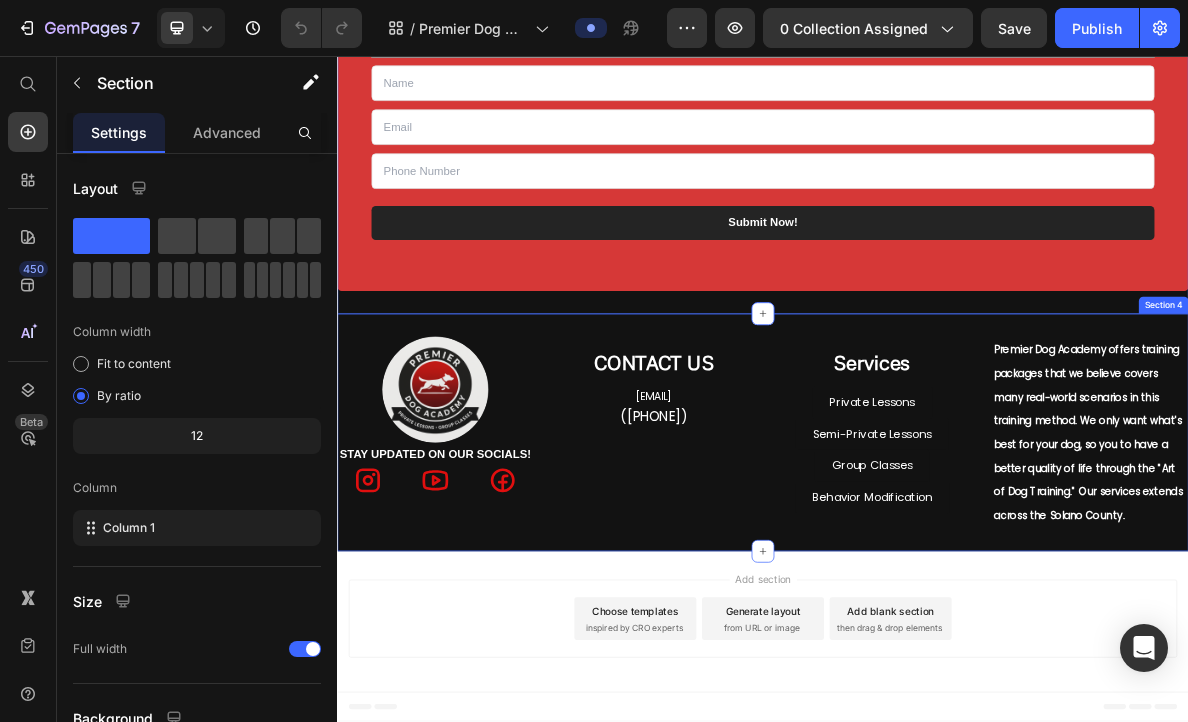 click on "Image STAY UPDATED ON OUR SOCIALS! Text Block
Icon
Icon
Icon Row CONTACT US Heading admin@premierdogacademy.com Text Block (650) 296-0383 Text Block Services Heading Private Lessons Button Semi-Private Lessons Button Group Classes Button Behavior Modification Button Premier Dog Academy offers training packages that we believe covers many real-world scenarios in this training method. We only want what's best for your dog, so you to have a better quality of life through the "Art of Dog Training." Our services extends across the Solano County. Text Block Section 4" at bounding box center (937, 587) 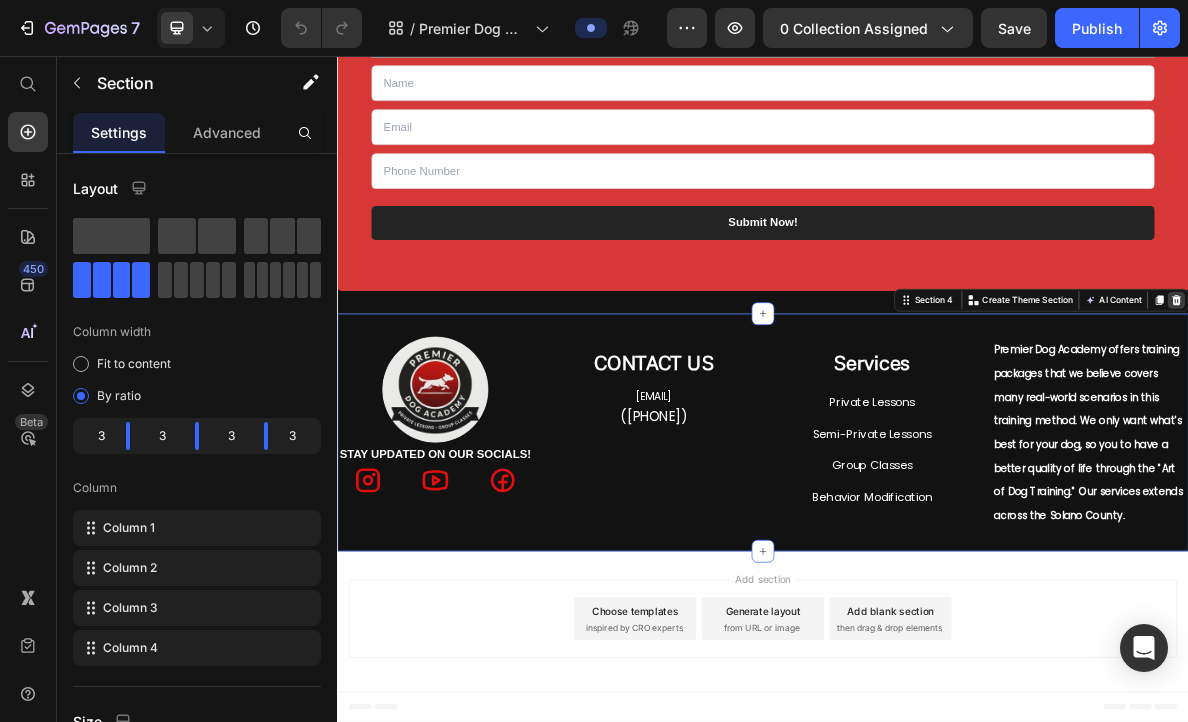 click 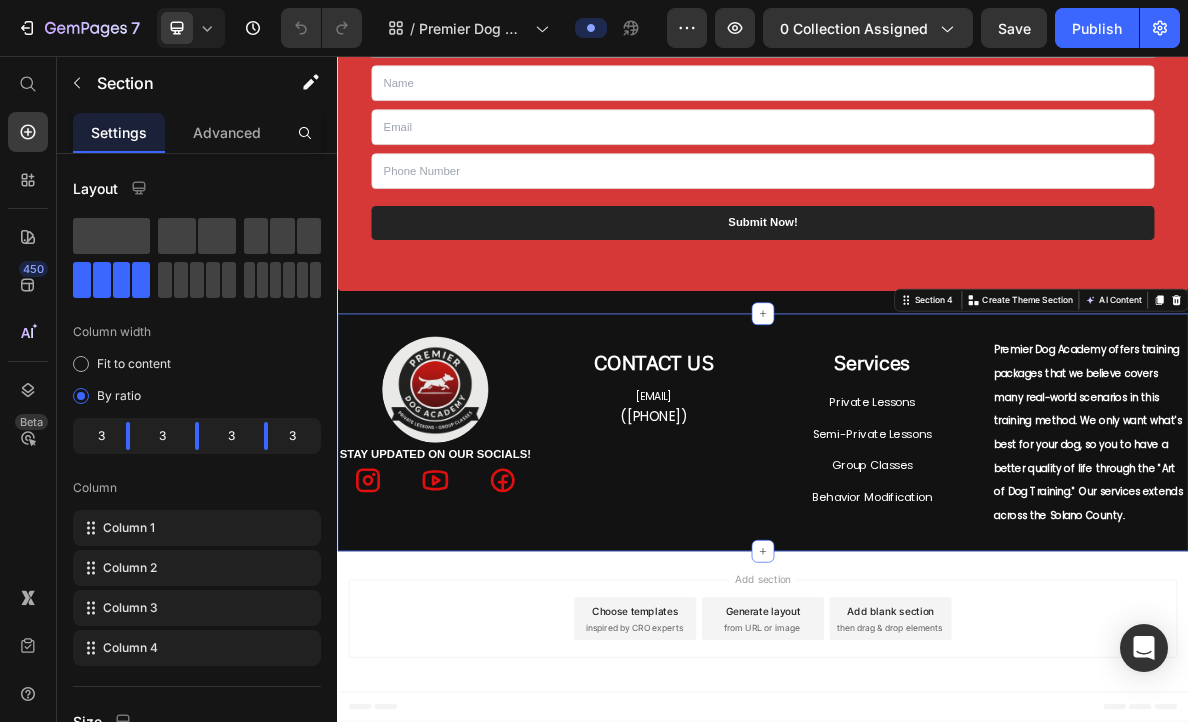 scroll, scrollTop: 1185, scrollLeft: 0, axis: vertical 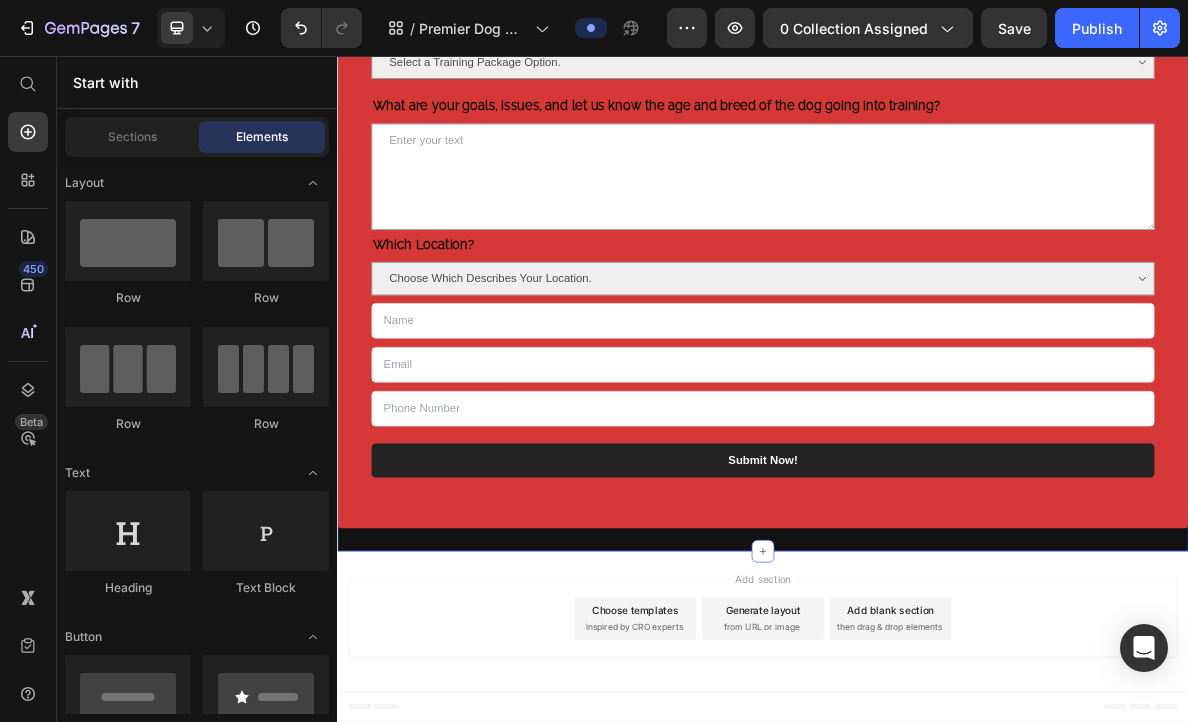 click on "Fill Out Information Below for Evaluation and Dog Training Services Text block Which Training Service Package Are You Interested In? (Choose Below) Heading Select a Training Package Option. Private + Semi-Private Lessons Private + Semi-Private Lessons + Group Classes Behavior Modification Dropdown What are your goals, issues, and let us know the age and breed of the dog going into training? Heading Textarea Which Location? Heading Choose Which Describes Your Location. Within Solano County (Vallejo, Fairfield, Vacaville) Outside Solano County (Still in the Bay Area) Dropdown Text Field Email Field Text Field Row Submit Now! Submit Button Contact Form Row Section 3" at bounding box center (937, 308) 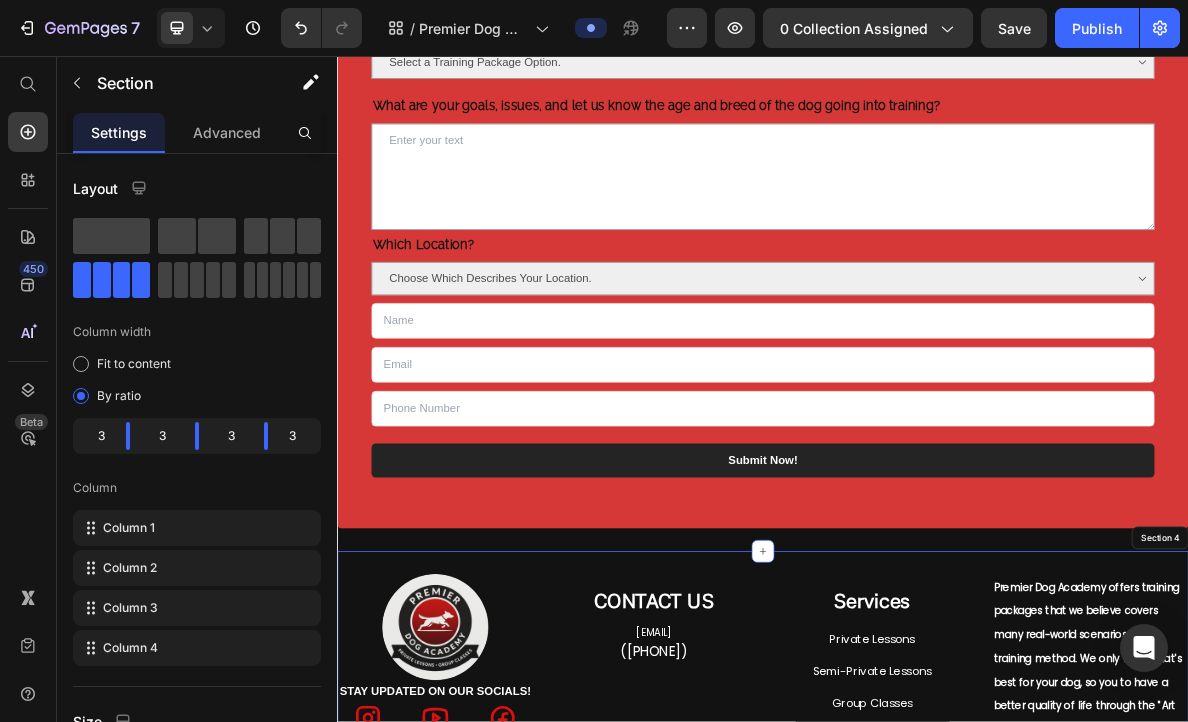 scroll, scrollTop: 1524, scrollLeft: 0, axis: vertical 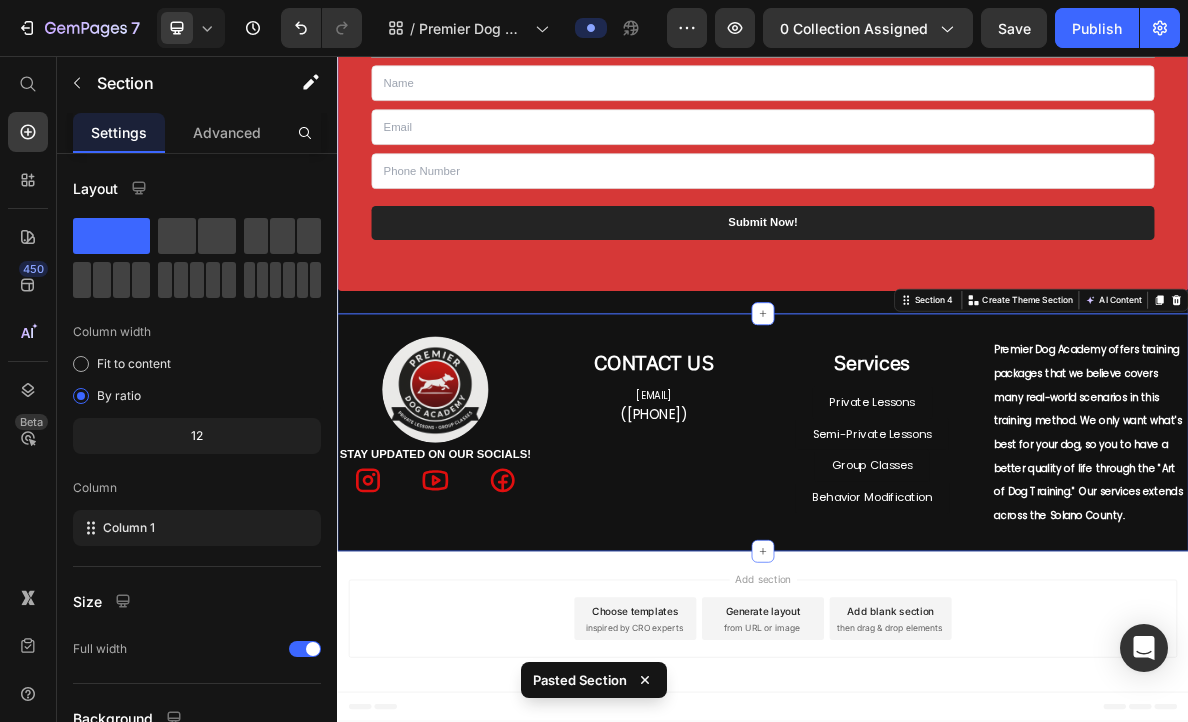 click on "Fill Out Information Below for Evaluation and Dog Training Services Text block Which Training Service Package Are You Interested In? (Choose Below) Heading Select a Training Package Option. Private + Semi-Private Lessons Private + Semi-Private Lessons + Group Classes Behavior Modification Dropdown What are your goals, issues, and let us know the age and breed of the dog going into training? Heading Textarea Which Location? Heading Choose Which Describes Your Location. Within Solano County (Vallejo, Fairfield, Vacaville) Outside Solano County (Still in the Bay Area) Dropdown Text Field Email Field Text Field Row Submit Now! Submit Button Contact Form Row Section 3" at bounding box center (937, -27) 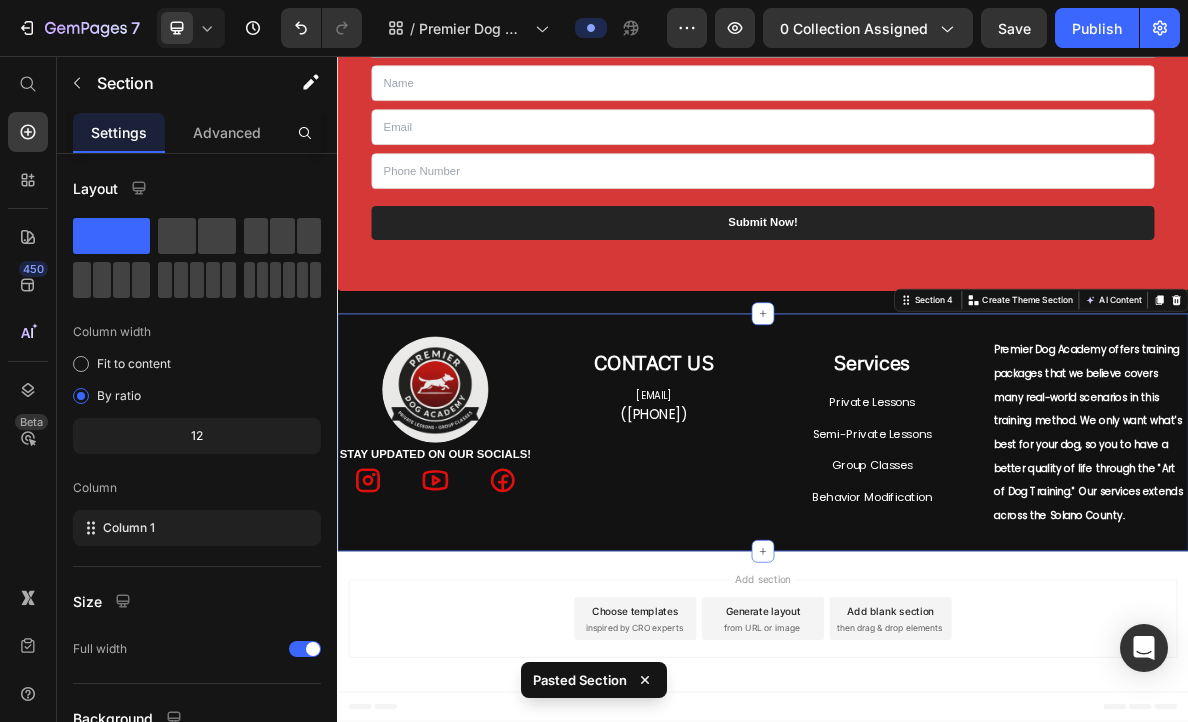 click on "Image STAY UPDATED ON OUR SOCIALS! Text Block
Icon
Icon
Icon Row CONTACT US Heading admin@premierdogacademy.com Text Block (650) 296-0383 Text Block Services Heading Private Lessons Button Semi-Private Lessons Button Group Classes Button Behavior Modification Button Premier Dog Academy offers training packages that we believe covers many real-world scenarios in this training method. We only want what's best for your dog, so you to have a better quality of life through the "Art of Dog Training." Our services extends across the Solano County. Text Block Section 4   You can create reusable sections Create Theme Section AI Content Write with GemAI What would you like to describe here? Tone and Voice Persuasive Product 12 Week Training Special - Private, Semi-Private, and Group Classes Show more Generate" at bounding box center (937, 587) 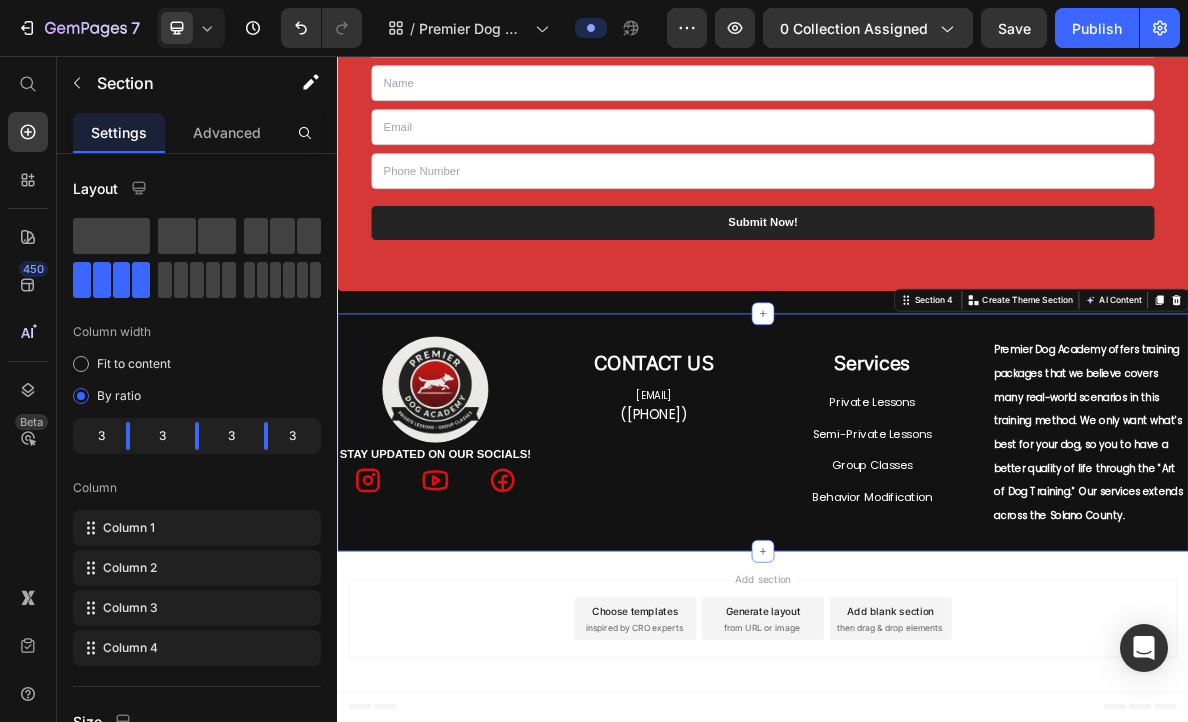 click on "Save" at bounding box center [1014, 28] 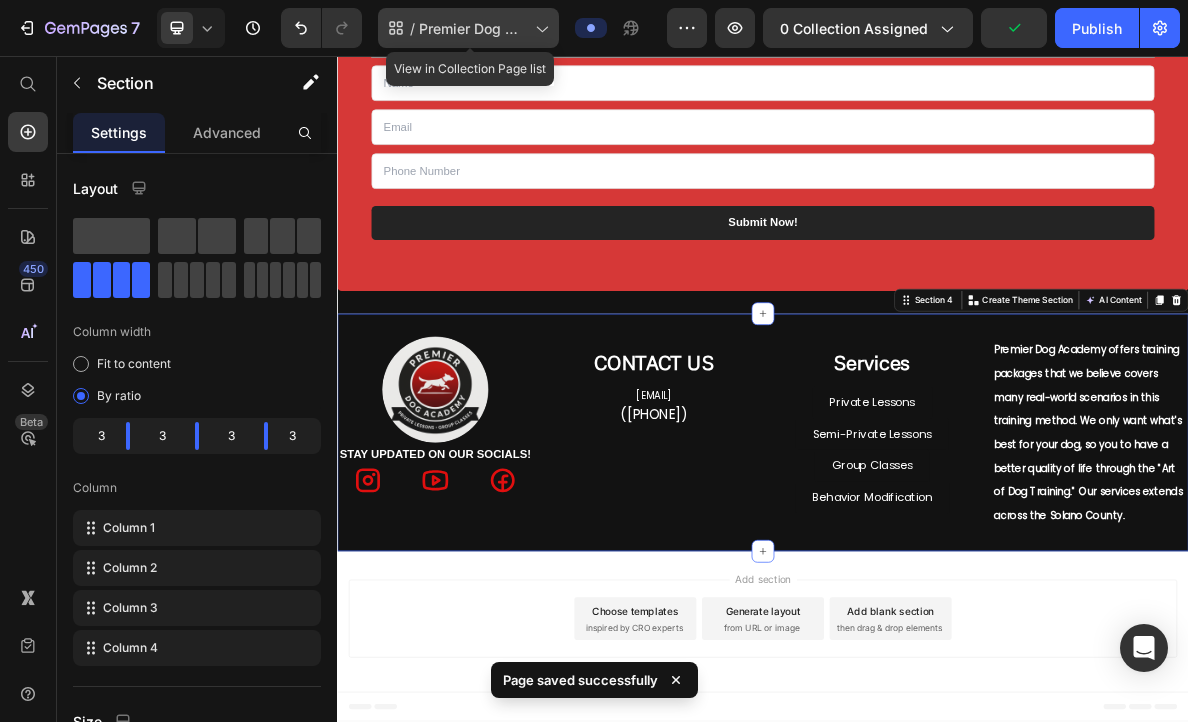 click on "Premier Dog Academy - Contact Page" at bounding box center (473, 28) 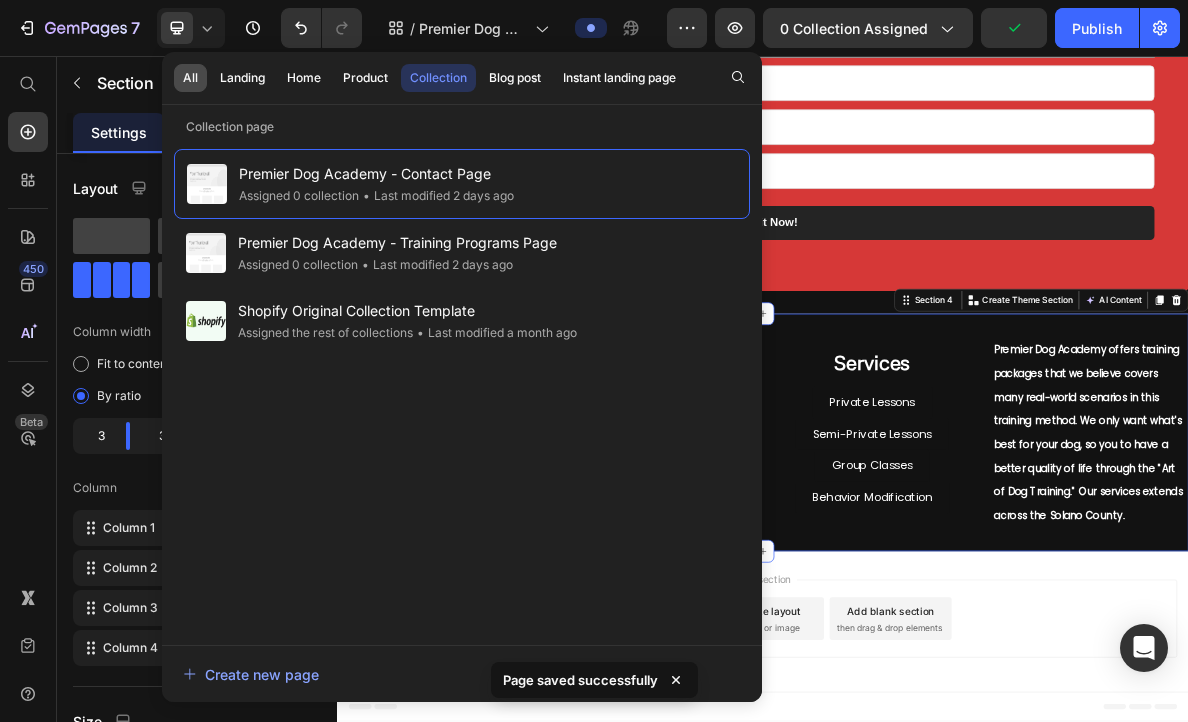 click on "All" 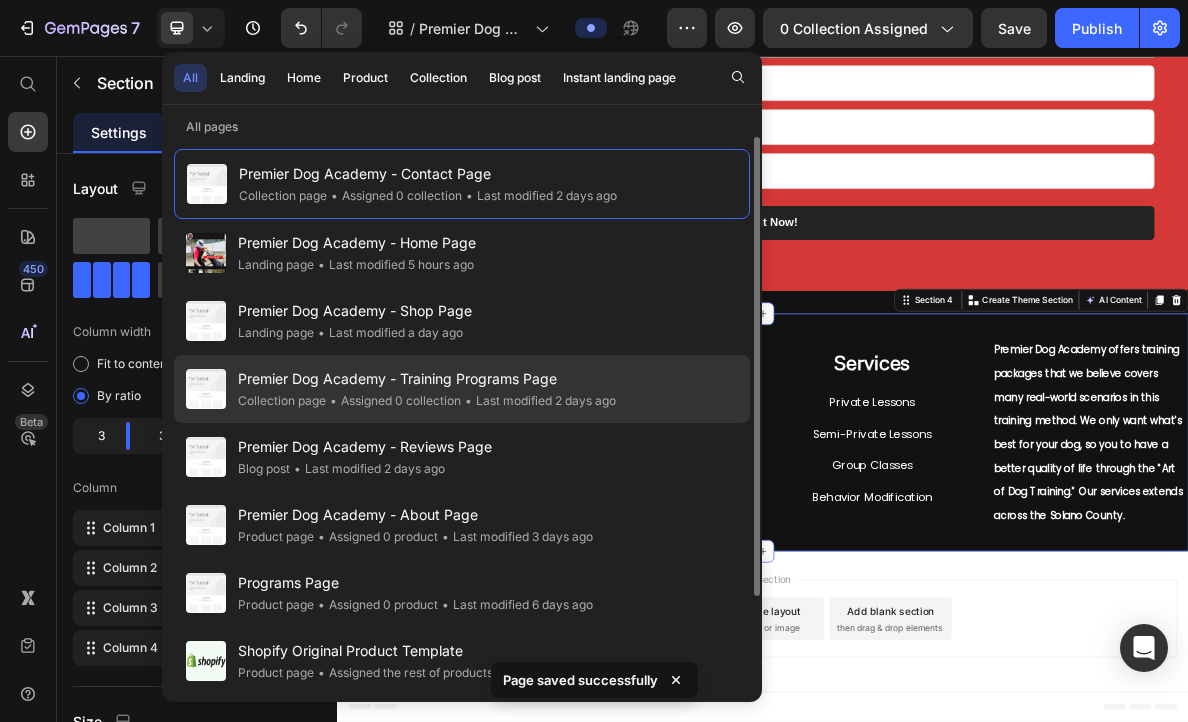 click on "Premier Dog Academy - Training Programs Page" at bounding box center [427, 379] 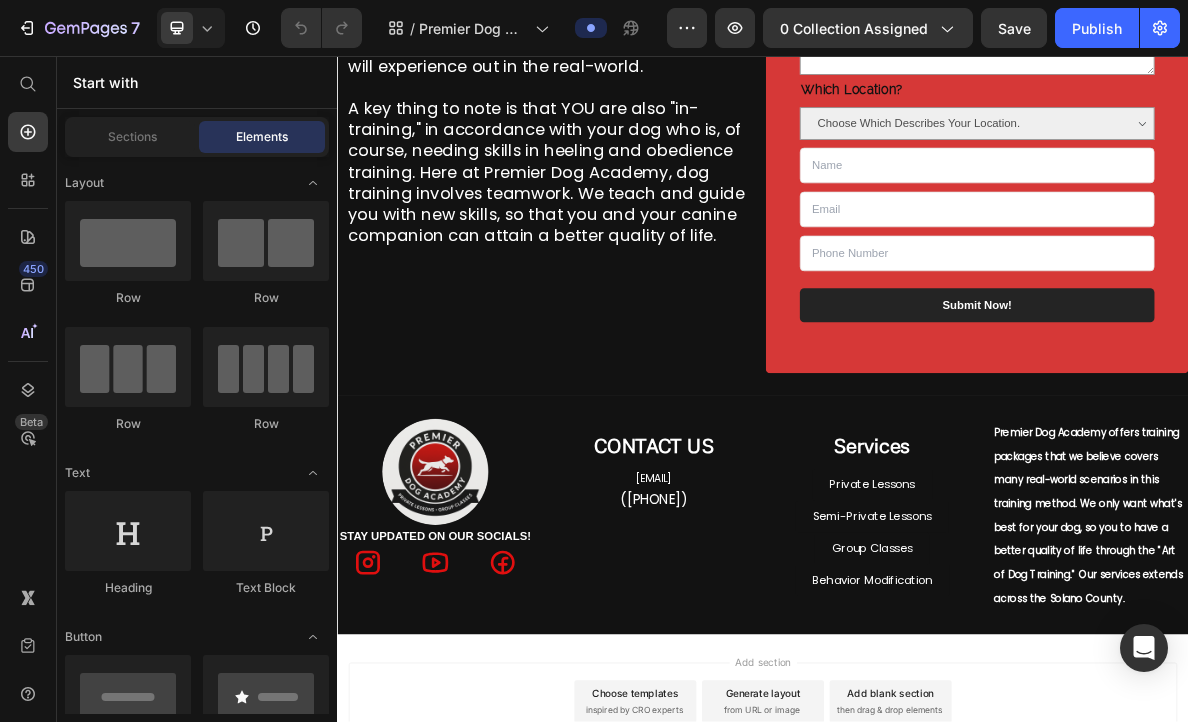 scroll, scrollTop: 1820, scrollLeft: 0, axis: vertical 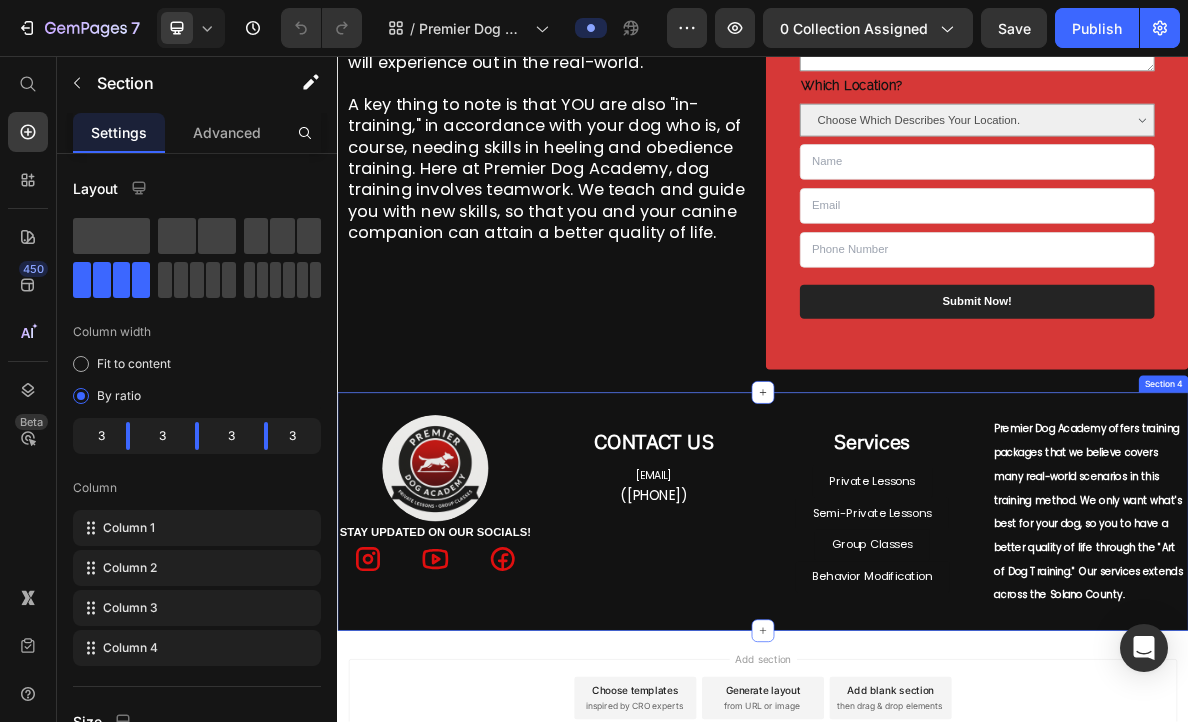 click on "Image STAY UPDATED ON OUR SOCIALS! Text Block
Icon
Icon
Icon Row CONTACT US Heading admin@premierdogacademy.com Text Block (650) 296-0383 Text Block Services Heading Private Lessons Button Semi-Private Lessons Button Group Classes Button Behavior Modification Button Premier Dog Academy offers training packages that we believe covers many real-world scenarios in this training method. We only want what's best for your dog, so you to have a better quality of life through the "Art of Dog Training." Our services extends across the Solano County. Text Block Section 4" at bounding box center [937, 698] 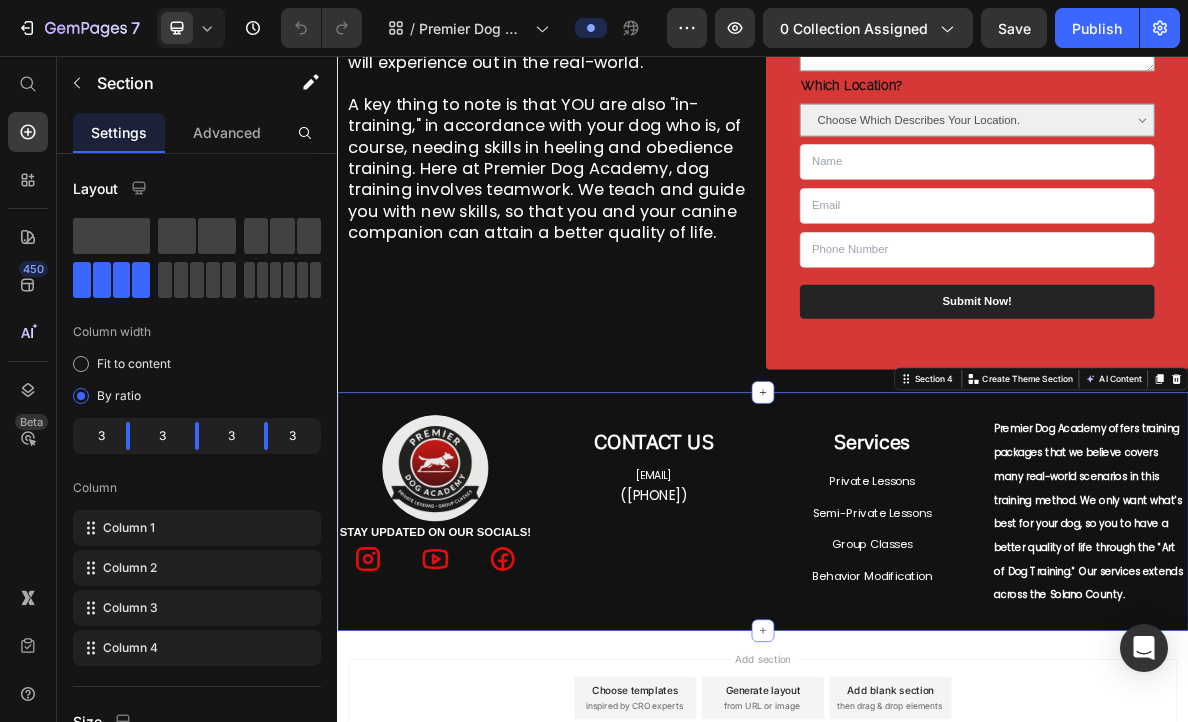 click on "Section 4   You can create reusable sections Create Theme Section AI Content Write with GemAI What would you like to describe here? Tone and Voice Persuasive Product 12 Week Training Special - Private, Semi-Private, and Group Classes Show more Generate" at bounding box center [1329, 512] 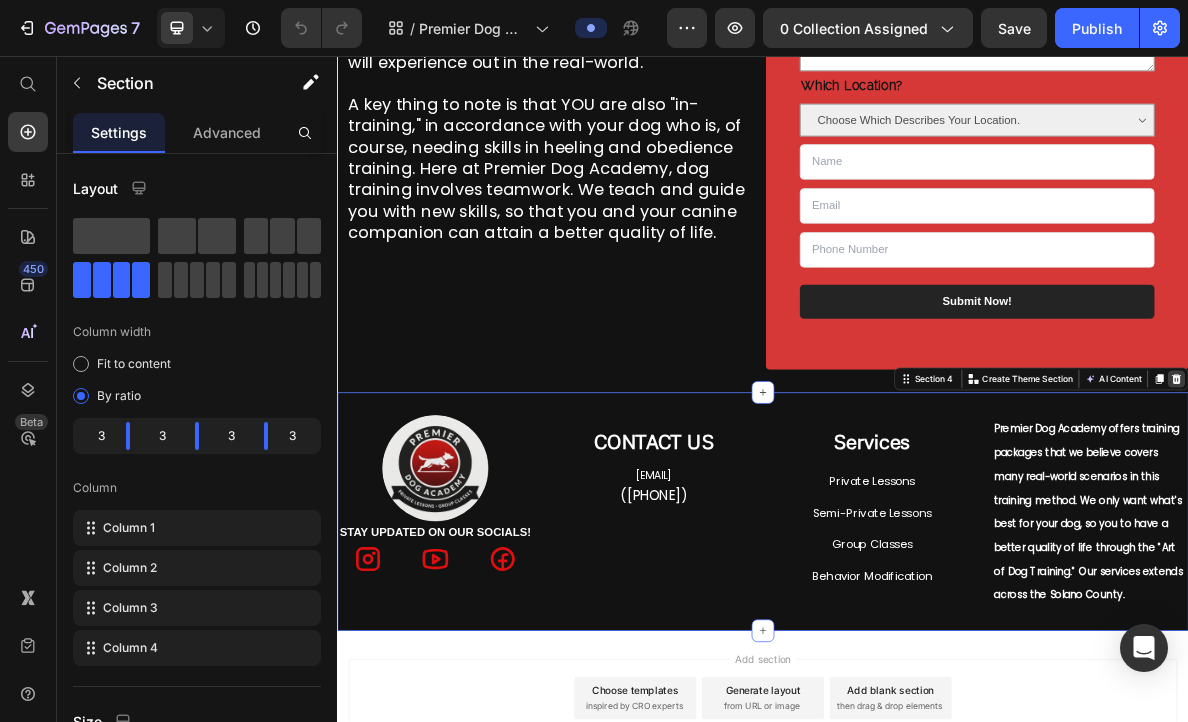 click 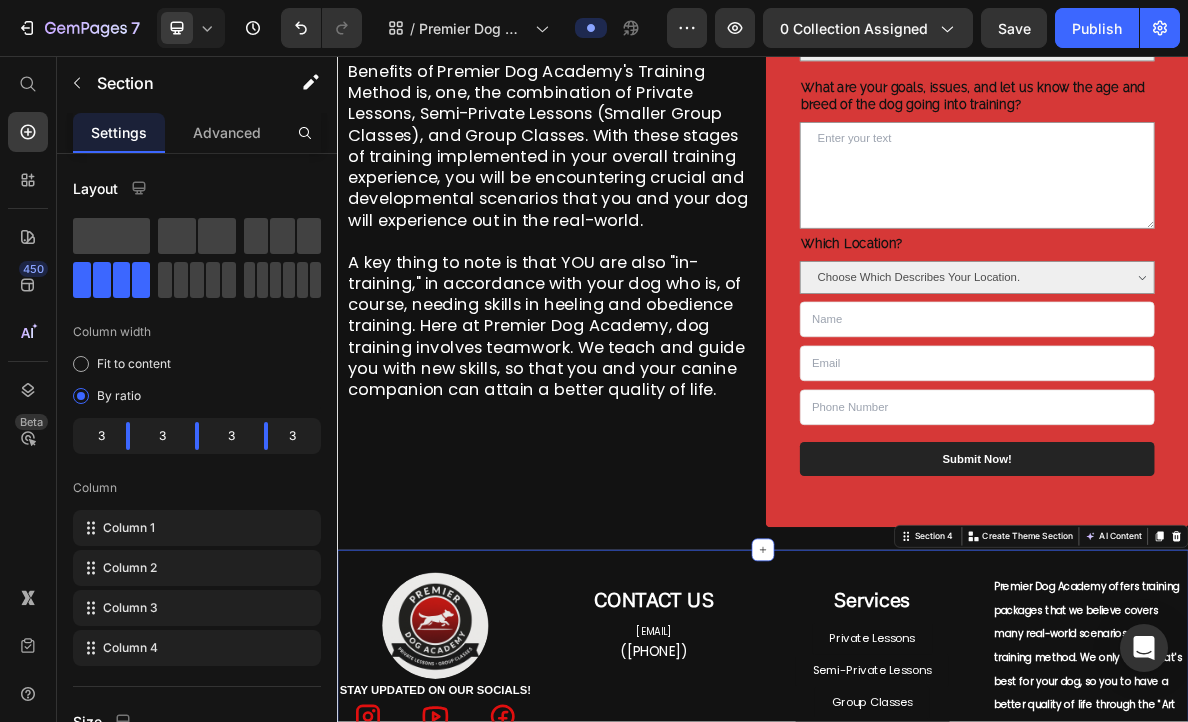 scroll, scrollTop: 1820, scrollLeft: 0, axis: vertical 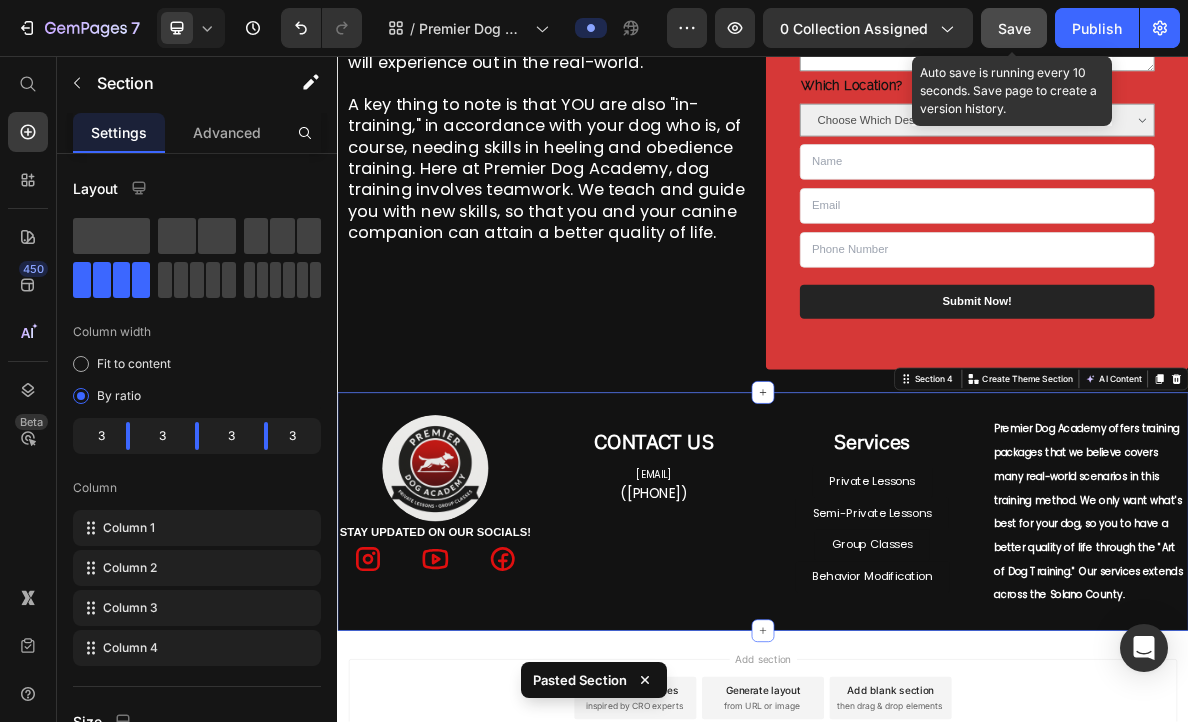 click on "Save" 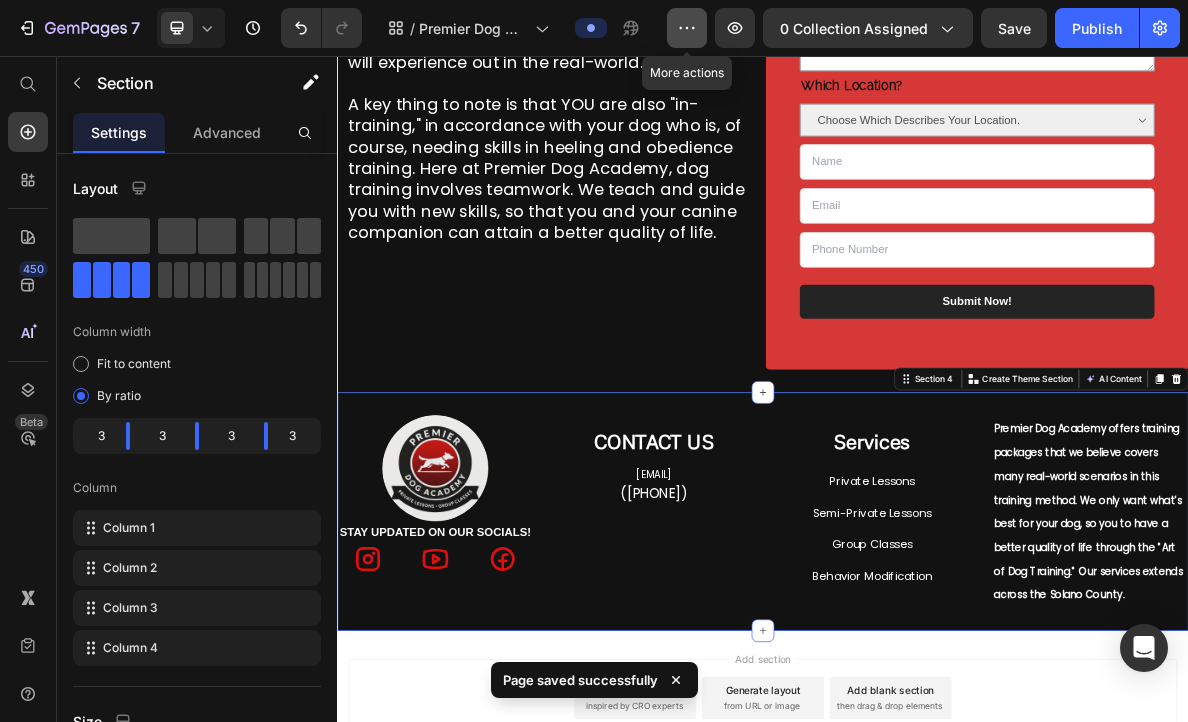 click 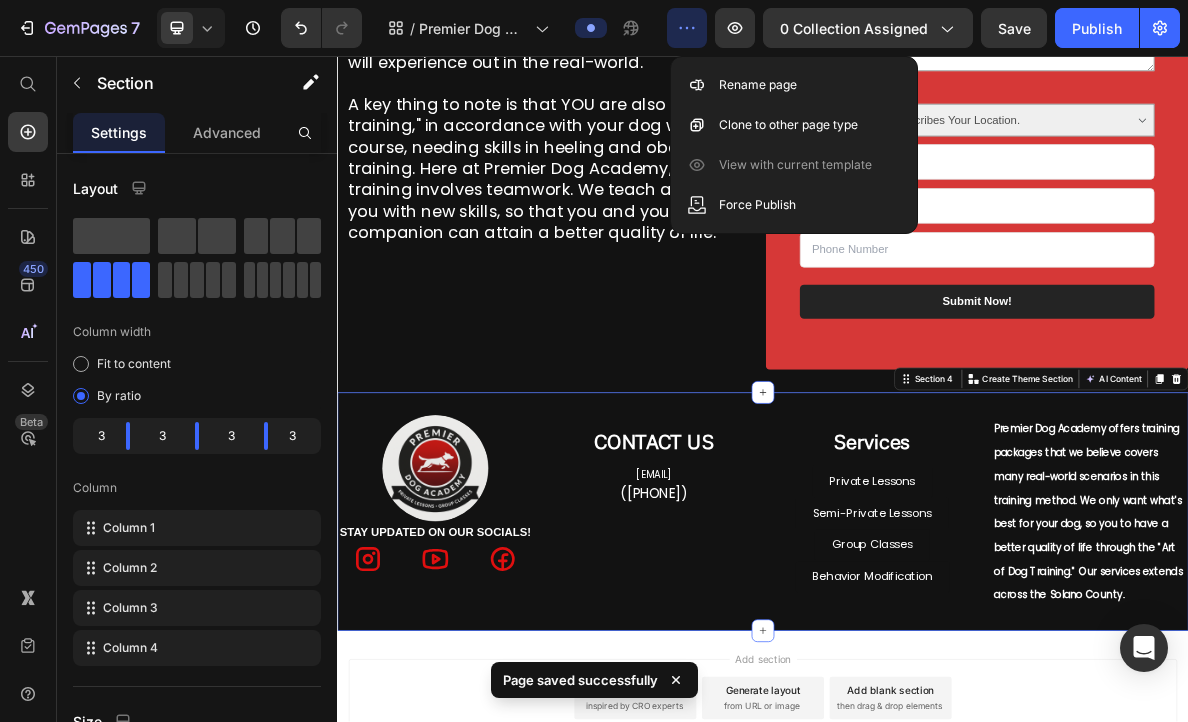 click 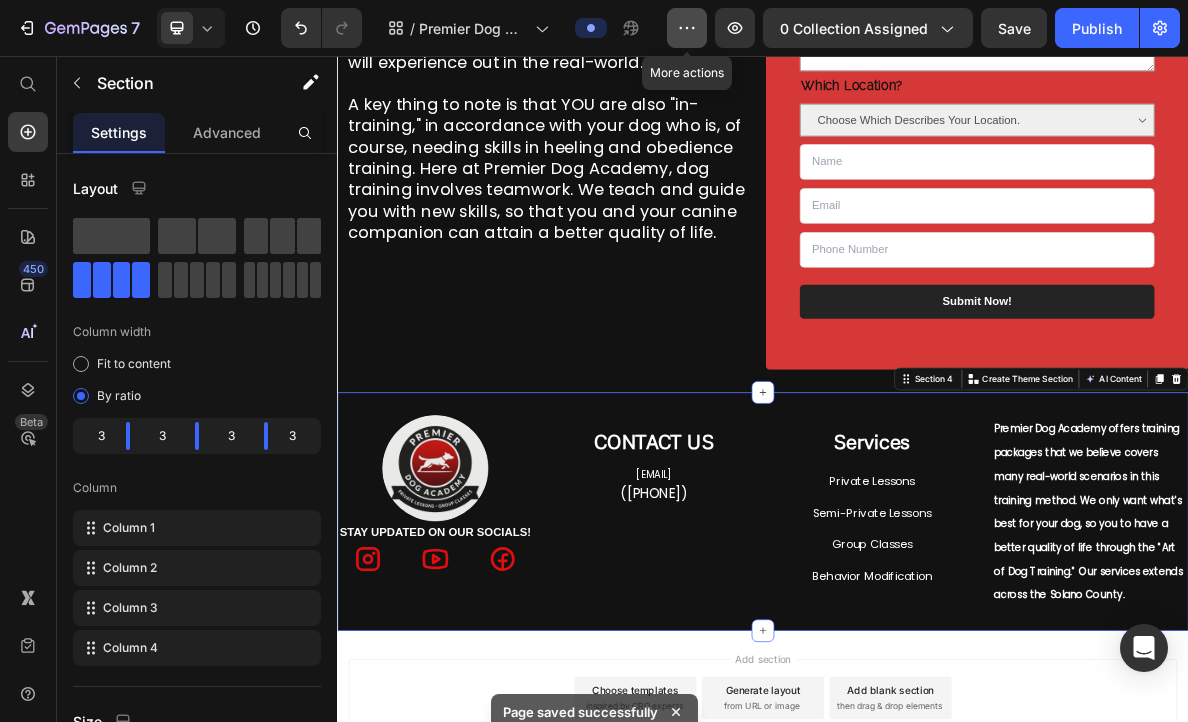 click 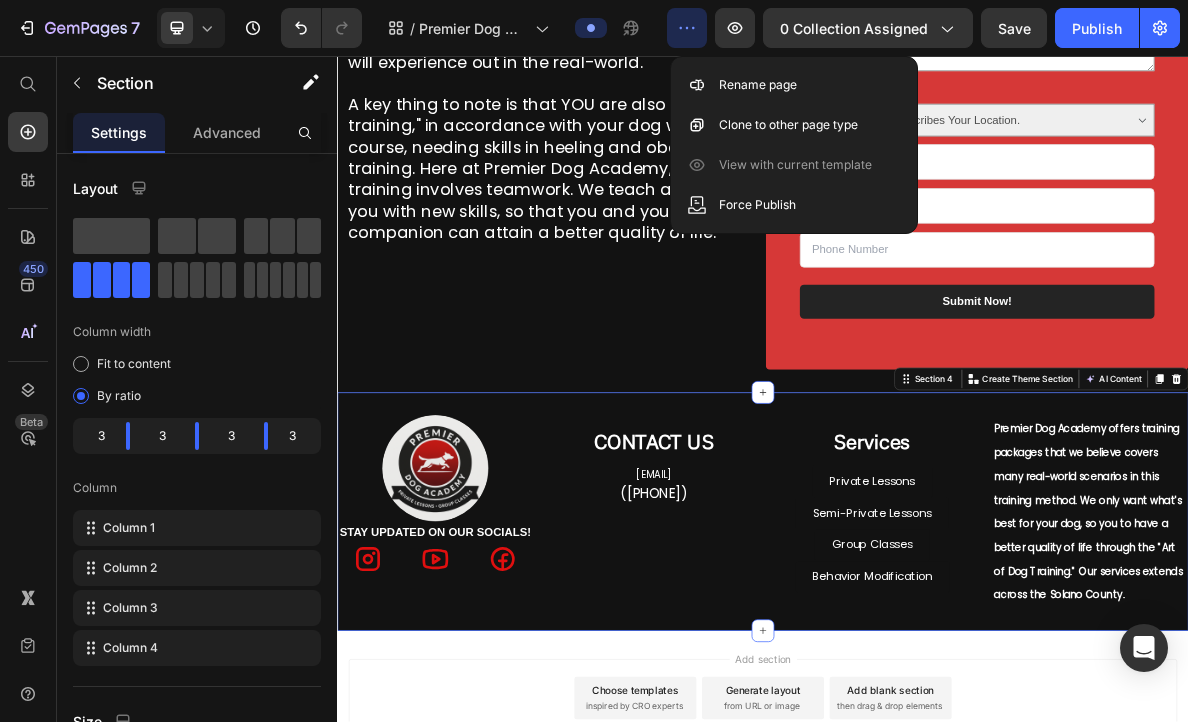 click 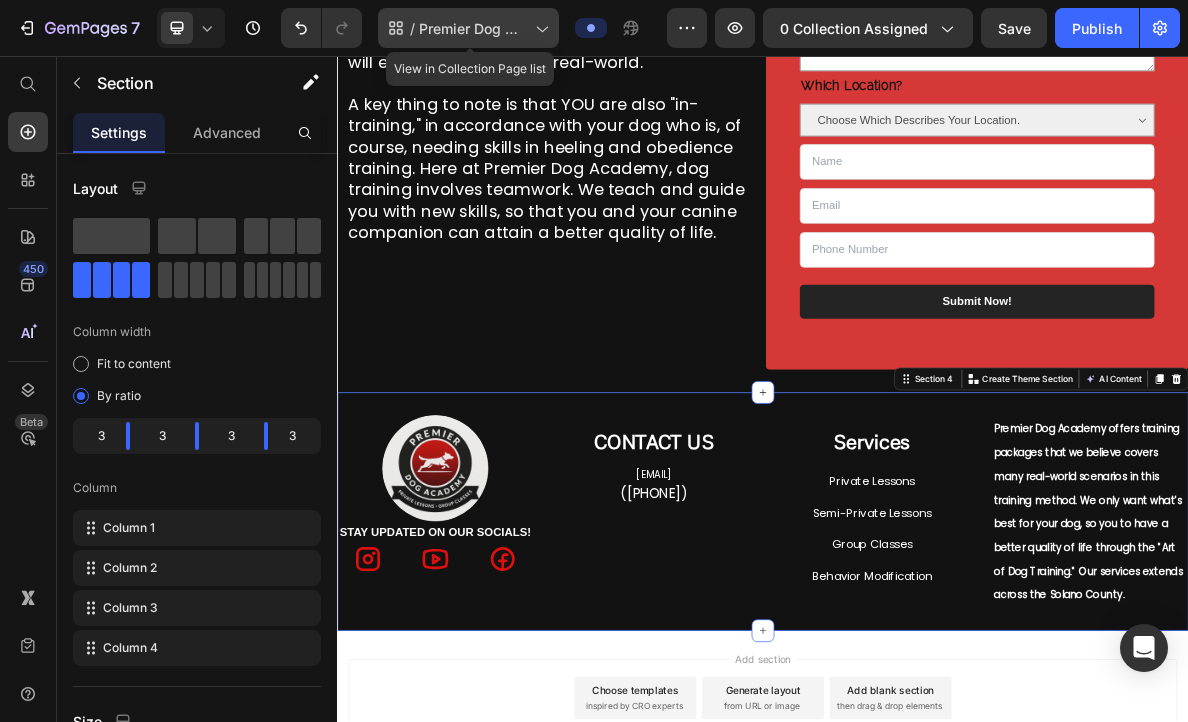 click 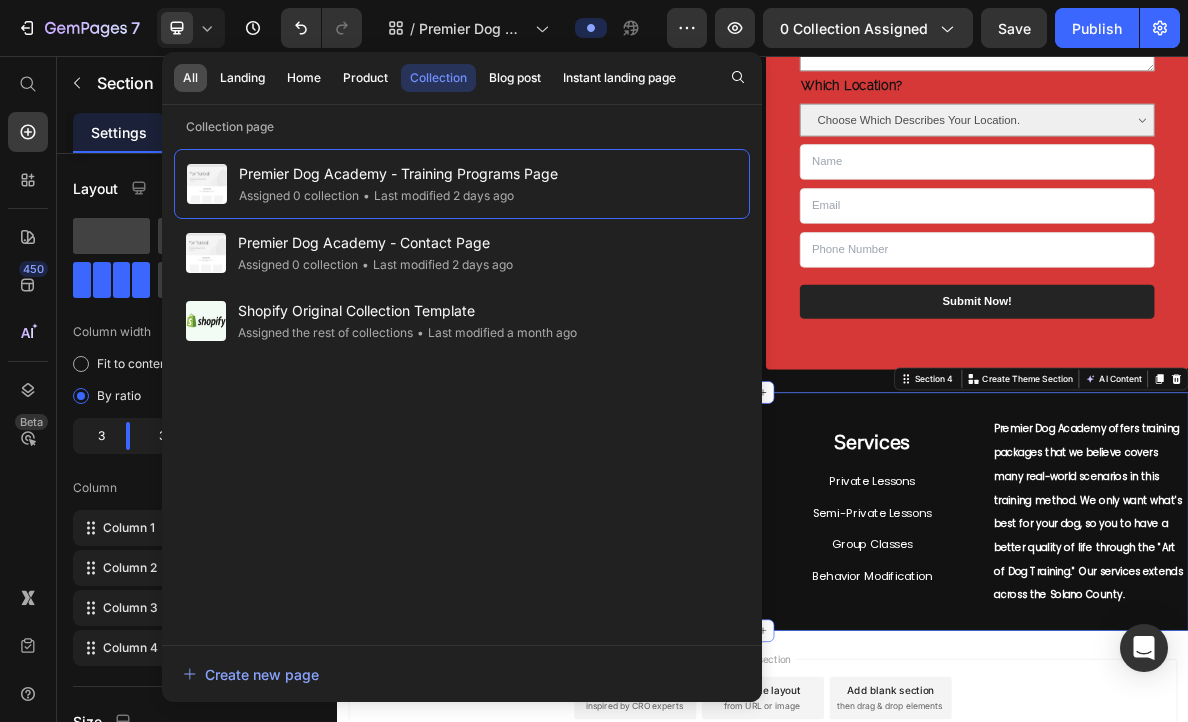 click on "All" at bounding box center (190, 78) 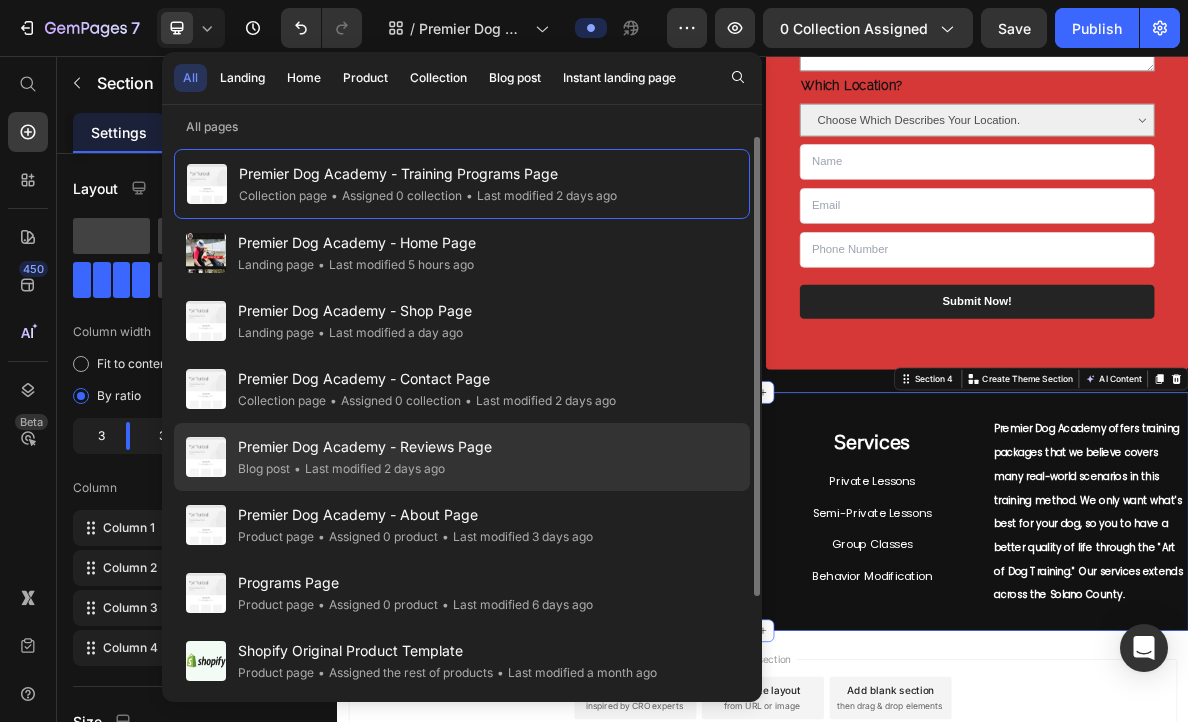 click on "• Last modified 2 days ago" 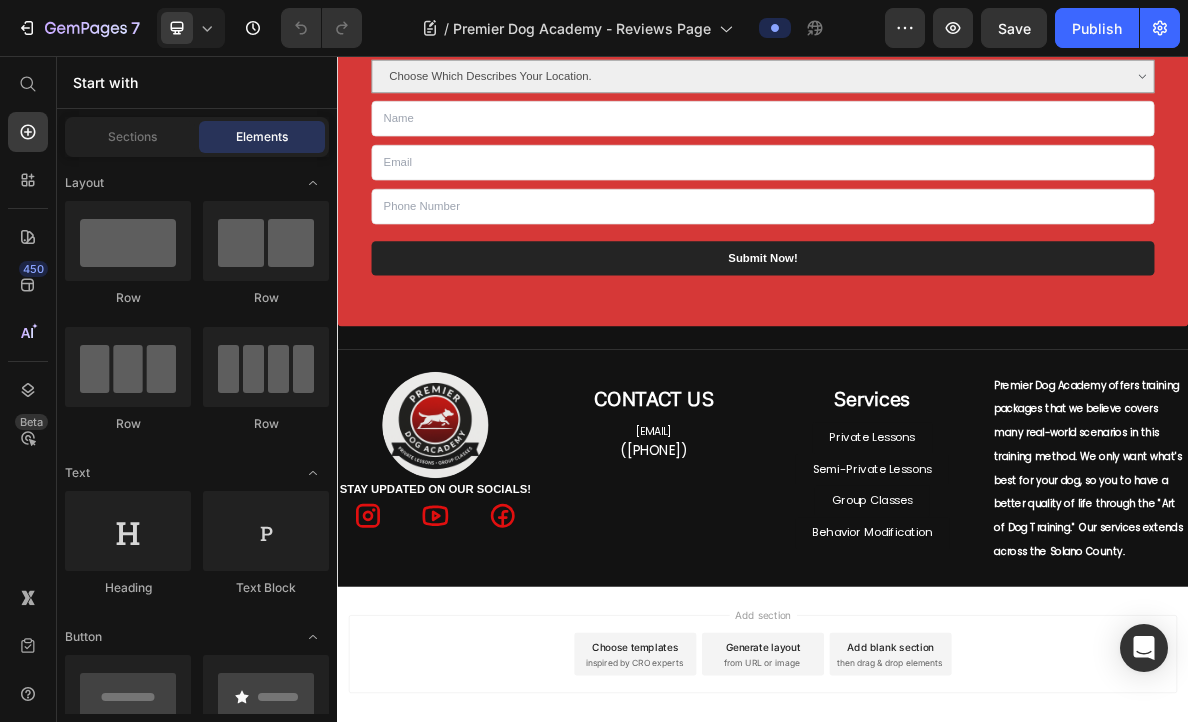 scroll, scrollTop: 1164, scrollLeft: 0, axis: vertical 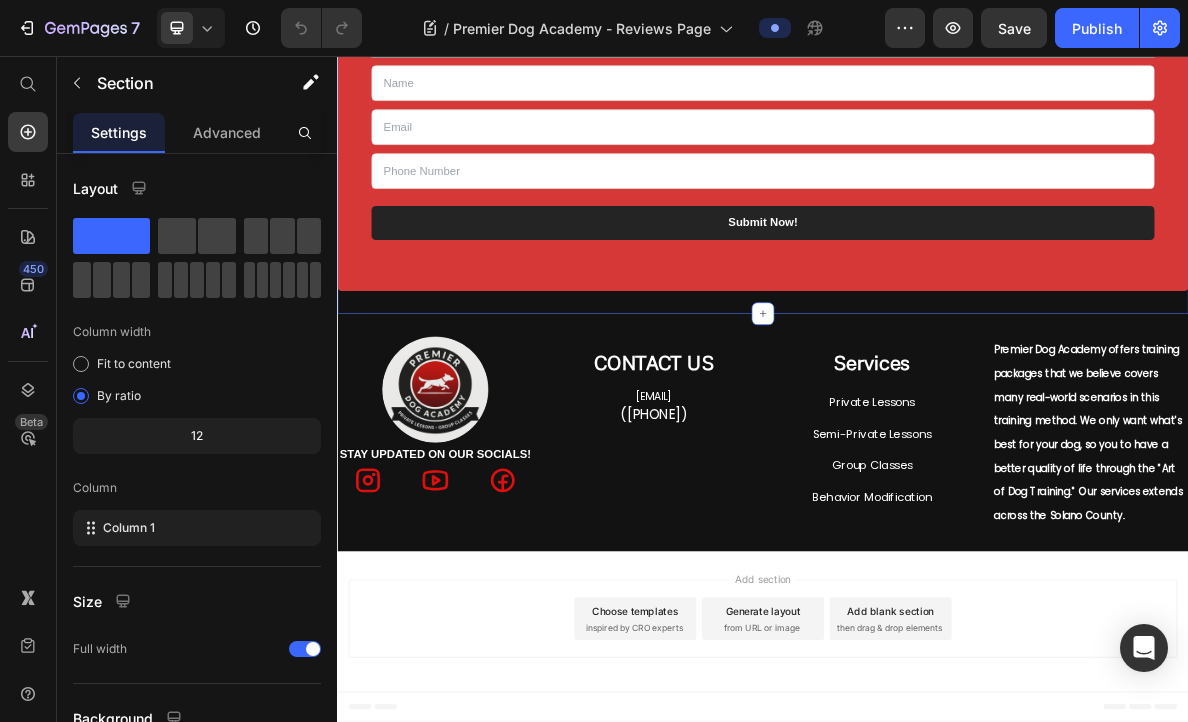 click on "Fill Out Information Below for Evaluation and Dog Training Services Text block Which Training Service Package Are You Interested In? (Choose Below) Heading Services We Offer (Select Below): Basic To Advance Obedience Training Behavior Modification + Management Family Protection Training Socialization Private + Semi-Private Lessons Private + Semi-Private Lessons + Group Classes Dropdown What are your goals, issues, and let us know the age and breed of the dog going into training? Heading Textarea Which Location? Heading Choose Which Describes Your Location. Within Solano County (Vallejo, Fairfield, Vacaville) Outside Solano County (Still in the Bay Area) Dropdown Text Field Email Field Text Field Row Submit Now! Submit Button Contact Form Row Section 4   You can create reusable sections Create Theme Section AI Content Write with GemAI What would you like to describe here? Tone and Voice Persuasive Product 12 Week Training Special - Private, Semi-Private, and Group Classes Show more Generate" at bounding box center [937, -27] 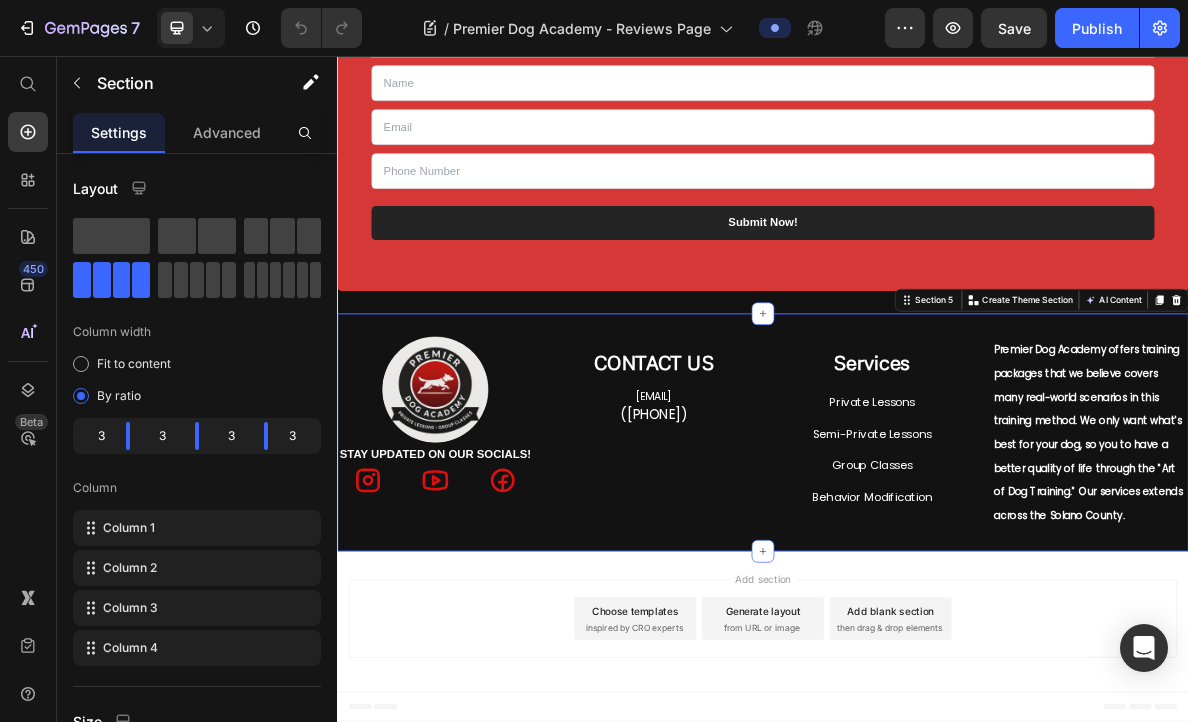 click on "Image STAY UPDATED ON OUR SOCIALS! Text Block
Icon
Icon
Icon Row CONTACT US Heading admin@premierdogacademy.com Text Block (650) 296-0383 Text Block Services Heading Private Lessons Button Semi-Private Lessons Button Group Classes Button Behavior Modification Button Premier Dog Academy offers training packages that we believe covers many real-world scenarios in this training method. We only want what's best for your dog, so you to have a better quality of life through the "Art of Dog Training." Our services extends across the Solano County. Text Block Section 5   You can create reusable sections Create Theme Section AI Content Write with GemAI What would you like to describe here? Tone and Voice Persuasive Product 12 Week Training Special - Private, Semi-Private, and Group Classes Show more Generate" at bounding box center (937, 587) 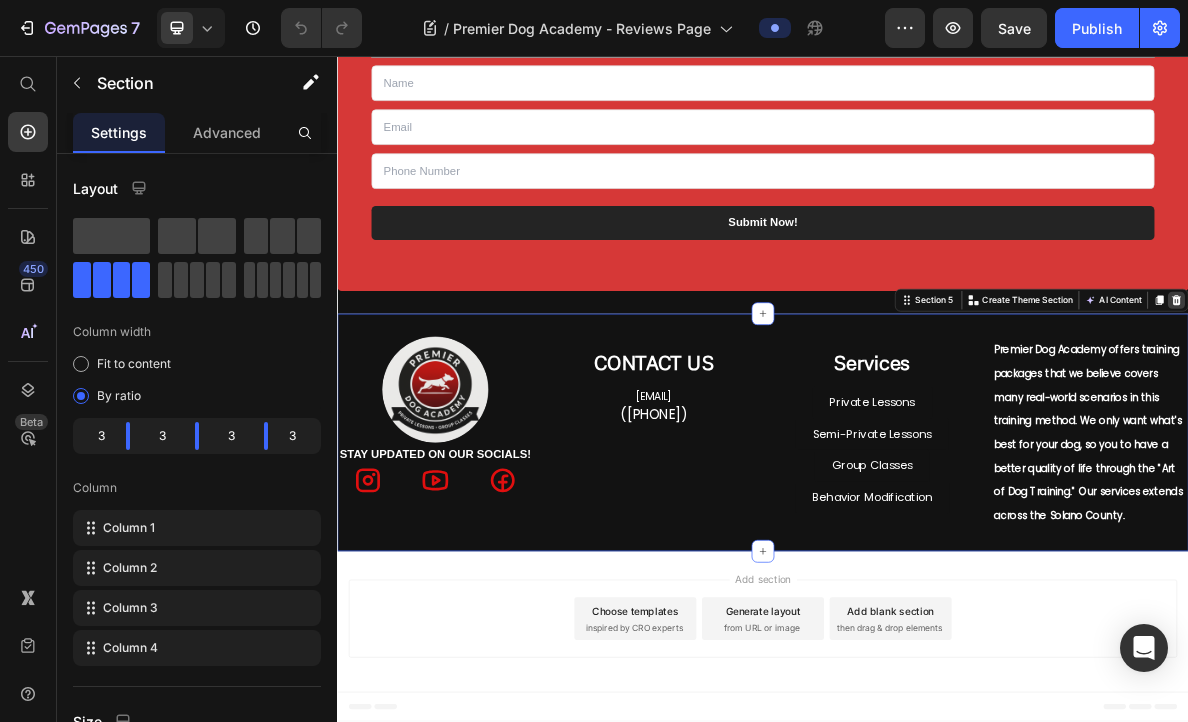 click 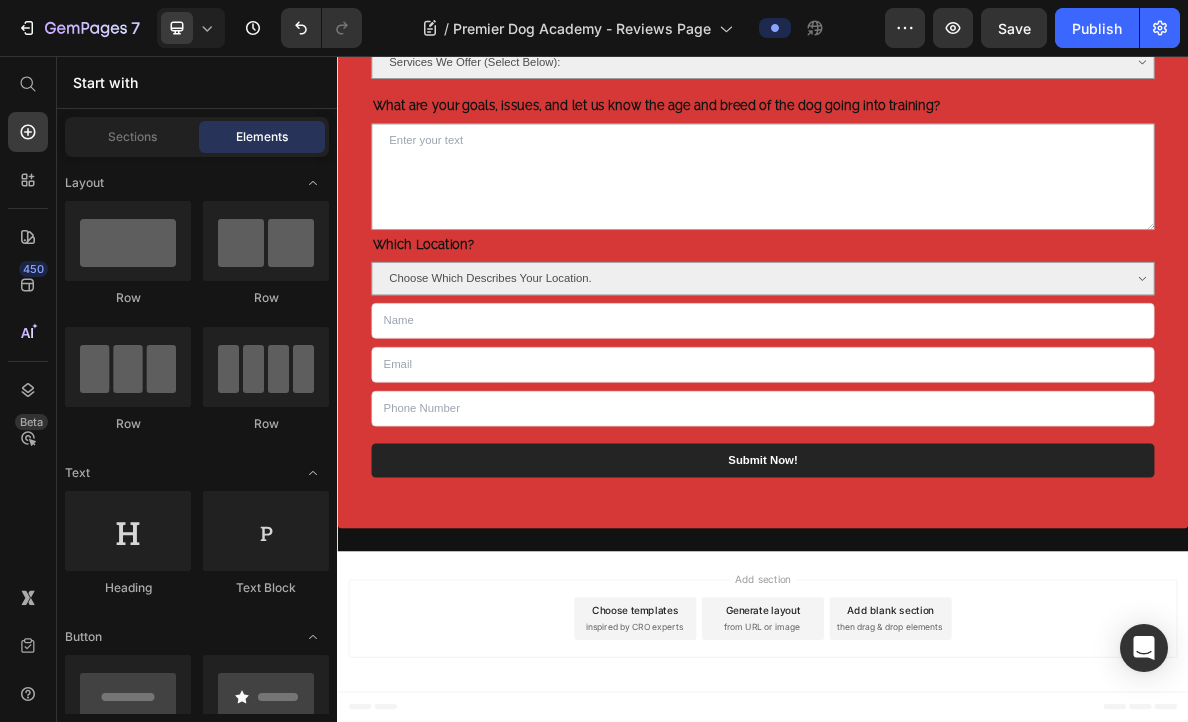 scroll, scrollTop: 825, scrollLeft: 0, axis: vertical 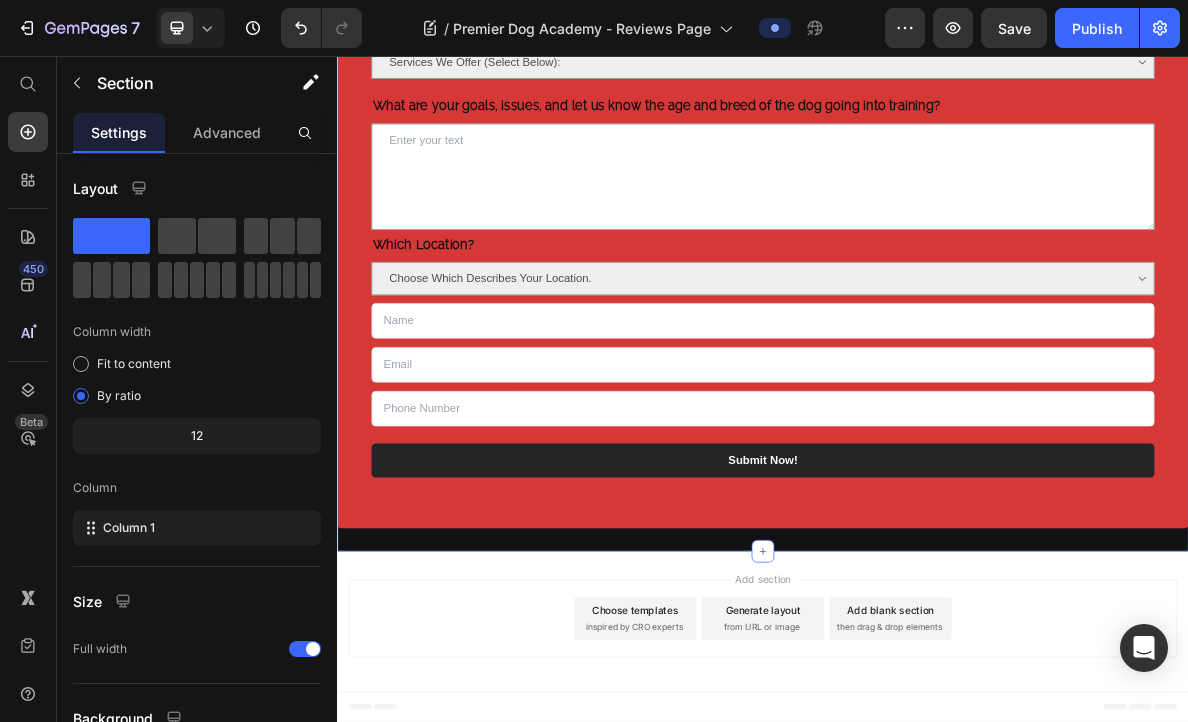 click on "Fill Out Information Below for Evaluation and Dog Training Services Text block Which Training Service Package Are You Interested In? (Choose Below) Heading Services We Offer (Select Below): Basic To Advance Obedience Training Behavior Modification + Management Family Protection Training Socialization Private + Semi-Private Lessons Private + Semi-Private Lessons + Group Classes Dropdown What are your goals, issues, and let us know the age and breed of the dog going into training? Heading Textarea Which Location? Heading Choose Which Describes Your Location. Within Solano County (Vallejo, Fairfield, Vacaville) Outside Solano County (Still in the Bay Area) Dropdown Text Field Email Field Text Field Row Submit Now! Submit Button Contact Form Row Section 4   You can create reusable sections Create Theme Section AI Content Write with GemAI What would you like to describe here? Tone and Voice Persuasive Product 12 Week Training Special - Private, Semi-Private, and Group Classes Show more Generate" at bounding box center [937, 308] 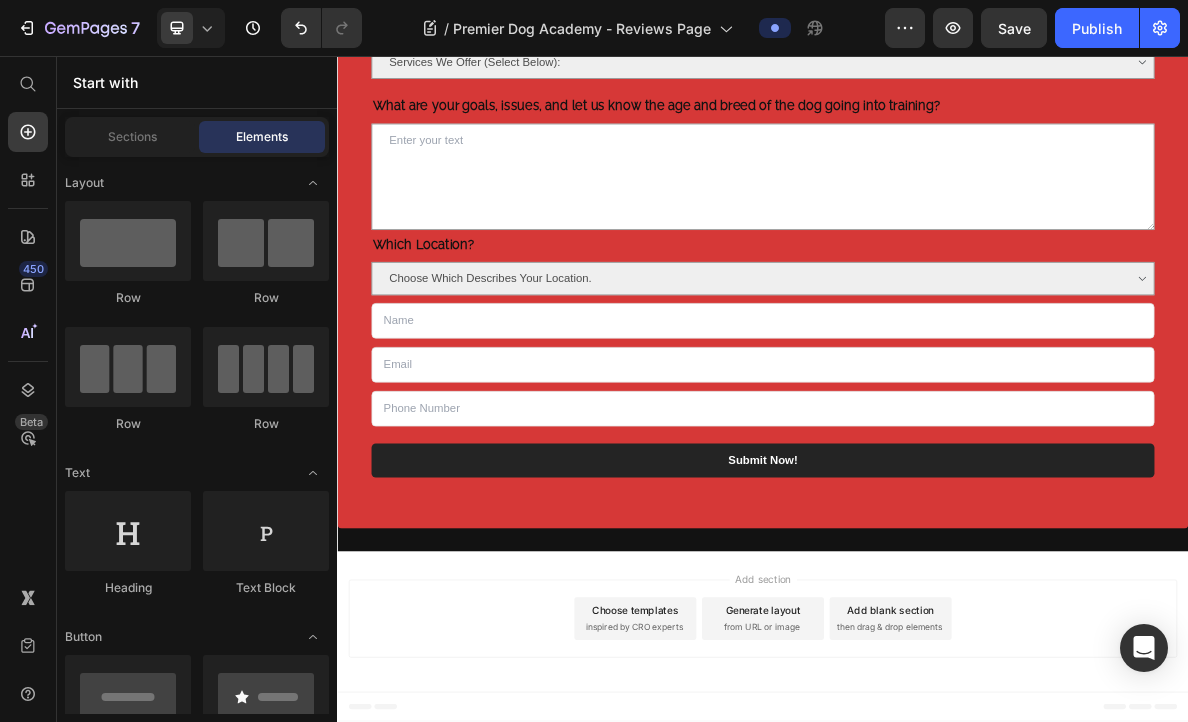 click on "Add section Choose templates inspired by CRO experts Generate layout from URL or image Add blank section then drag & drop elements" at bounding box center [937, 854] 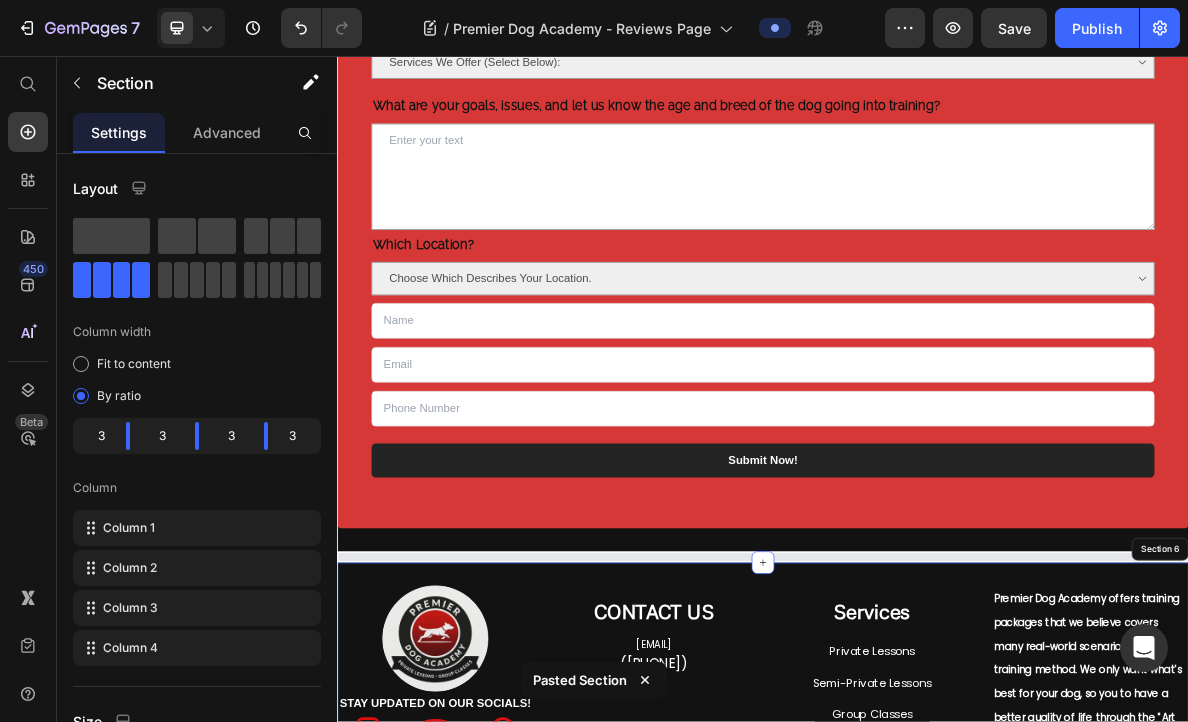 scroll, scrollTop: 1164, scrollLeft: 0, axis: vertical 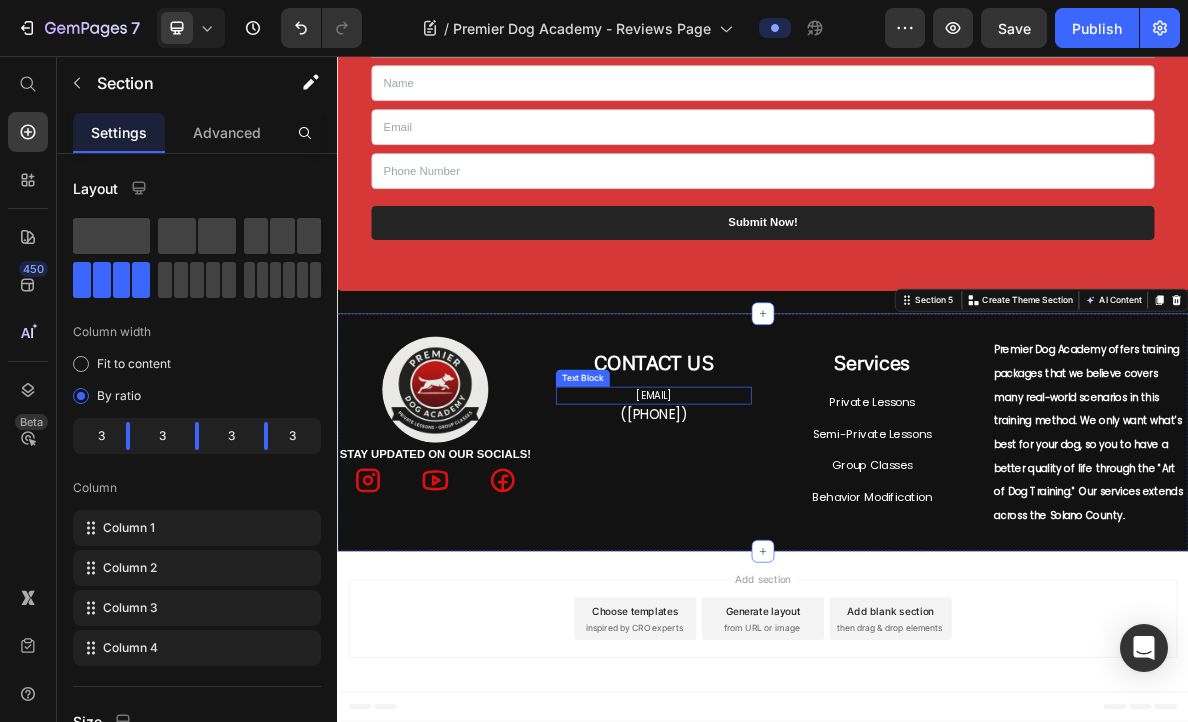 click on "admin@[EMAIL]" at bounding box center (783, 536) 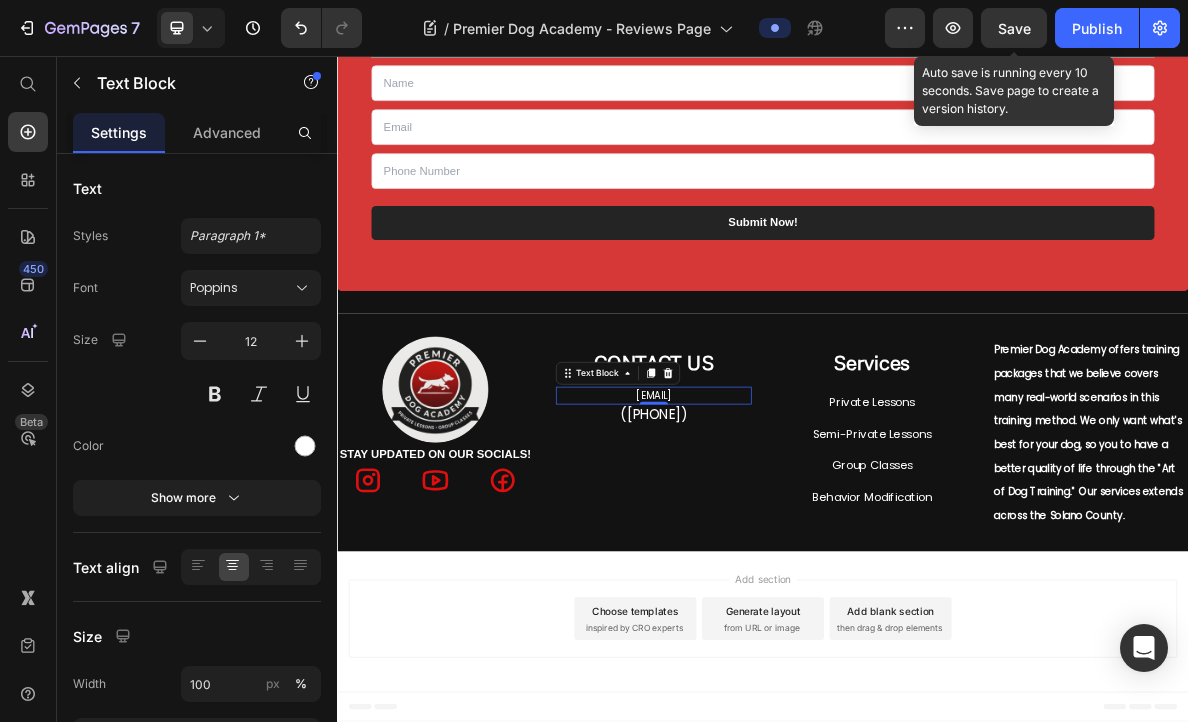 click on "Save" at bounding box center [1014, 28] 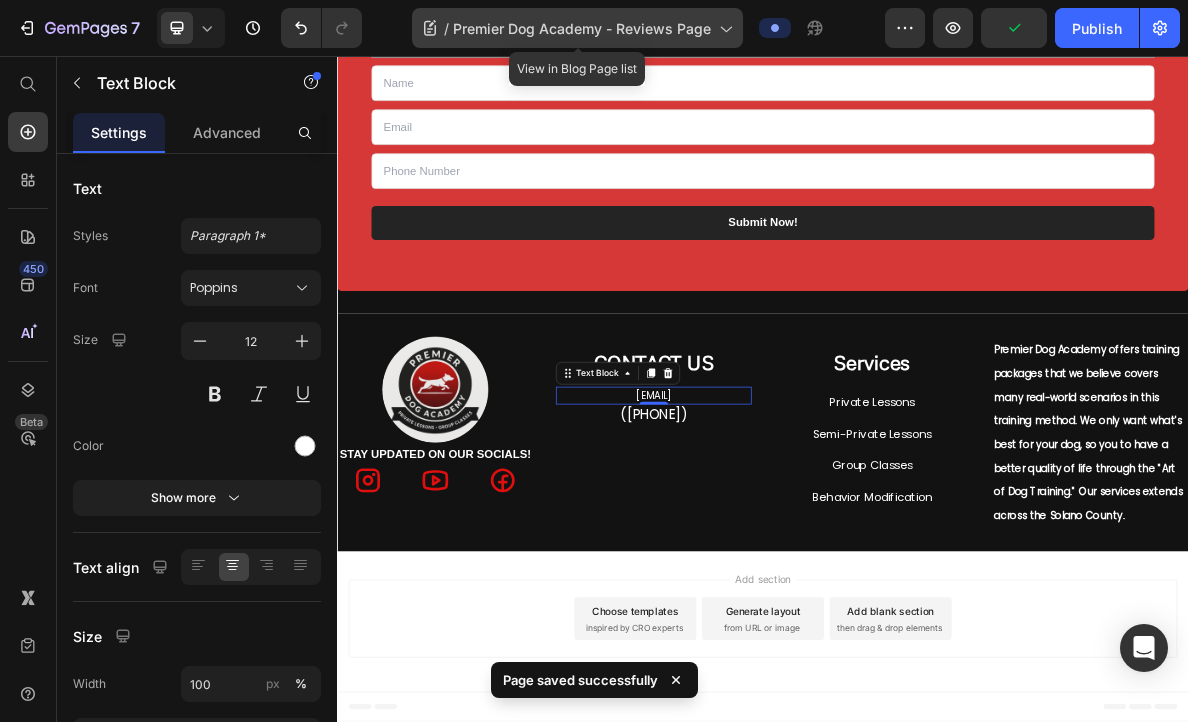 click on "Premier Dog Academy - Reviews Page" at bounding box center [582, 28] 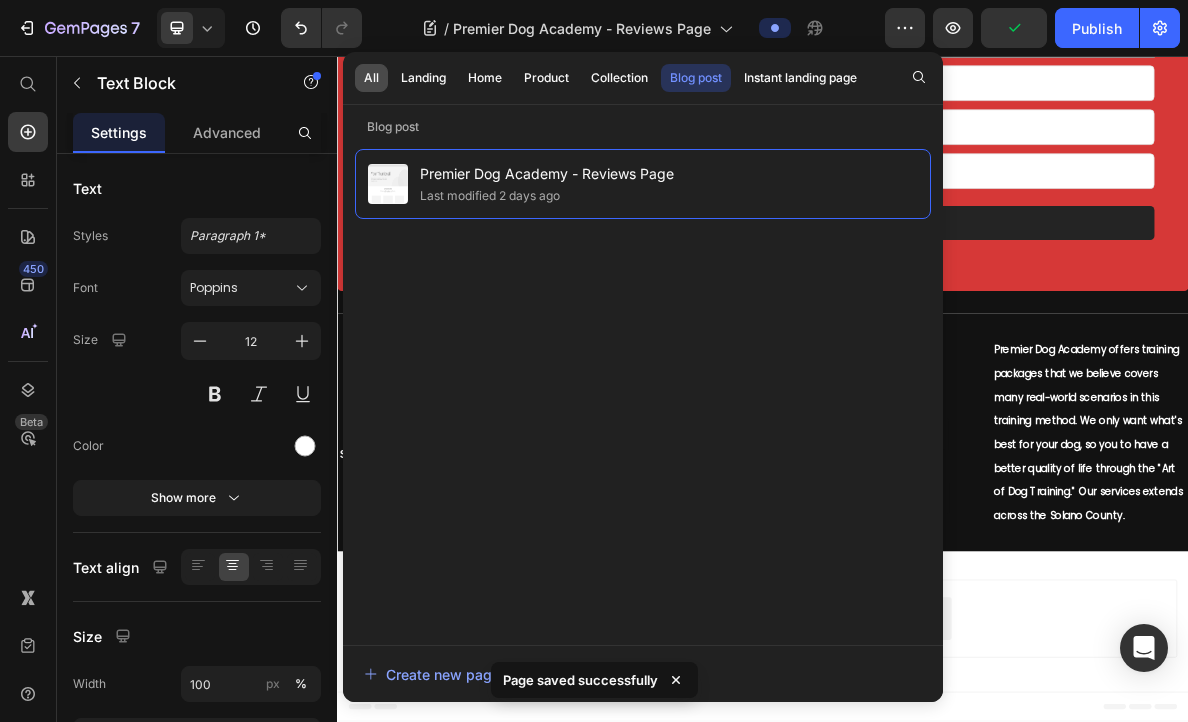 click on "All" at bounding box center [371, 78] 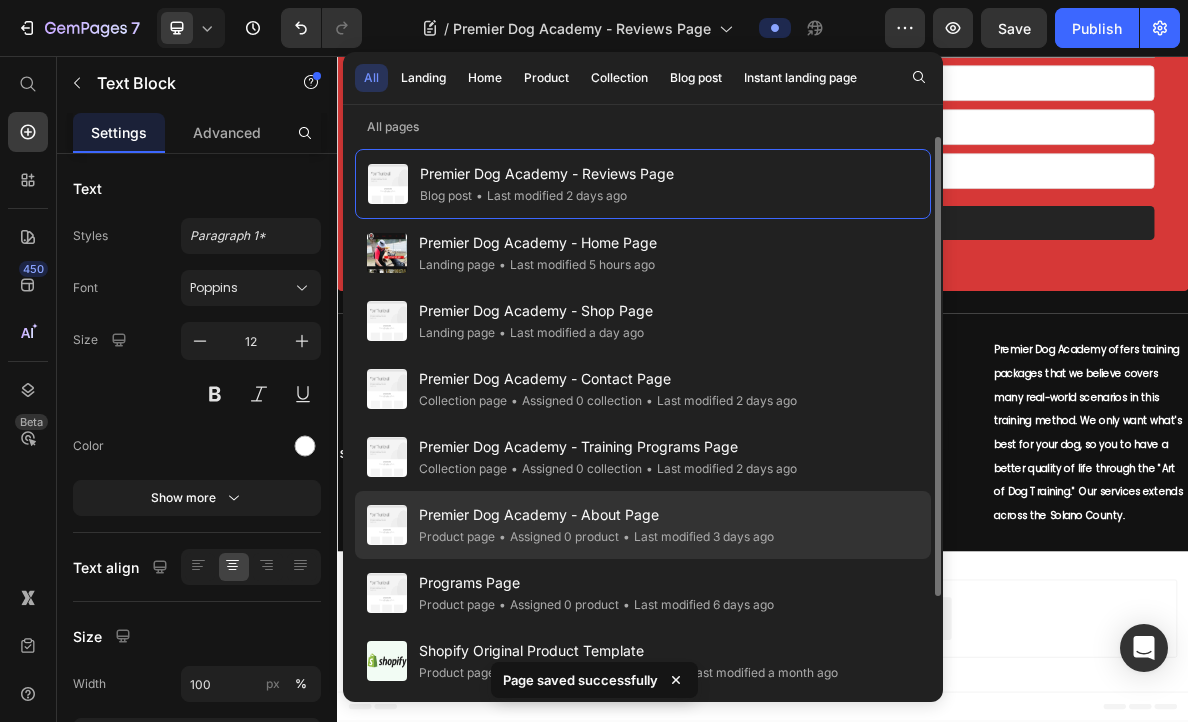 click on "Premier Dog Academy - About Page" at bounding box center (596, 515) 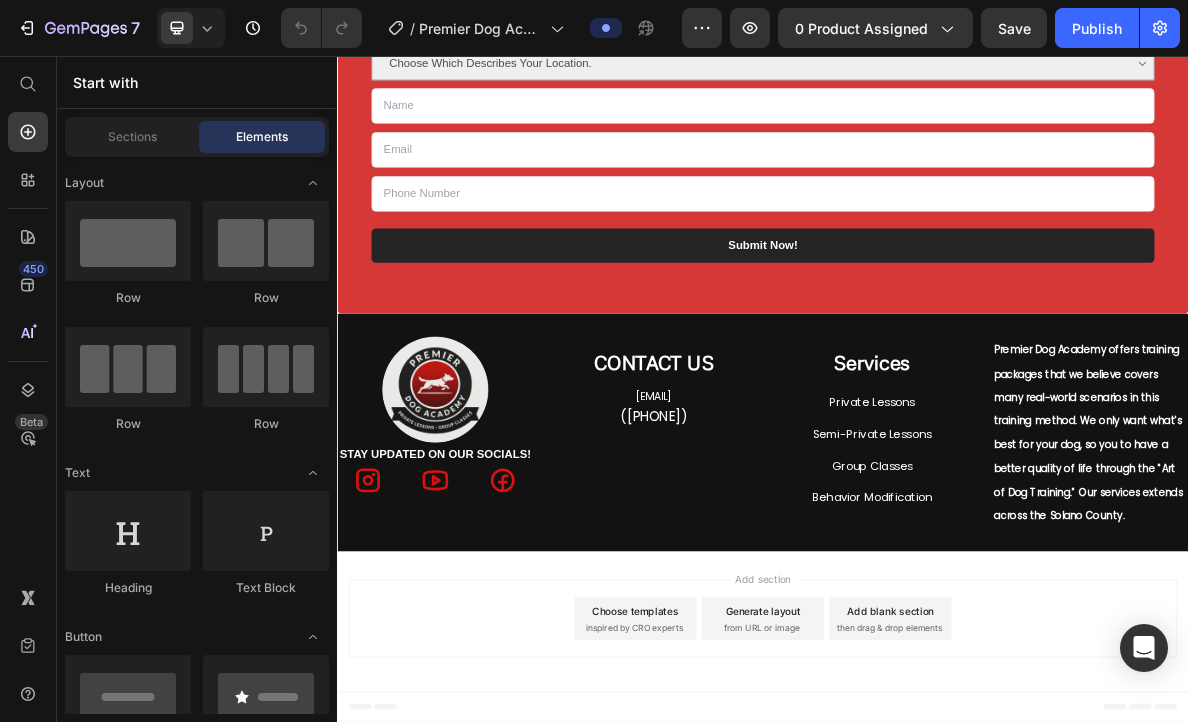 scroll, scrollTop: 2947, scrollLeft: 0, axis: vertical 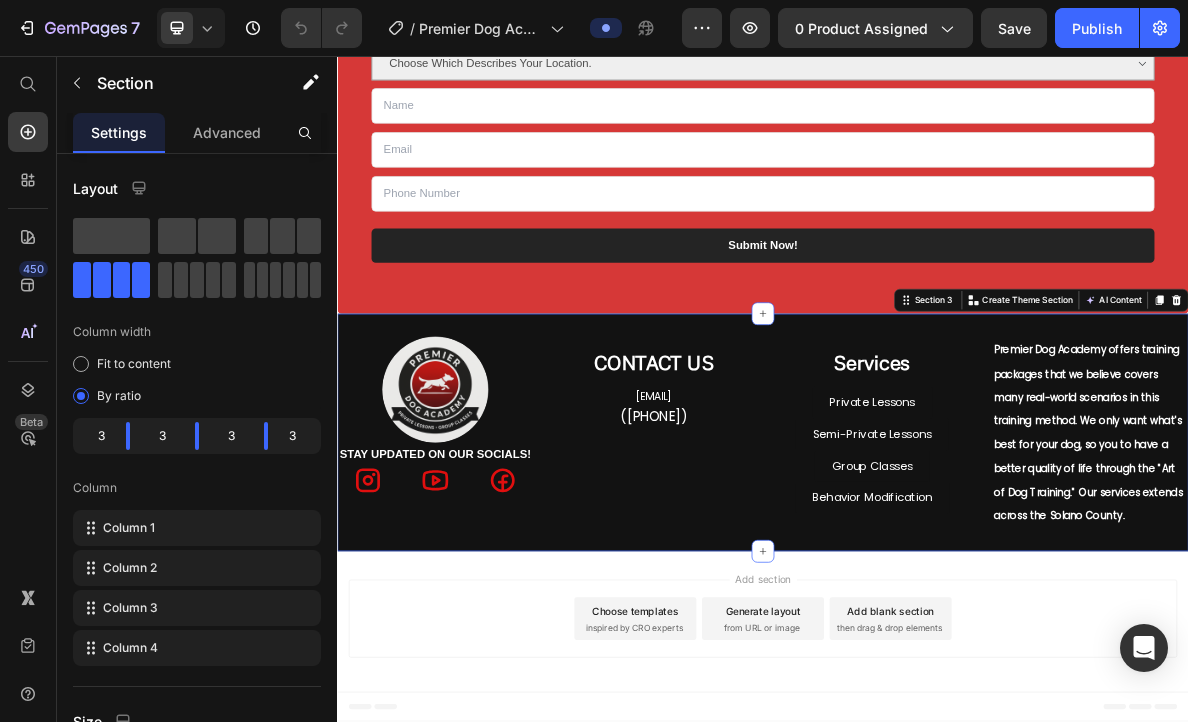 click on "Image STAY UPDATED ON OUR SOCIALS! Text Block
Icon
Icon
Icon Row CONTACT US Heading admin@premierdogacademy.com Text Block (650) 296-0383 Text Block Services Heading Private Lessons Button Semi-Private Lessons Button Group Classes Button Behavior Modification Button Premier Dog Academy offers training packages that we believe covers many real-world scenarios in this training method. We only want what's best for your dog, so you to have a better quality of life through the "Art of Dog Training." Our services extends across the Solano County. Text Block Section 3   You can create reusable sections Create Theme Section AI Content Write with GemAI What would you like to describe here? Tone and Voice Persuasive Product Getting products... Show more Generate" at bounding box center (937, 587) 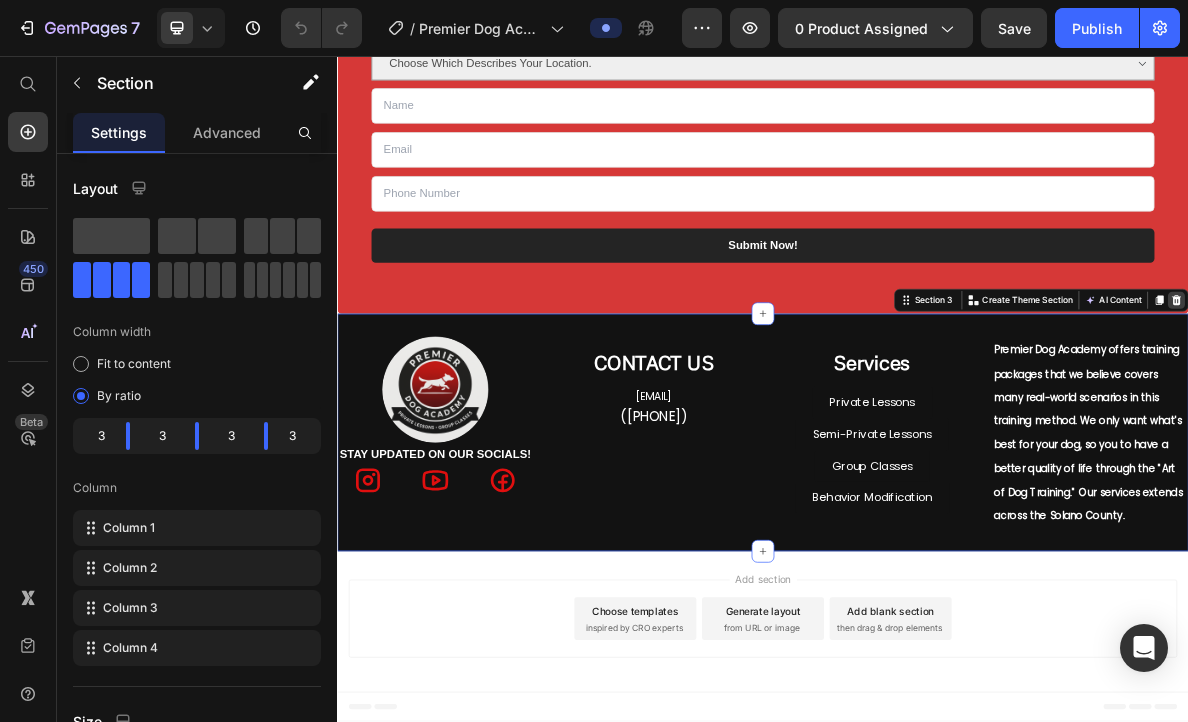 click 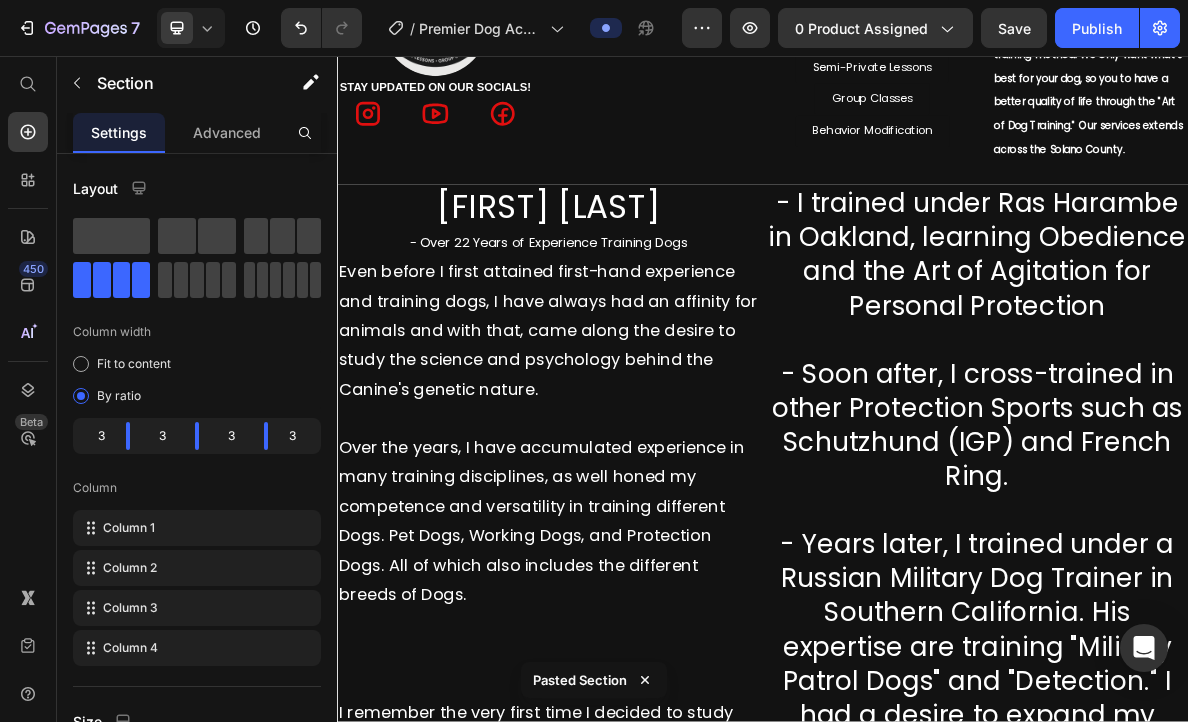 scroll, scrollTop: 137, scrollLeft: 0, axis: vertical 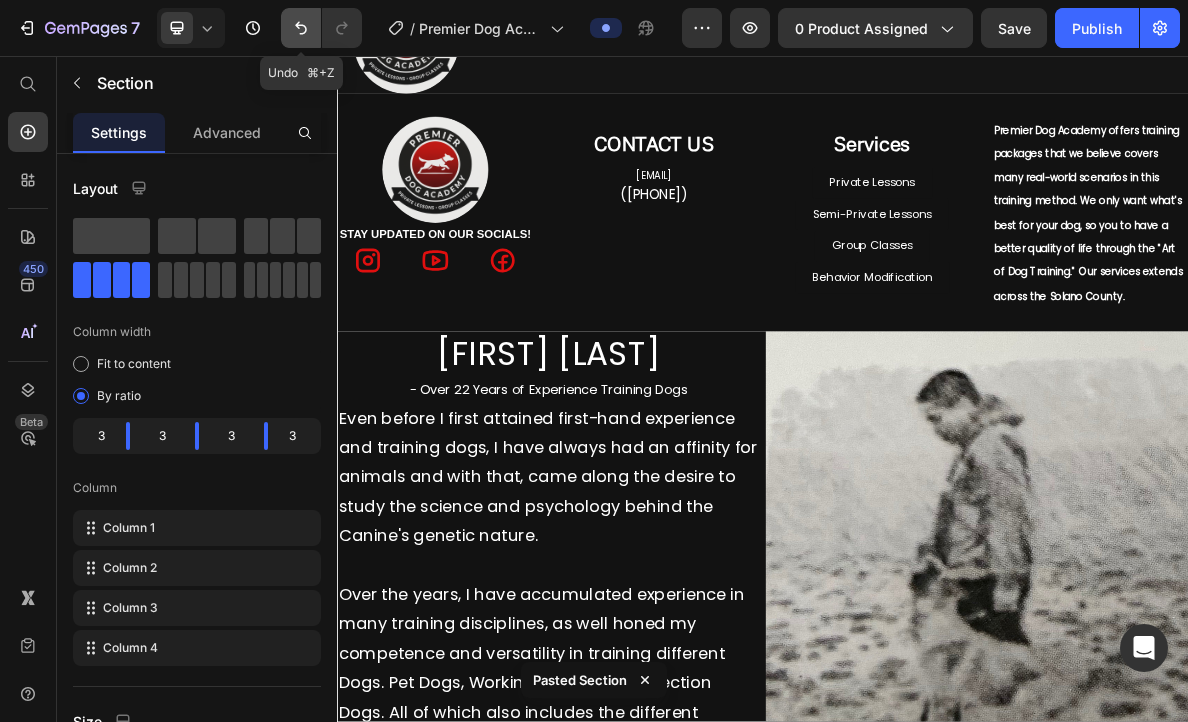click 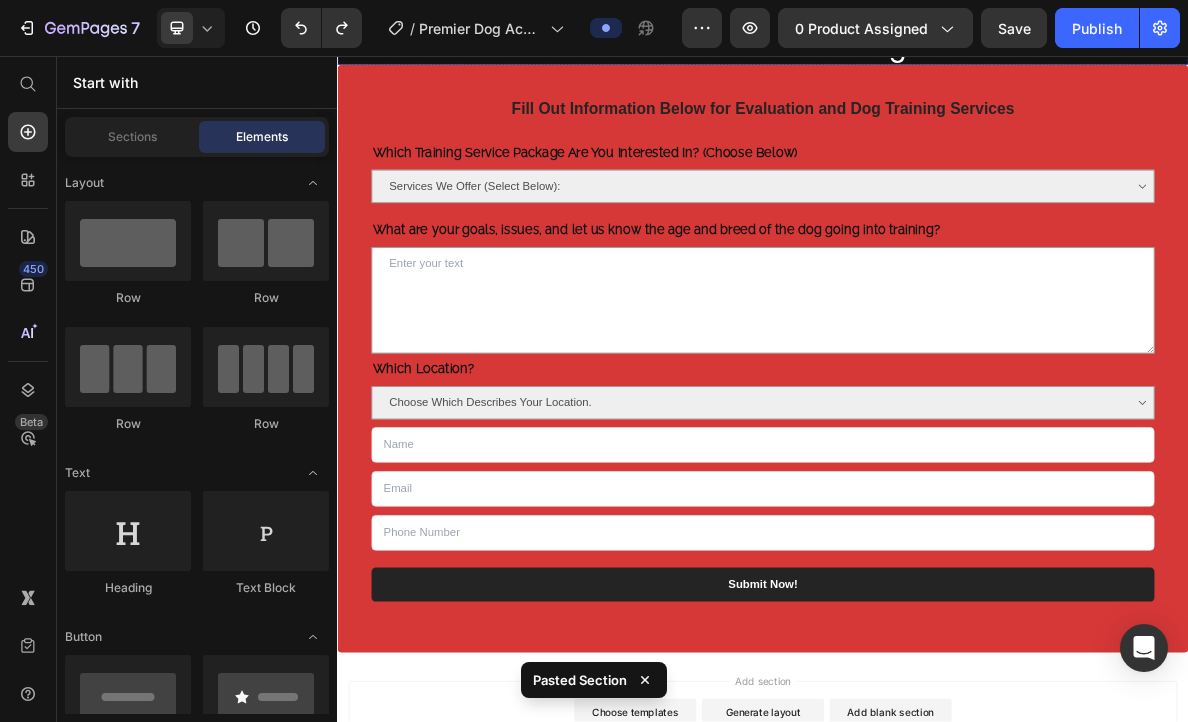 scroll, scrollTop: 2608, scrollLeft: 0, axis: vertical 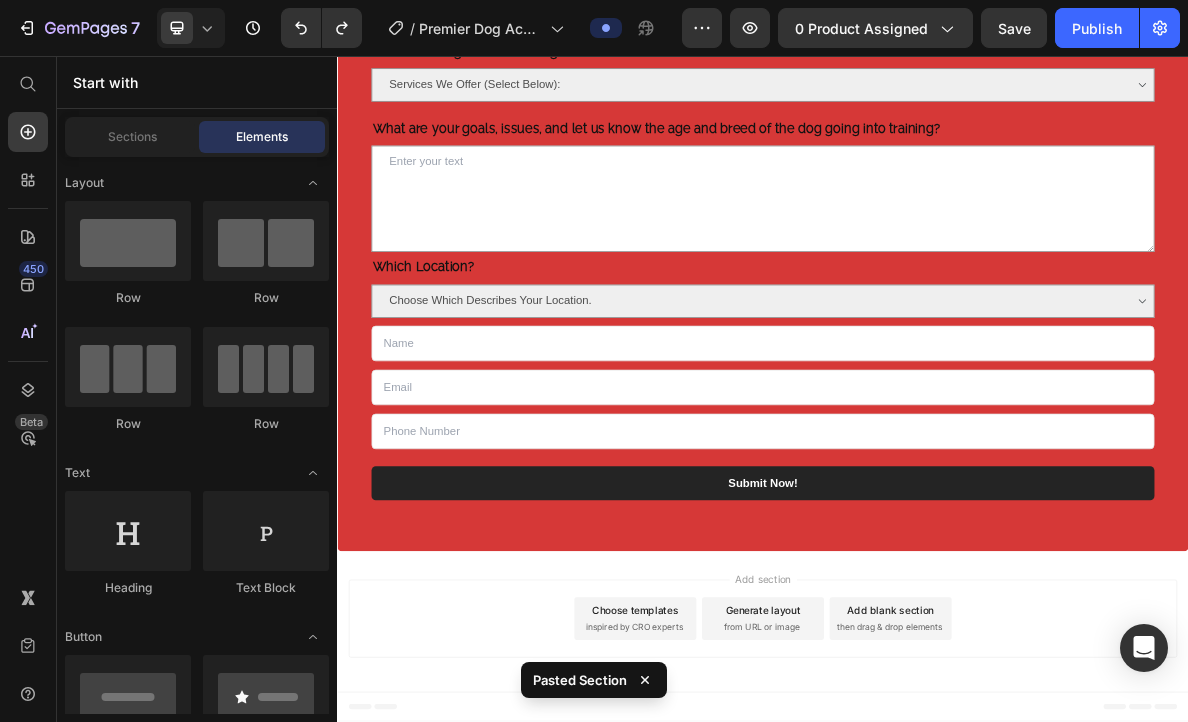 click on "Add section Choose templates inspired by CRO experts Generate layout from URL or image Add blank section then drag & drop elements" at bounding box center (937, 854) 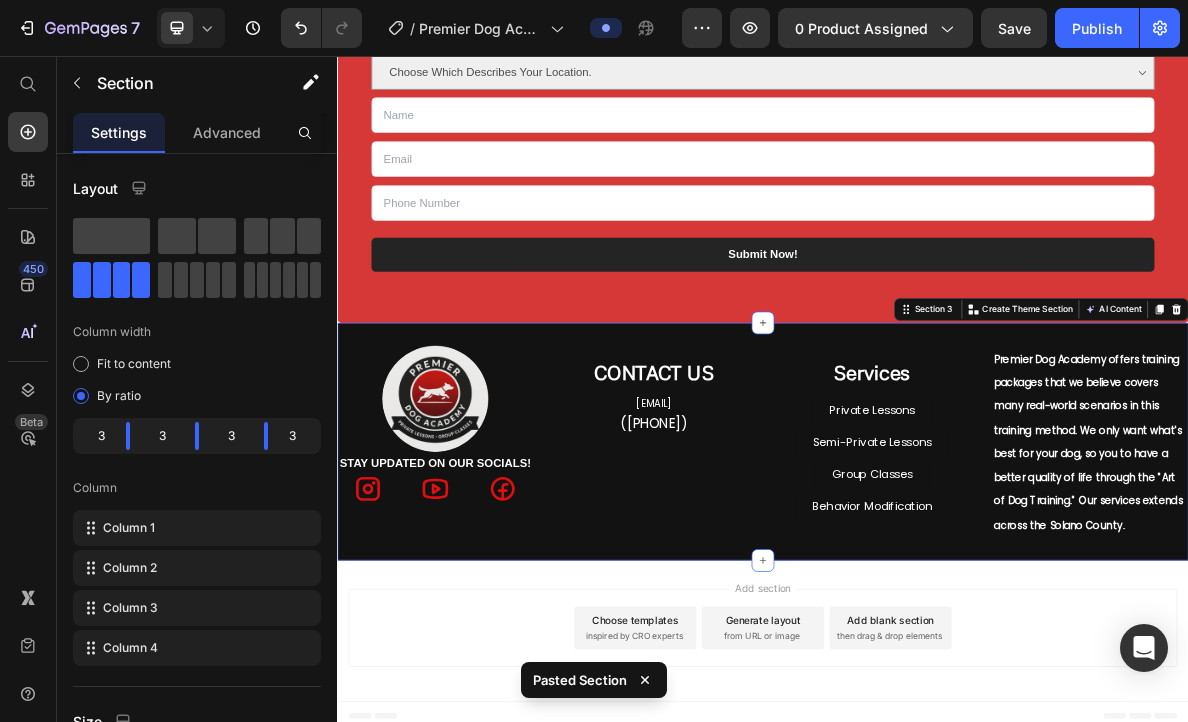 scroll, scrollTop: 2947, scrollLeft: 0, axis: vertical 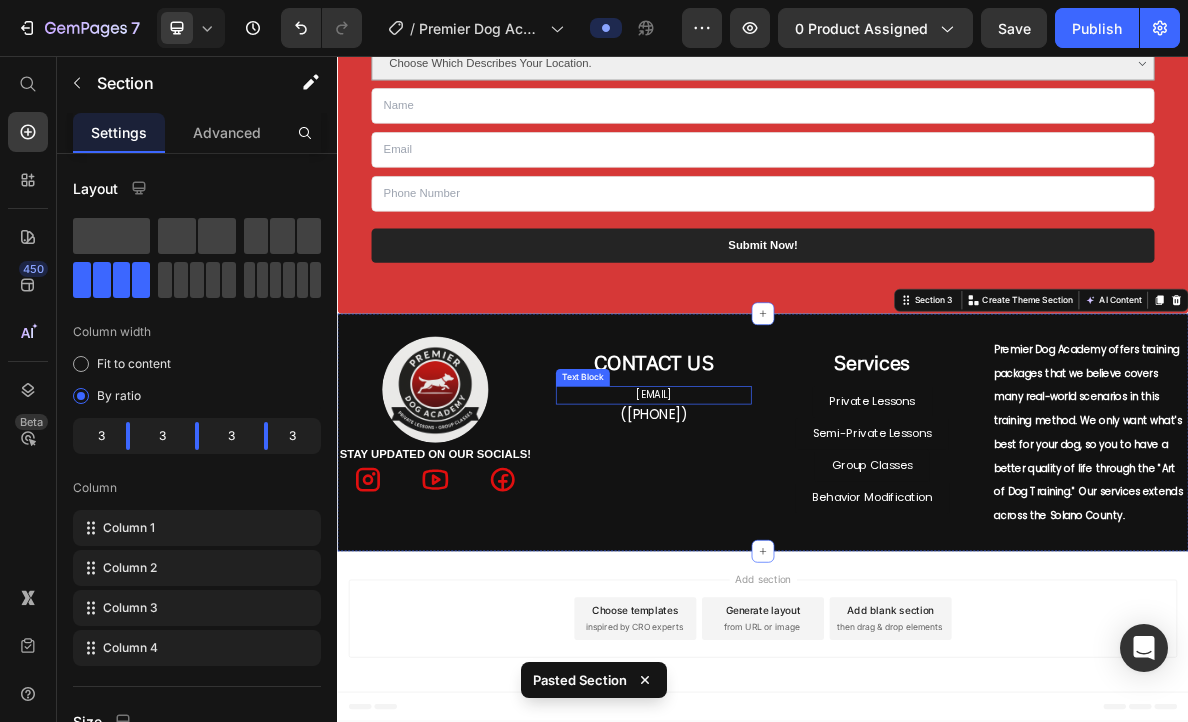 click on "admin@[EMAIL]" at bounding box center (783, 534) 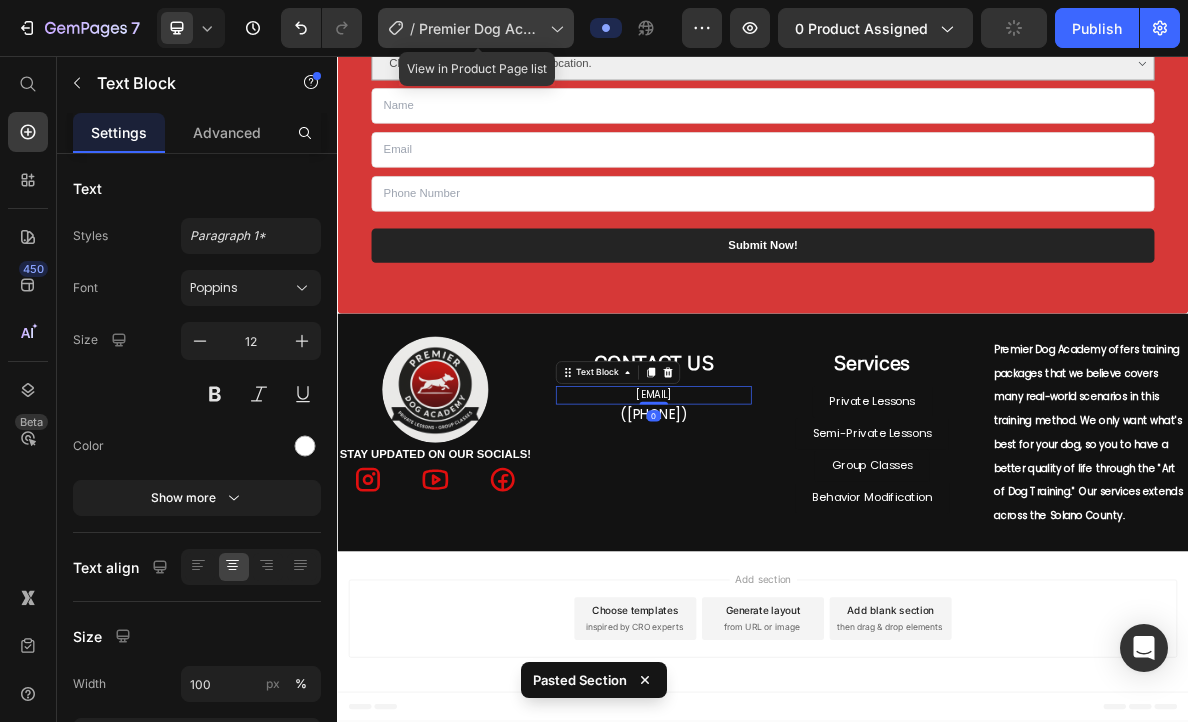 click on "Premier Dog Academy - About Page" at bounding box center [480, 28] 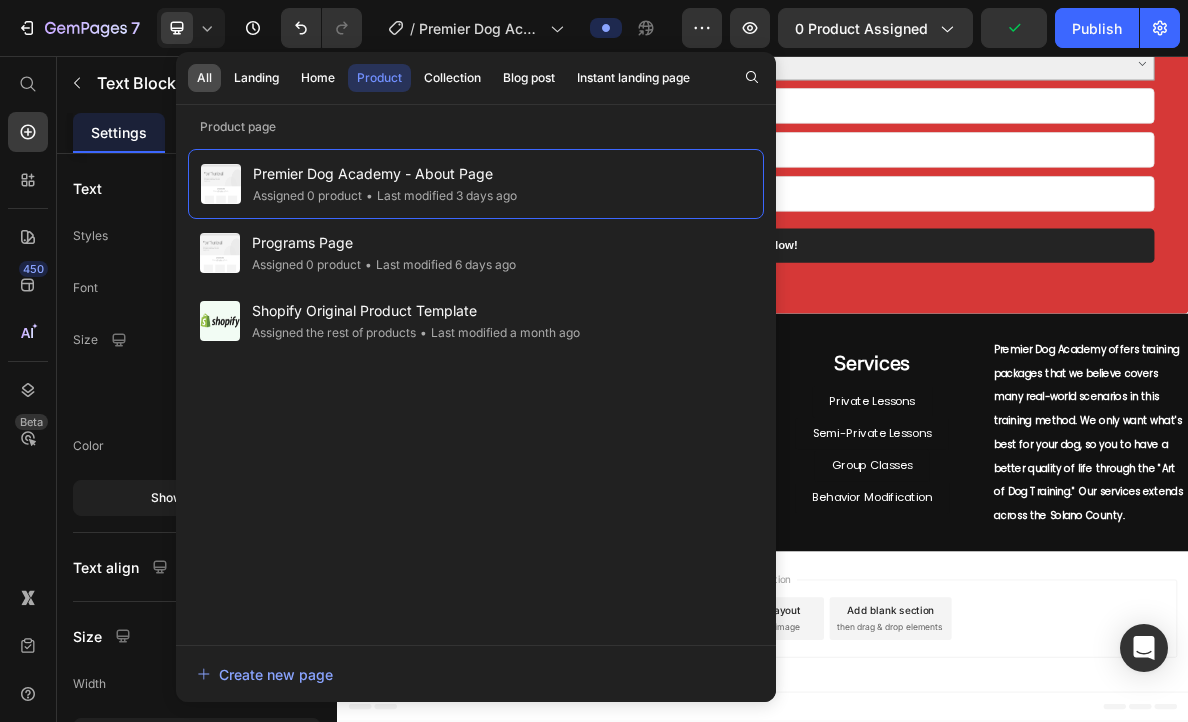 click on "All" at bounding box center [204, 78] 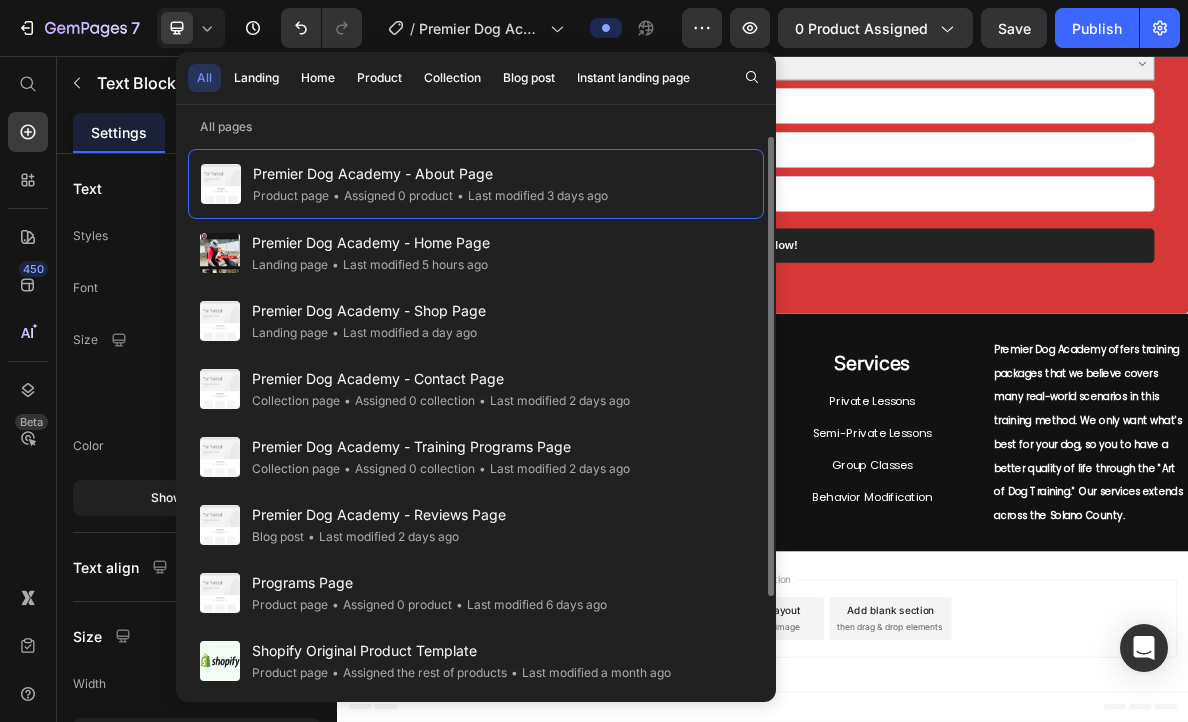 click on "/  Premier Dog Academy - About Page" 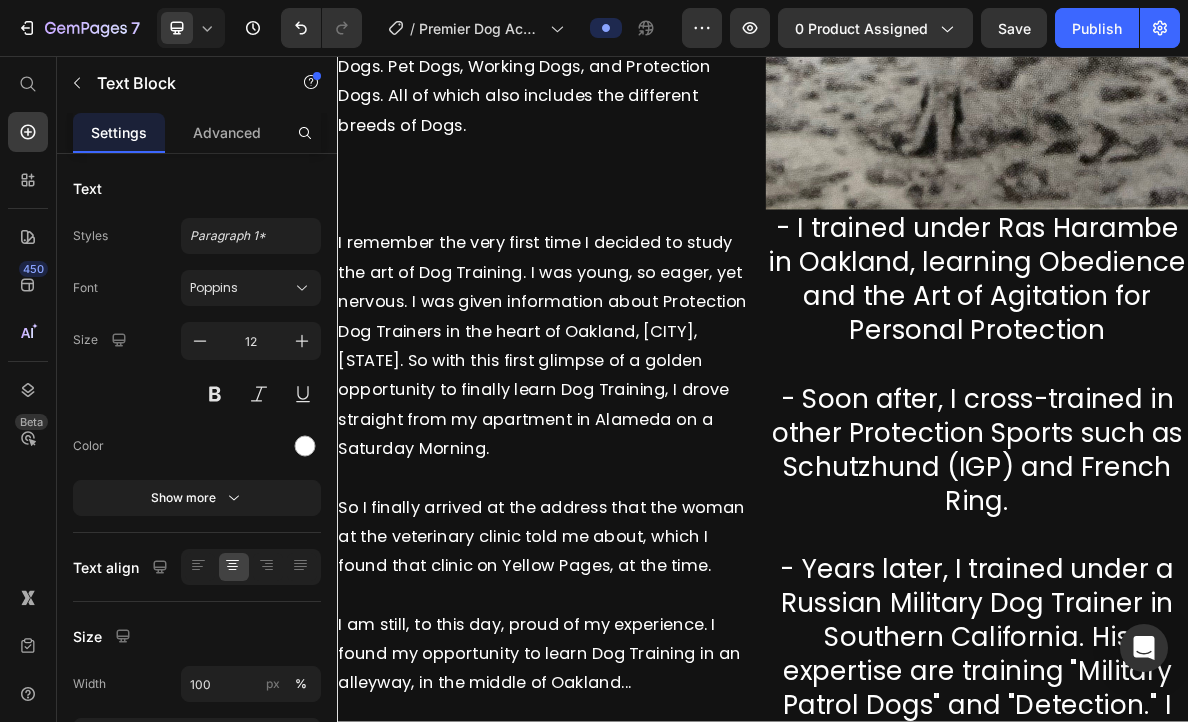 scroll, scrollTop: 0, scrollLeft: 0, axis: both 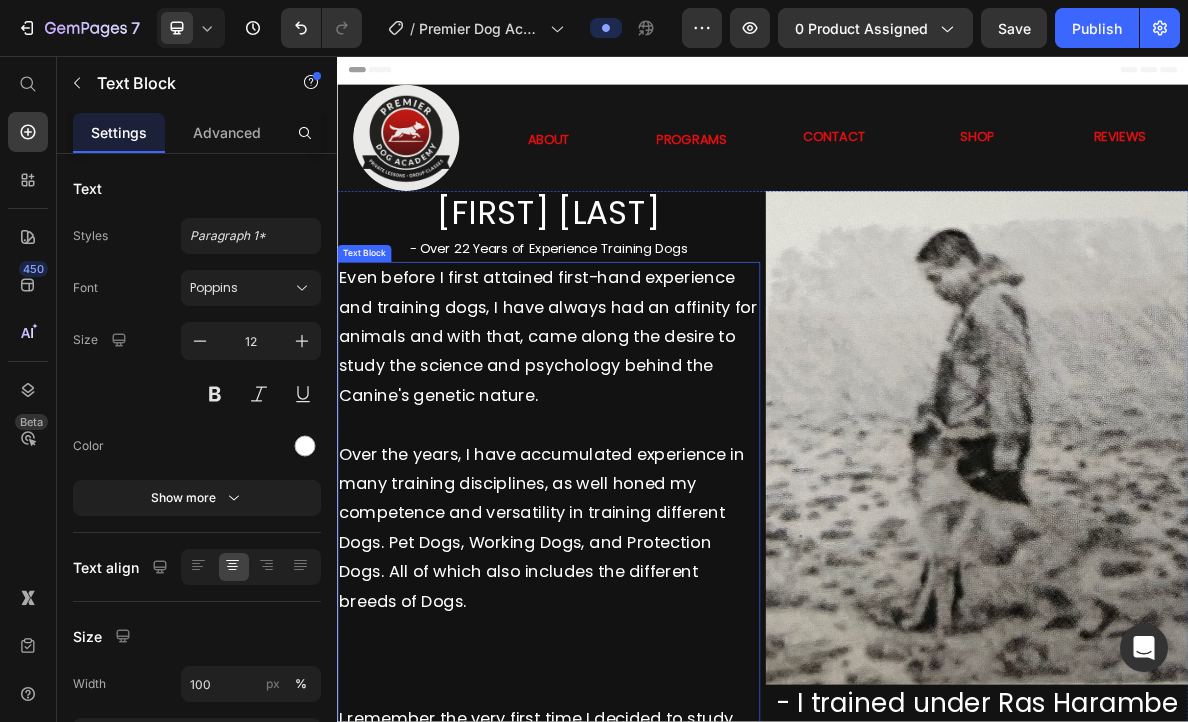 click on "Even before I first attained first-hand experience and training dogs, I have always had an affinity for animals and with that, came along the desire to study the science and psychology behind the Canine's genetic nature. Over the years, I have accumulated experience in many training disciplines, as well honed my competence and versatility in training different Dogs. Pet Dogs, Working Dogs, and Protection Dogs. All of which also includes the different breeds of Dogs." at bounding box center (635, 659) 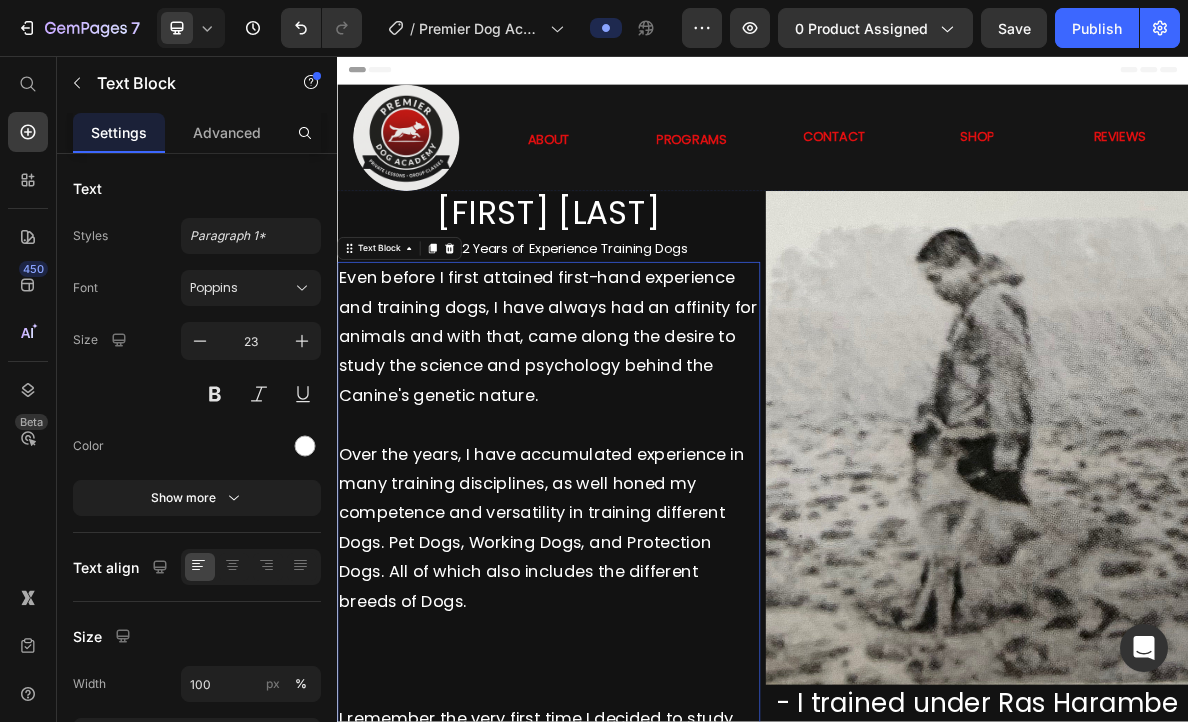 click on "Even before I first attained first-hand experience and training dogs, I have always had an affinity for animals and with that, came along the desire to study the science and psychology behind the Canine's genetic nature. Over the years, I have accumulated experience in many training disciplines, as well honed my competence and versatility in training different Dogs. Pet Dogs, Working Dogs, and Protection Dogs. All of which also includes the different breeds of Dogs." at bounding box center [635, 659] 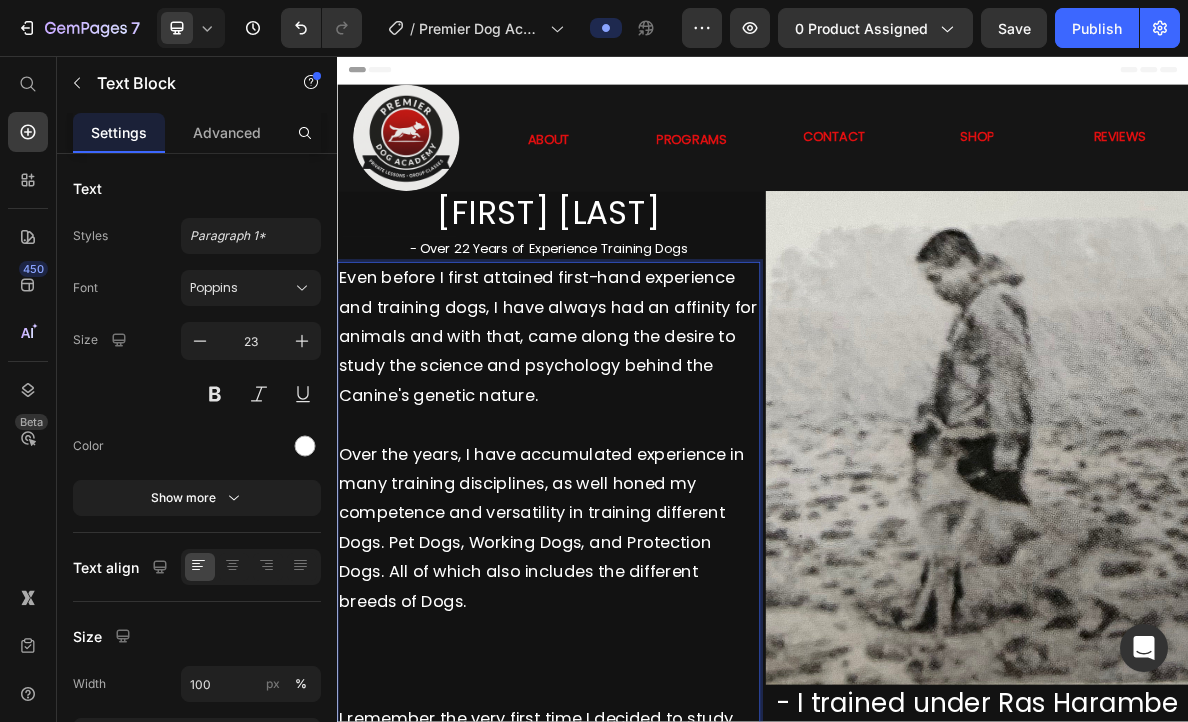 click on "Even before I first attained first-hand experience and training dogs, I have always had an affinity for animals and with that, came along the desire to study the science and psychology behind the Canine's genetic nature. ⁠⁠⁠⁠⁠⁠⁠ Over the years, I have accumulated experience in many training disciplines, as well honed my competence and versatility in training different Dogs. Pet Dogs, Working Dogs, and Protection Dogs. All of which also includes the different breeds of Dogs." at bounding box center (635, 659) 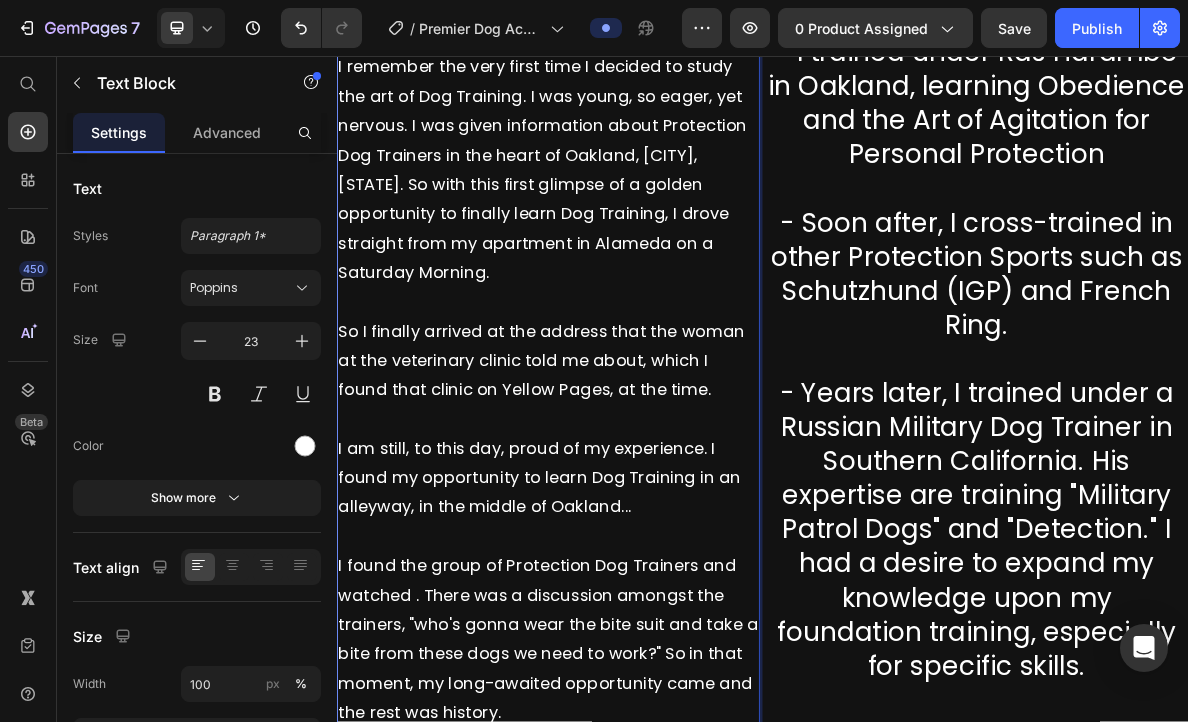 scroll, scrollTop: 0, scrollLeft: 0, axis: both 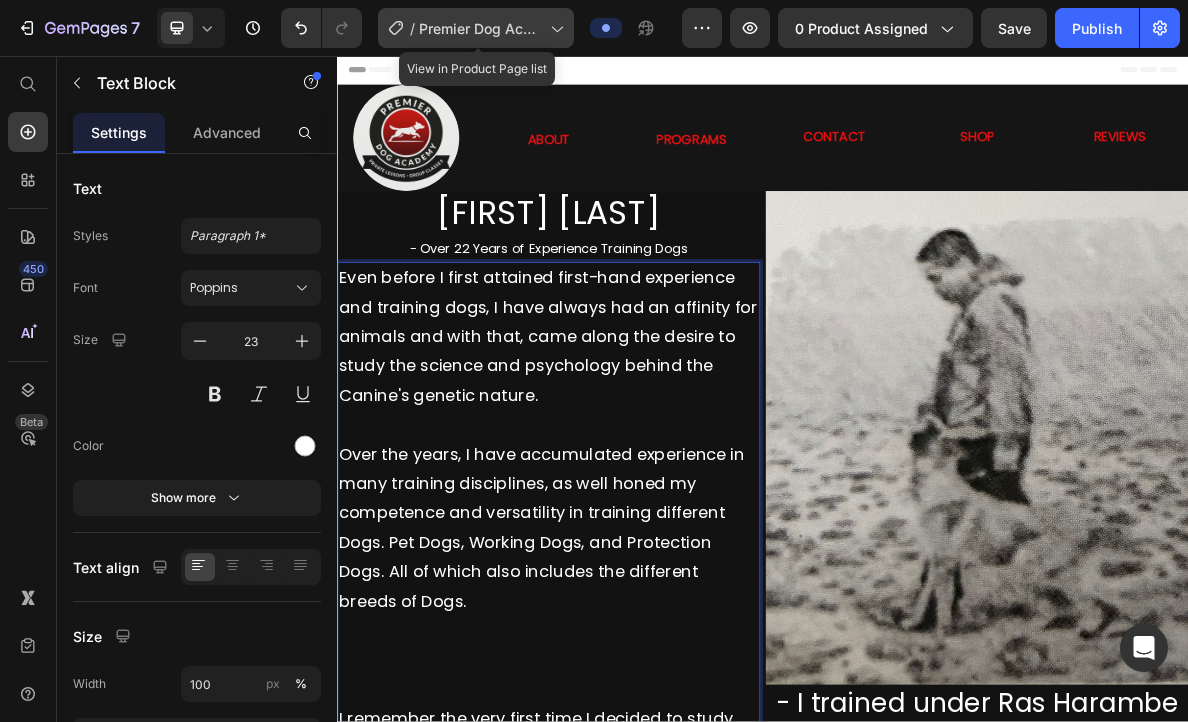 click on "Premier Dog Academy - About Page" at bounding box center (480, 28) 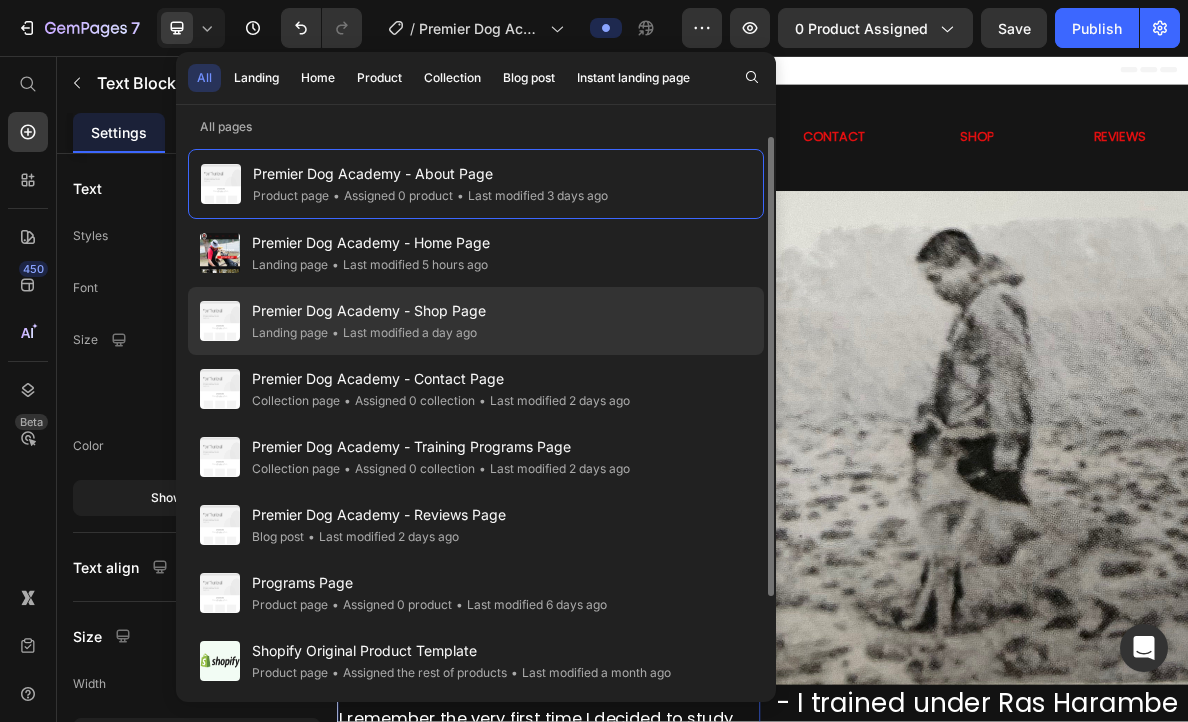 click on "Premier Dog Academy - Shop Page" at bounding box center [369, 311] 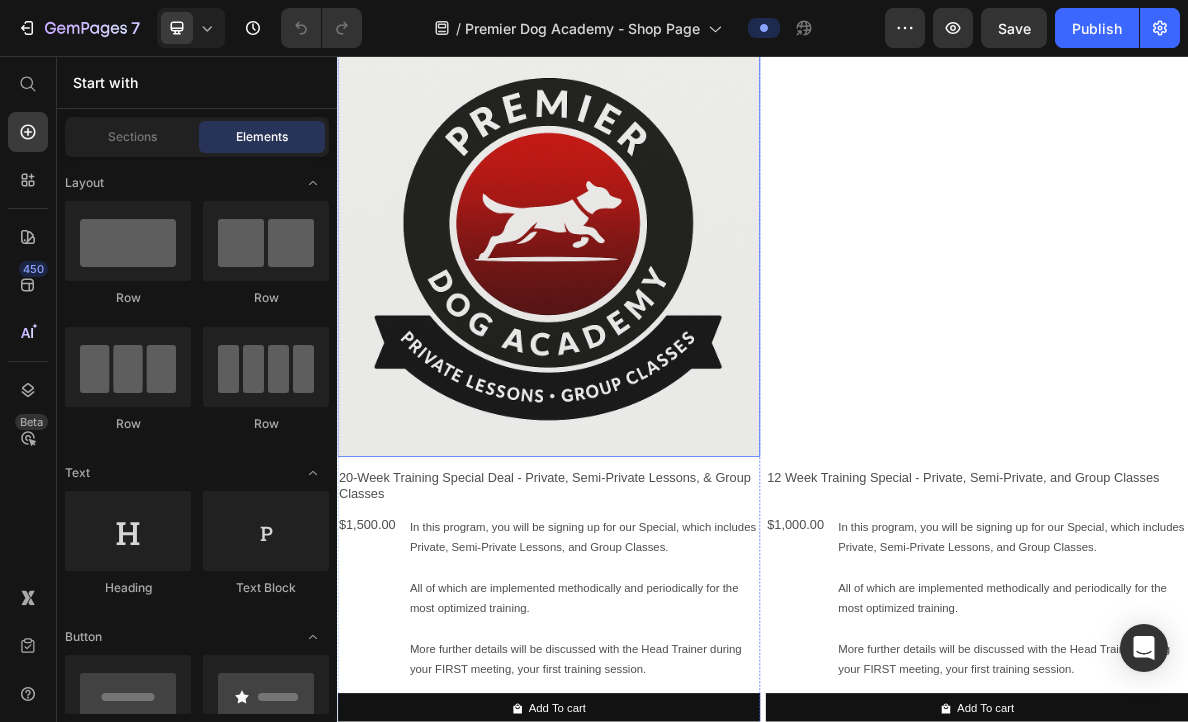 scroll, scrollTop: 342, scrollLeft: 0, axis: vertical 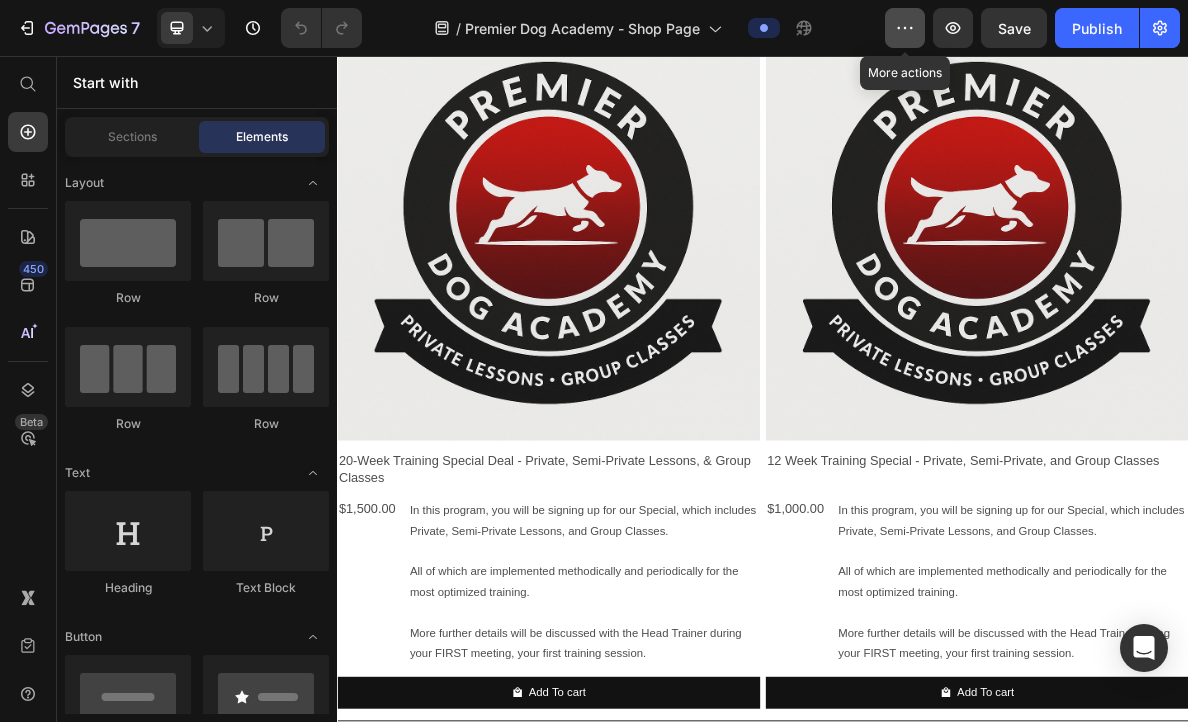 click 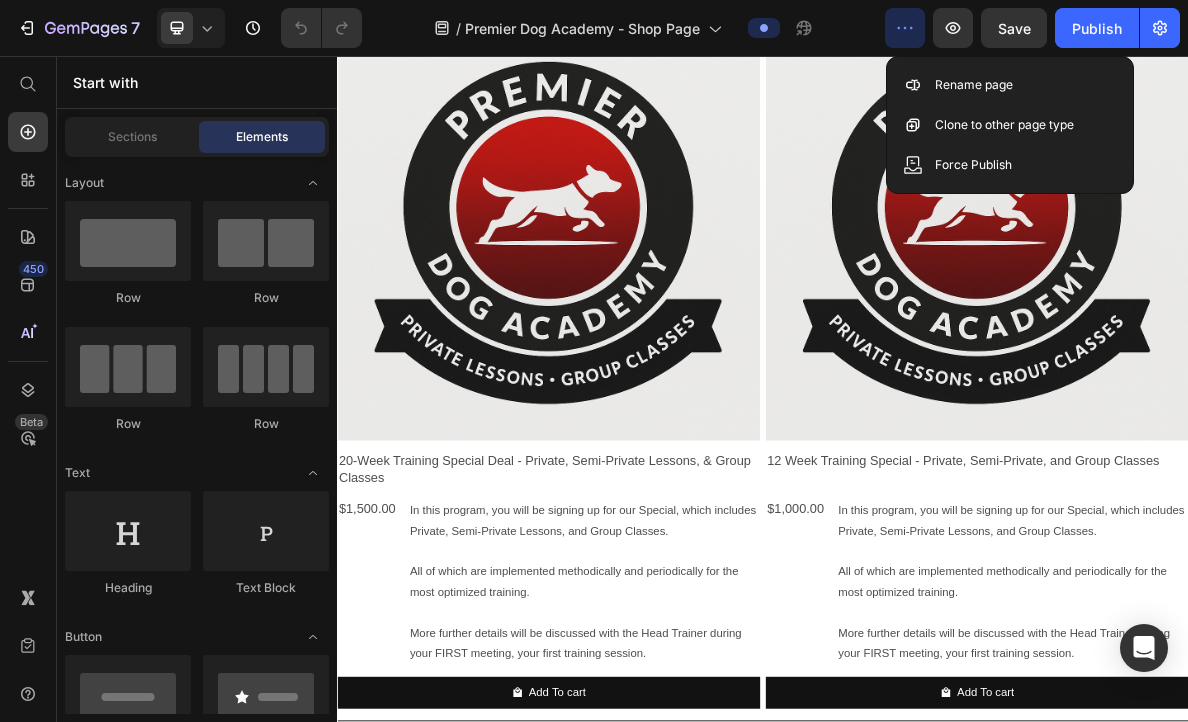 click 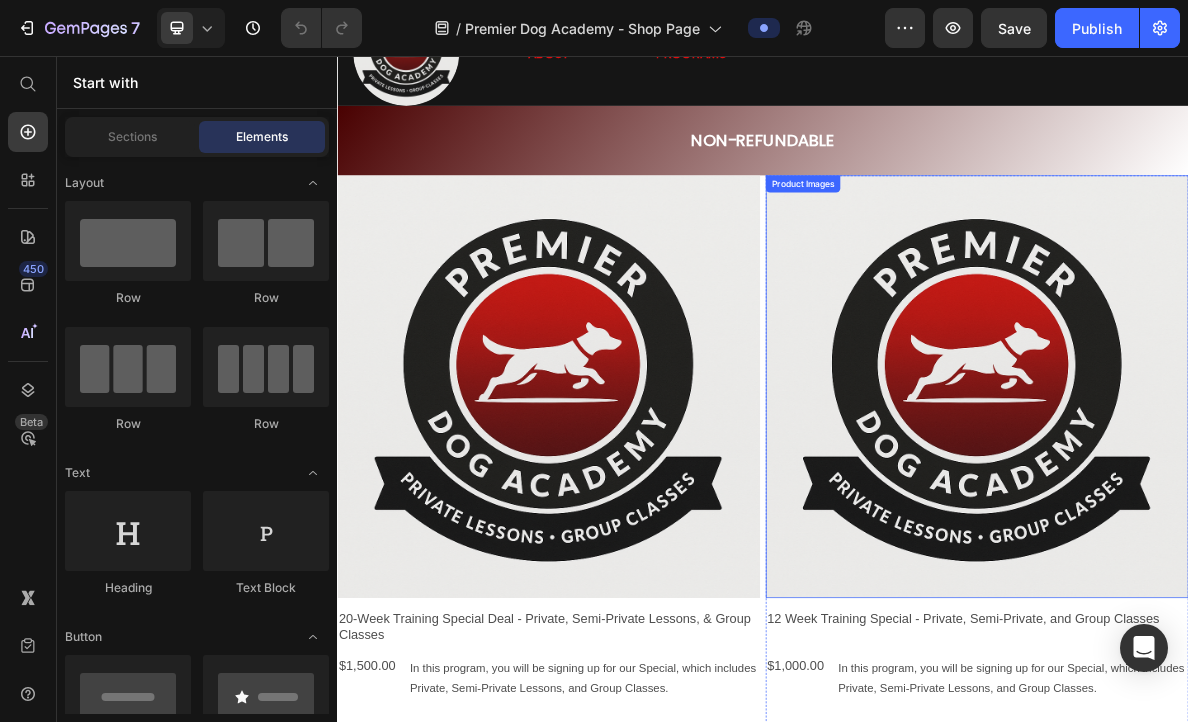 scroll, scrollTop: 0, scrollLeft: 0, axis: both 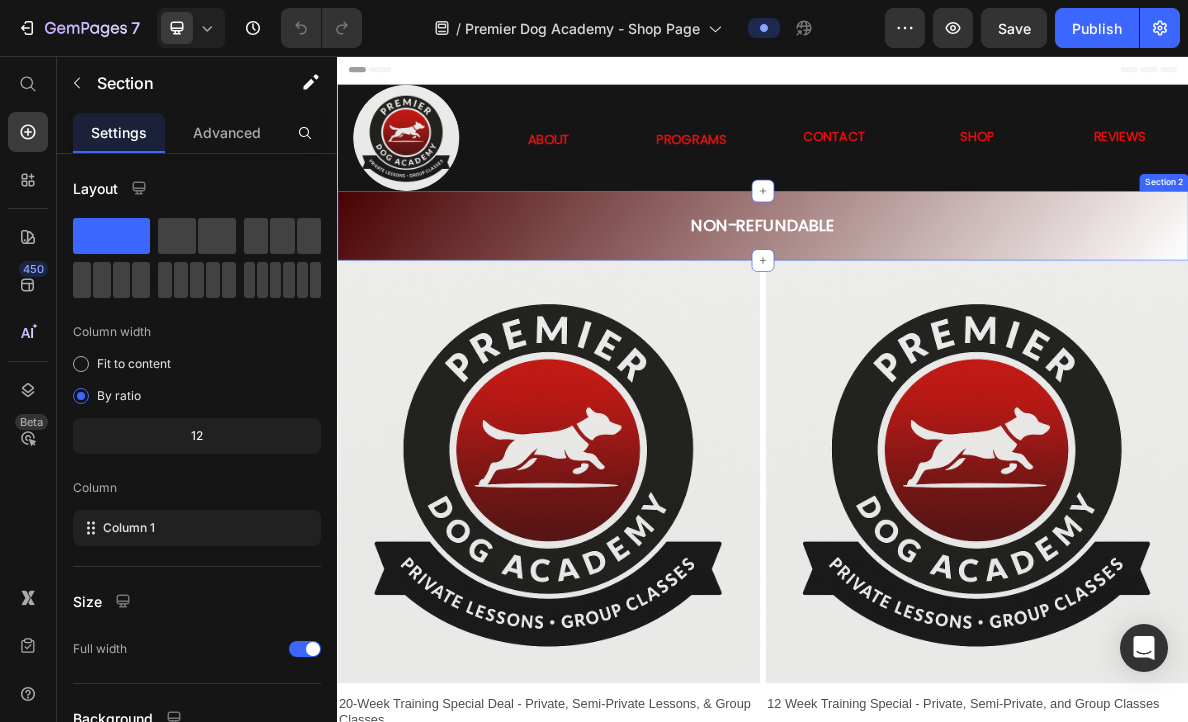 click on "NON-REFUNDABLE Heading Section 2" at bounding box center (937, 296) 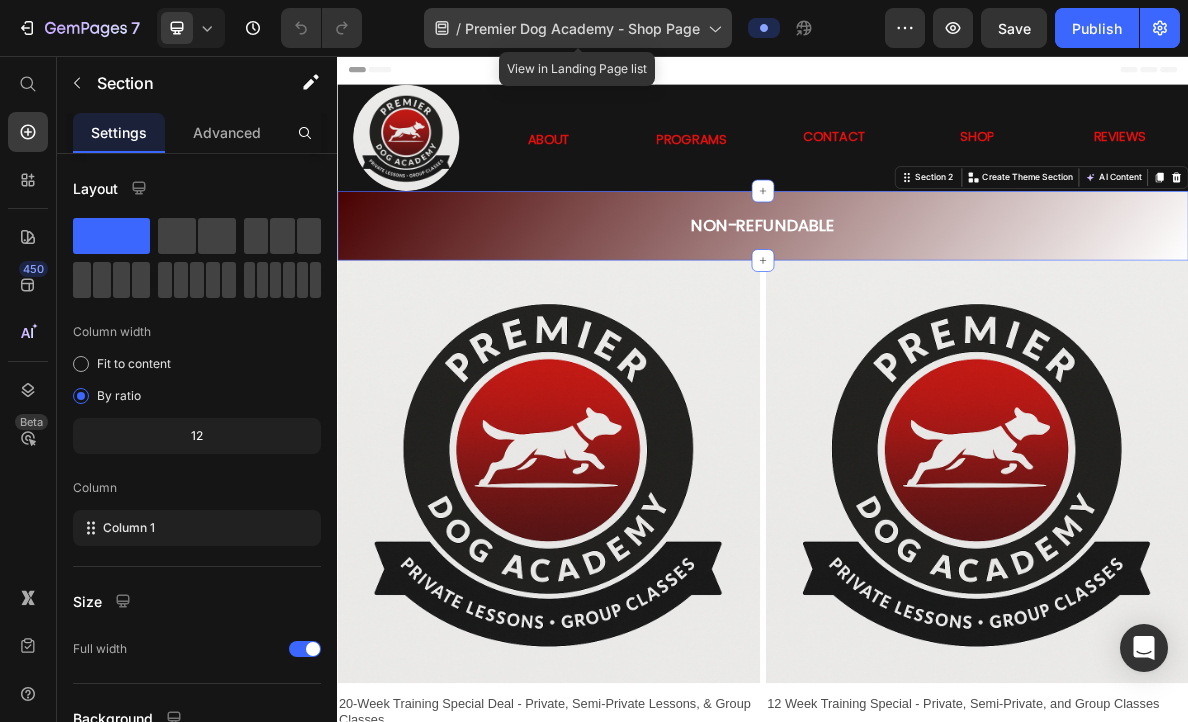 click on "Premier Dog Academy - Shop Page" at bounding box center [582, 28] 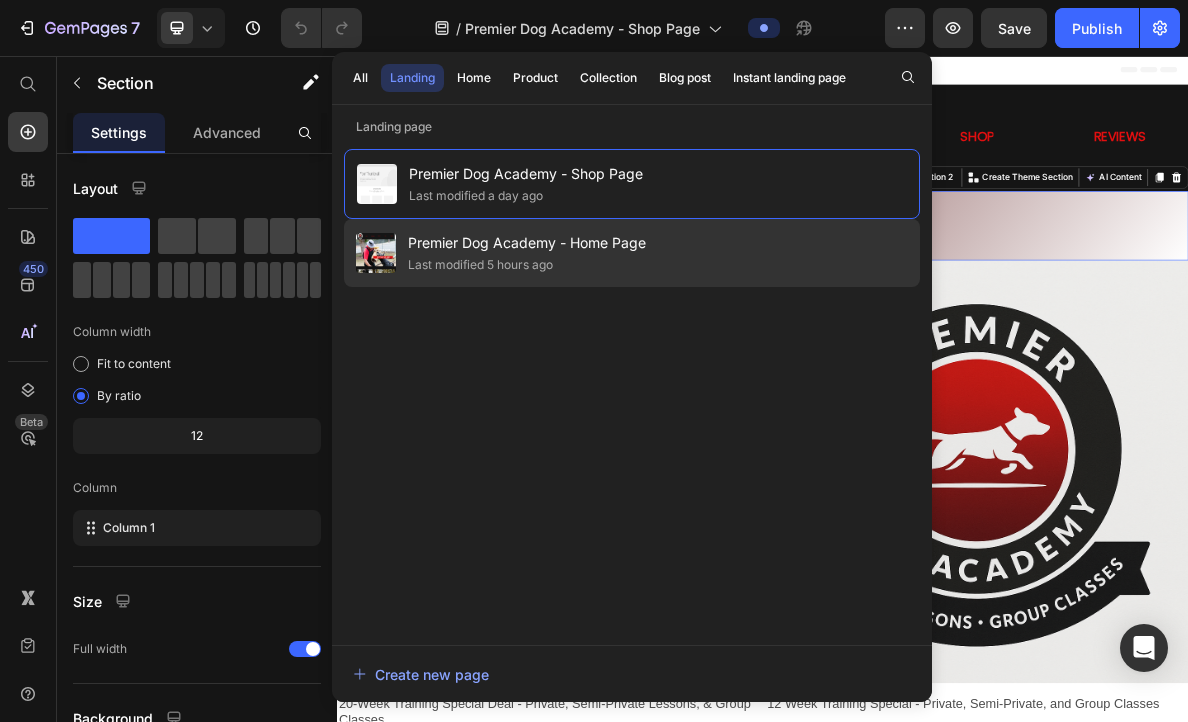 click on "Last modified 5 hours ago" 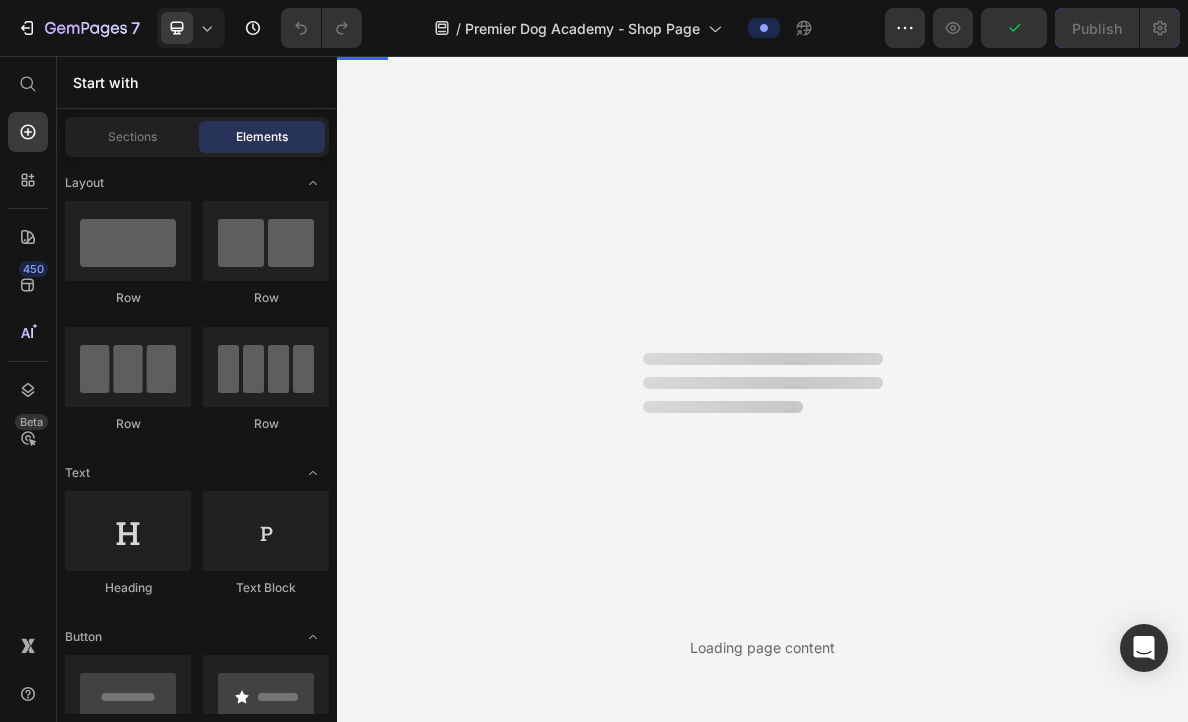 scroll, scrollTop: 0, scrollLeft: 0, axis: both 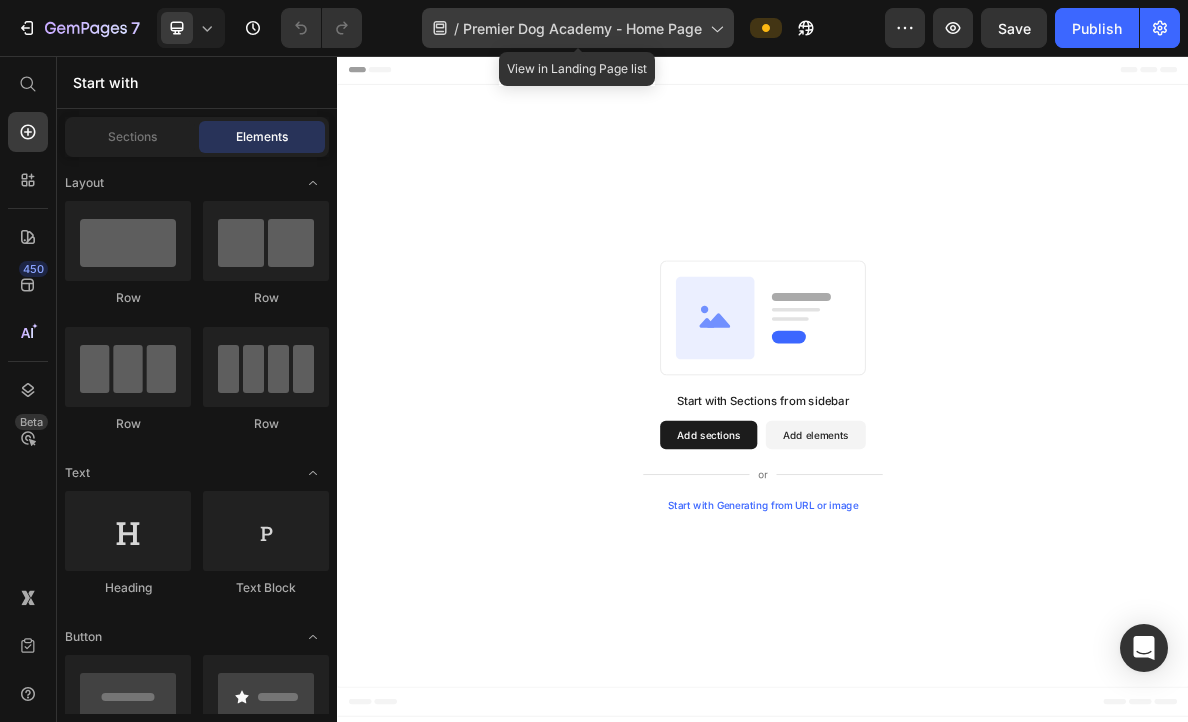 click on "Premier Dog Academy - Home Page" at bounding box center (582, 28) 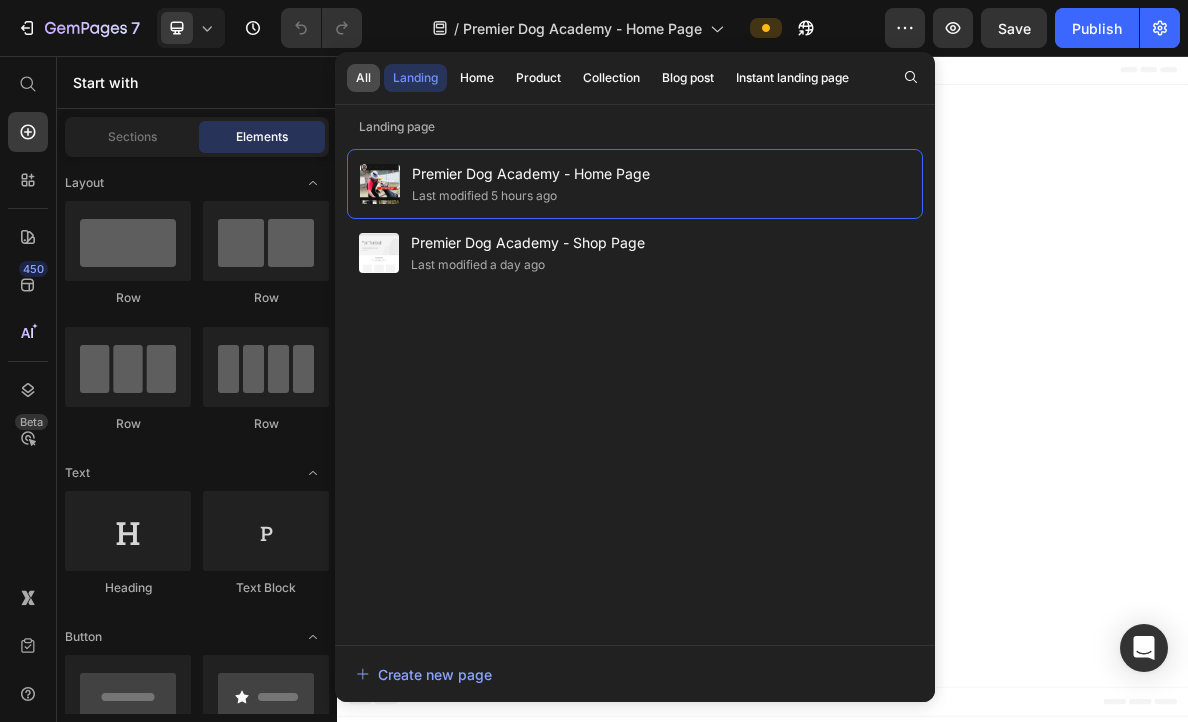 click on "All" 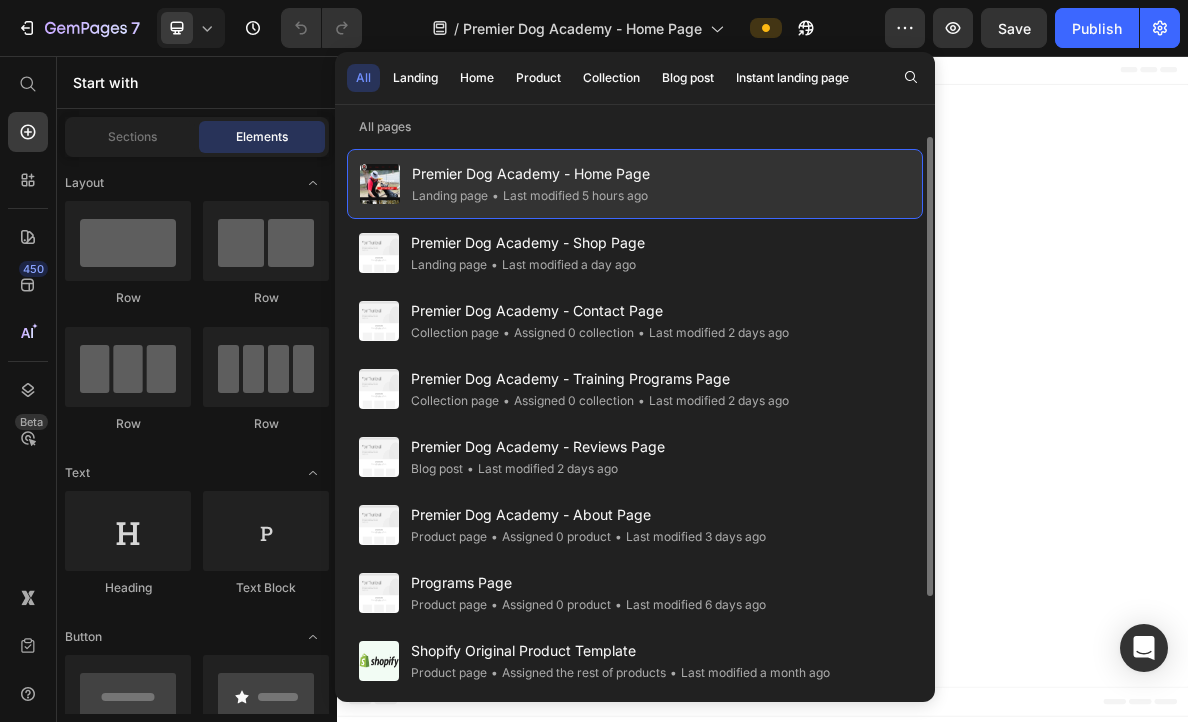 click on "•" at bounding box center [495, 195] 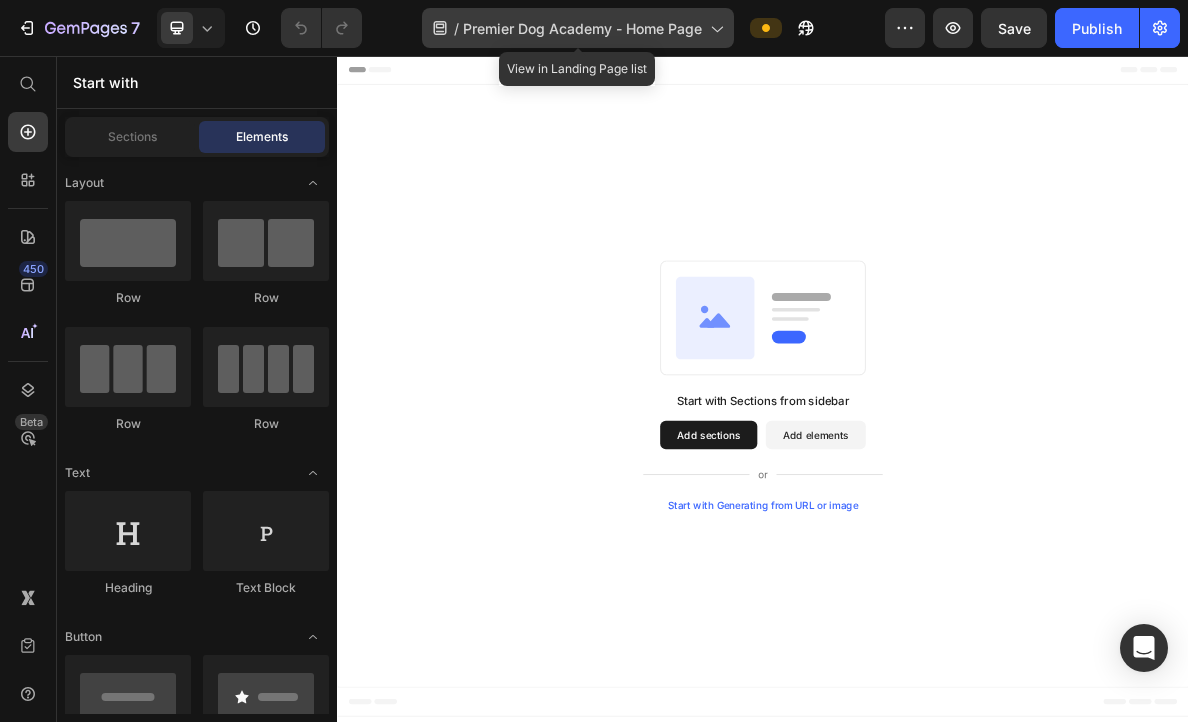 click on "Premier Dog Academy - Home Page" at bounding box center (582, 28) 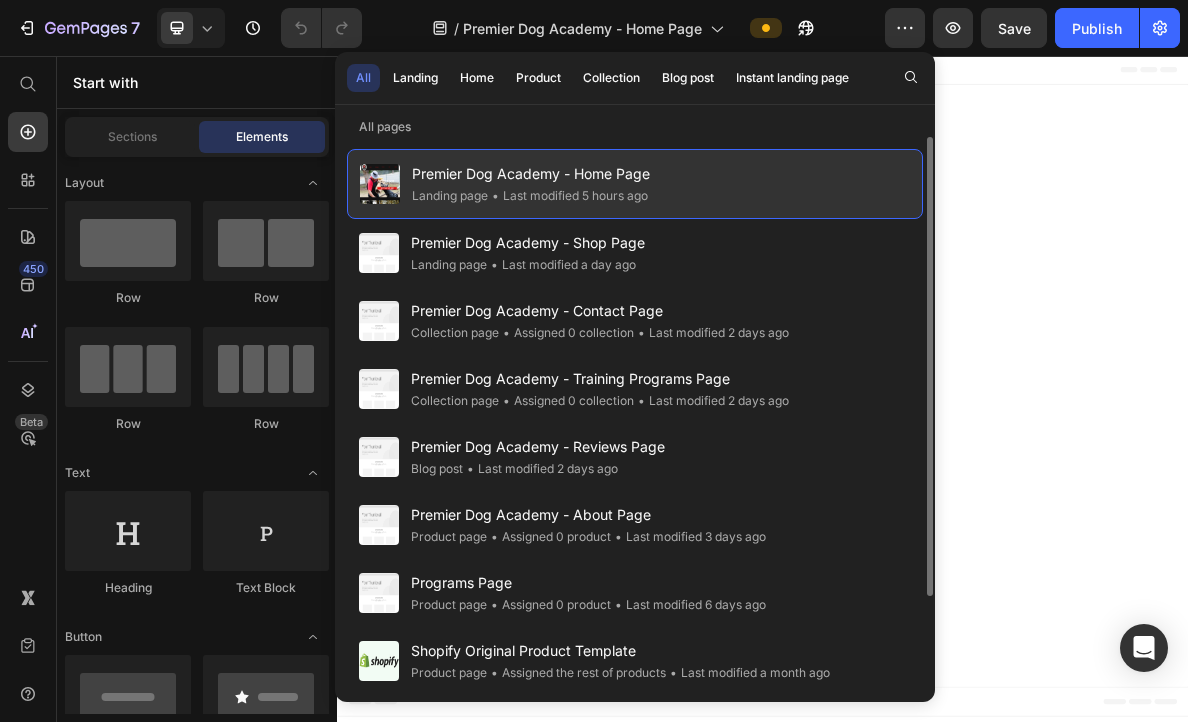 click on "Premier Dog Academy - Shop Page Landing page • Last modified a day ago" 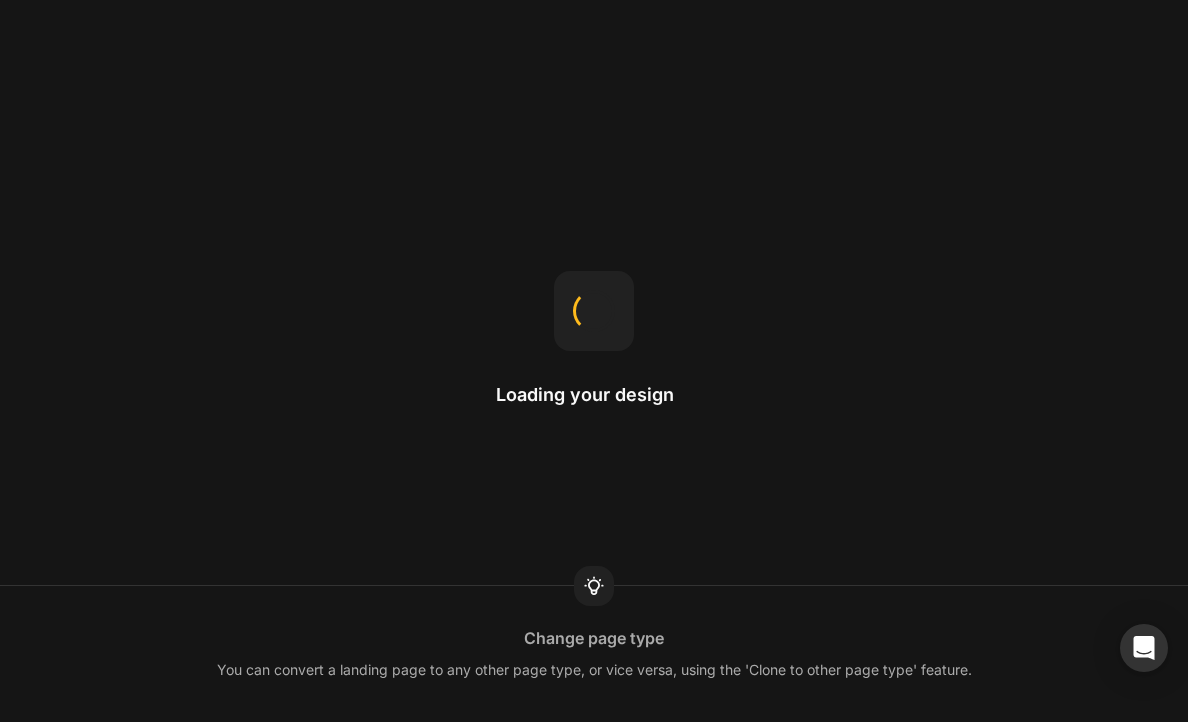 scroll, scrollTop: 0, scrollLeft: 0, axis: both 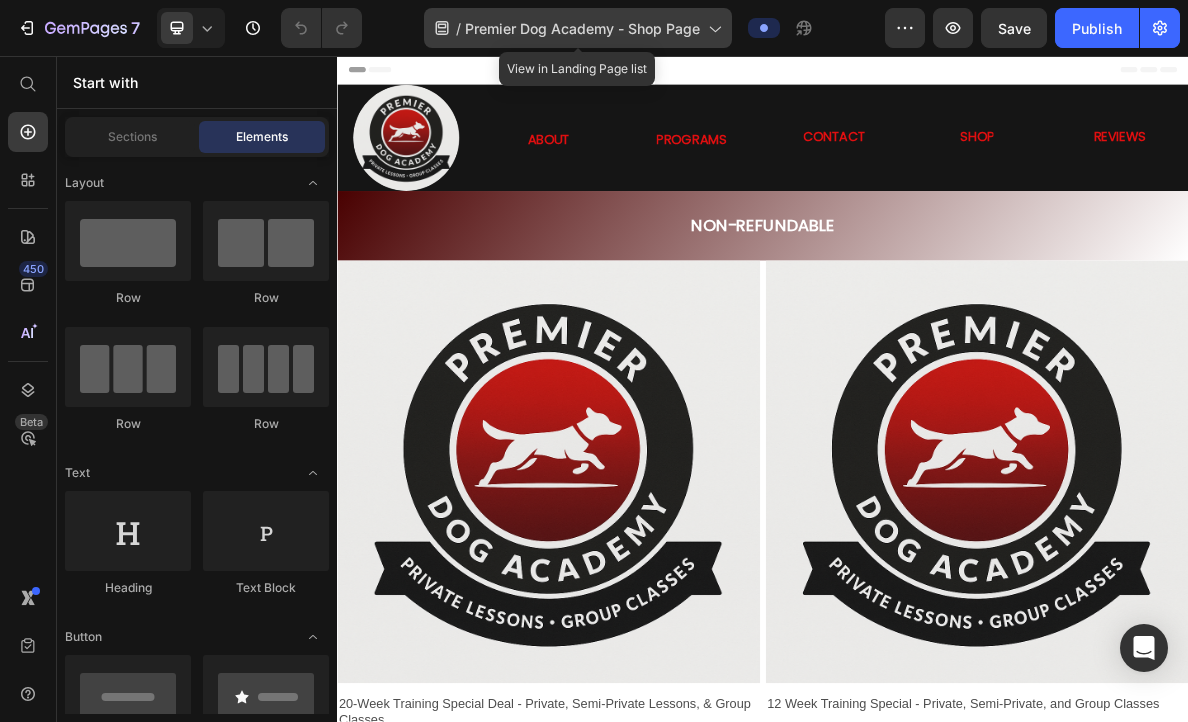 click on "Premier Dog Academy - Shop Page" at bounding box center (582, 28) 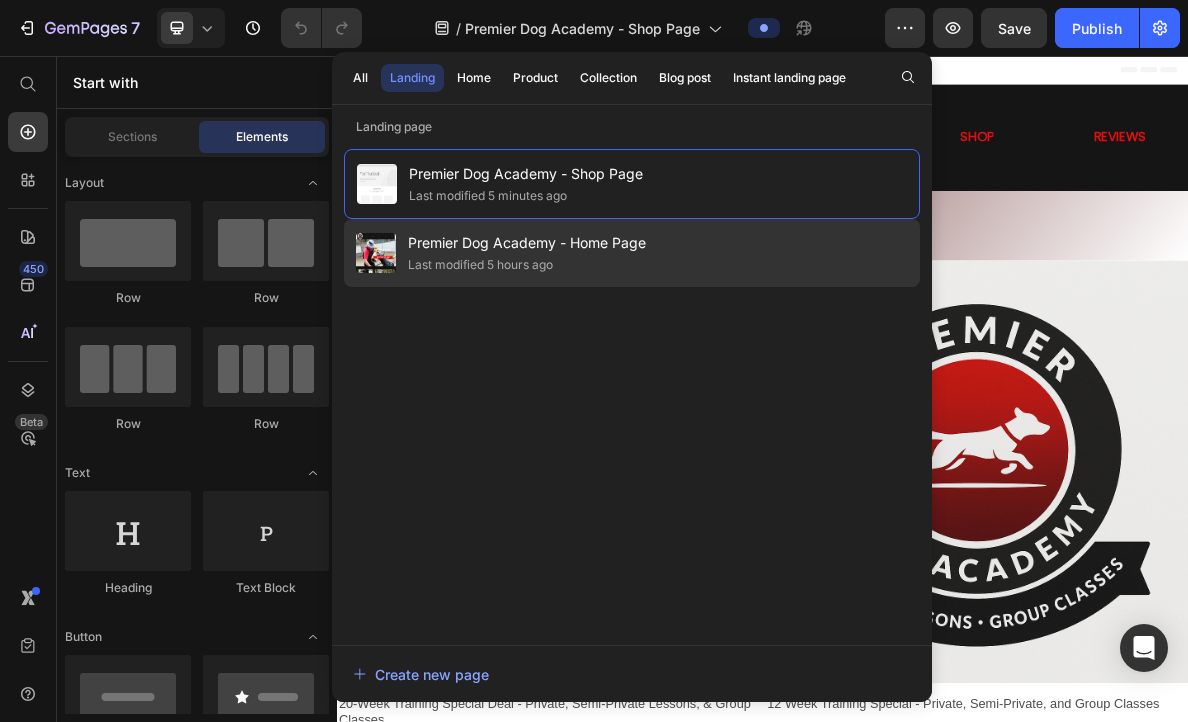 click on "Premier Dog Academy - Home Page" at bounding box center [527, 243] 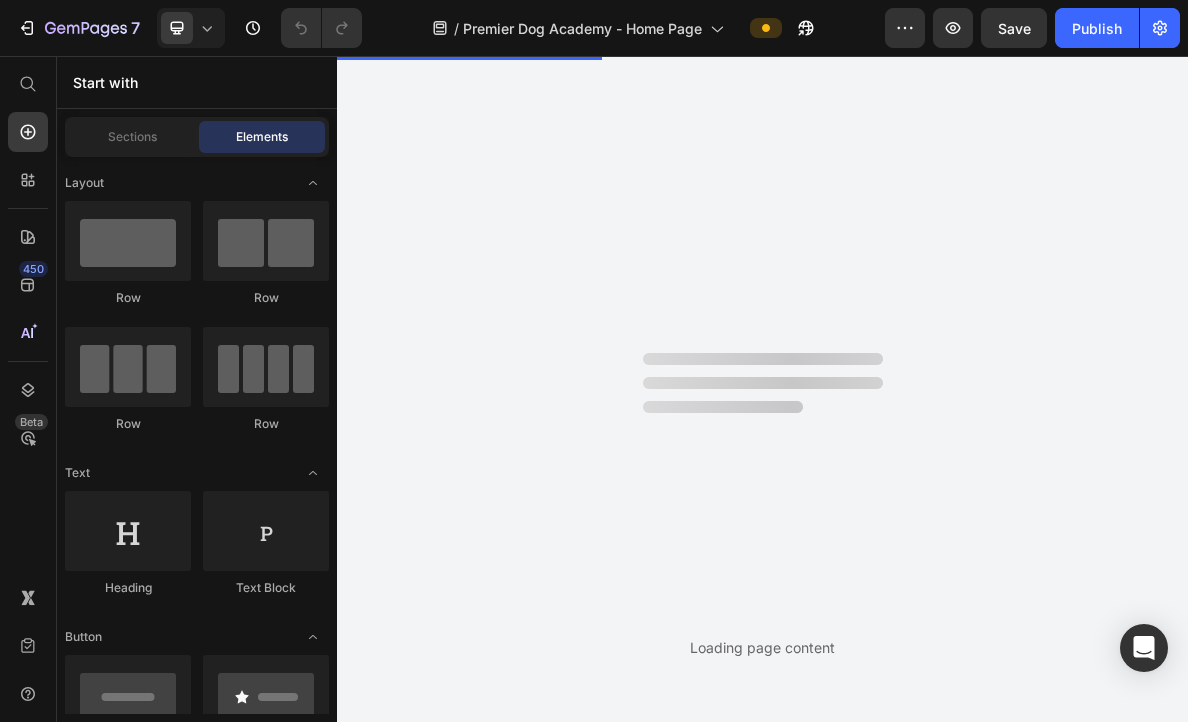 scroll, scrollTop: 0, scrollLeft: 0, axis: both 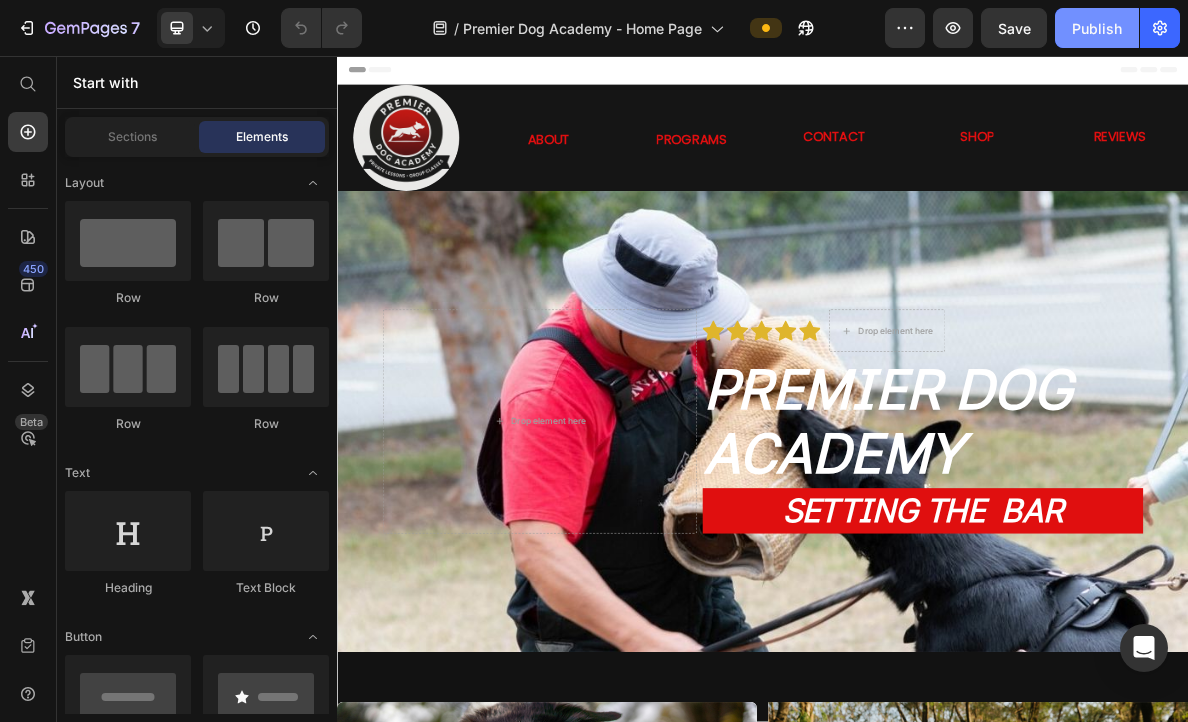 click on "Publish" 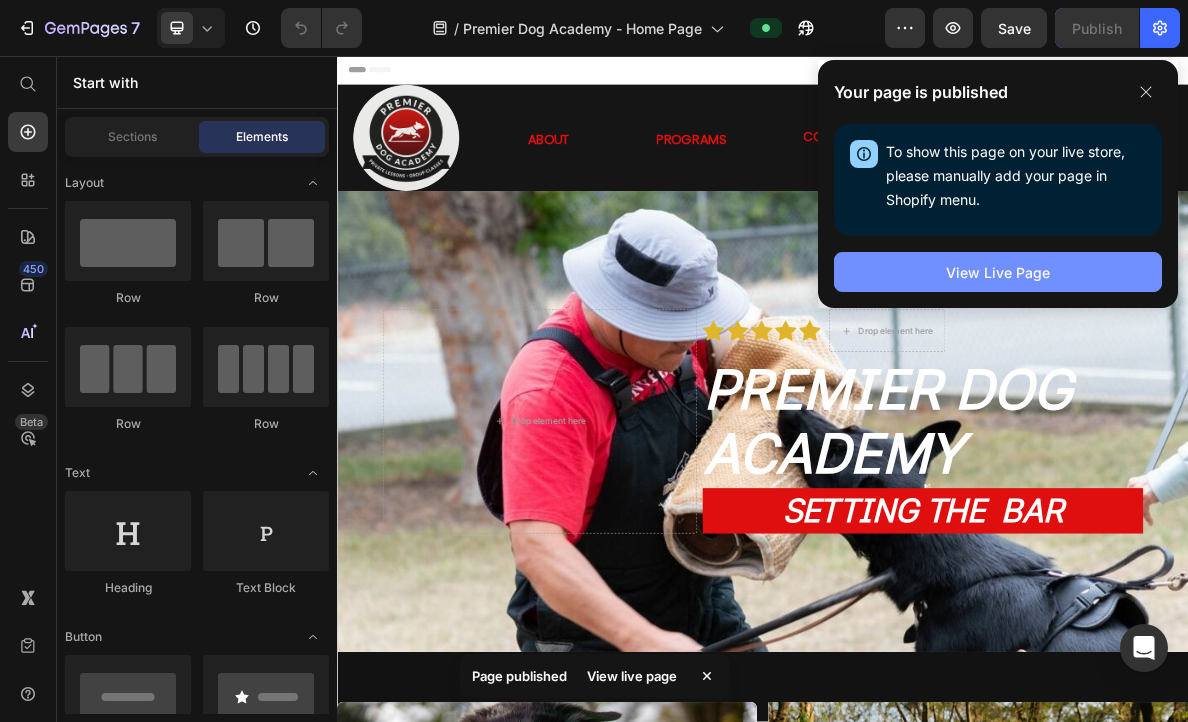 click on "View Live Page" at bounding box center (998, 272) 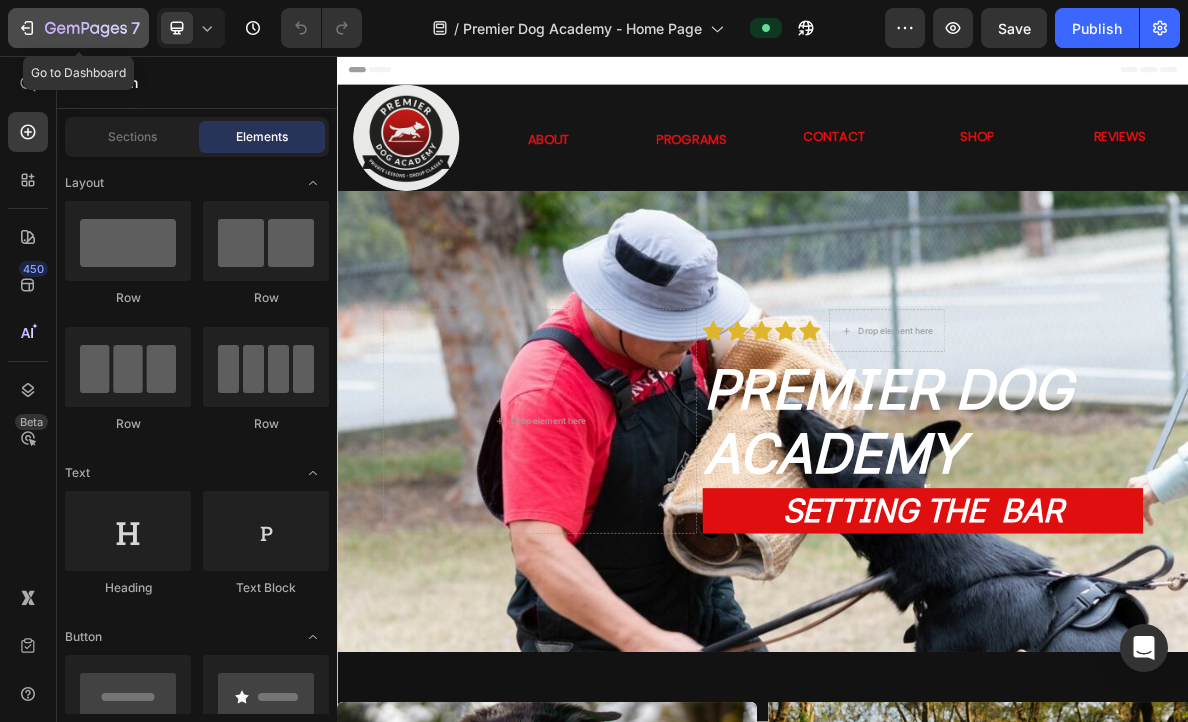 click 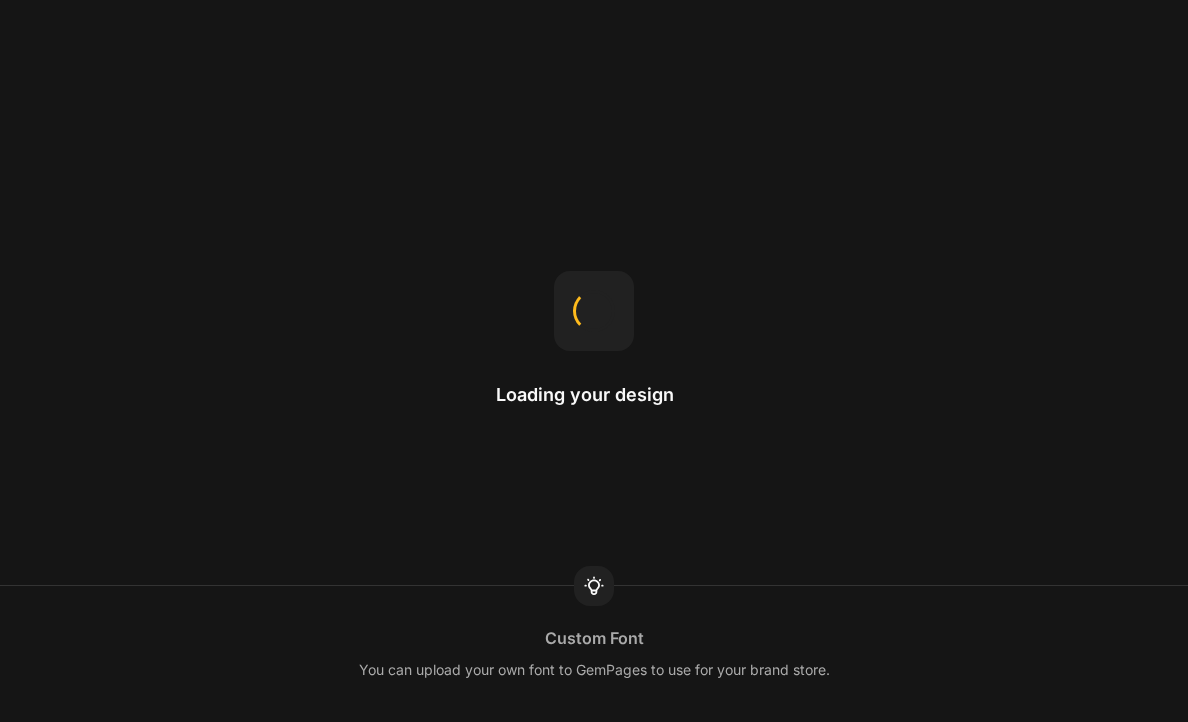 scroll, scrollTop: 0, scrollLeft: 0, axis: both 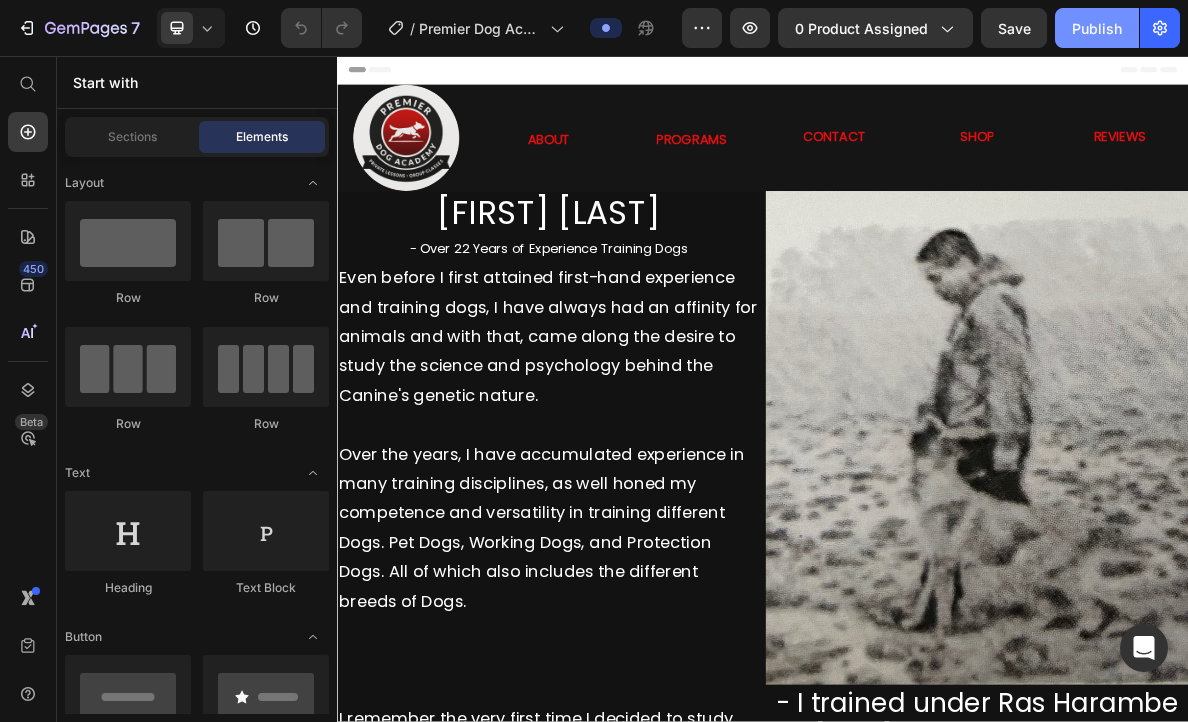 click on "Publish" at bounding box center (1097, 28) 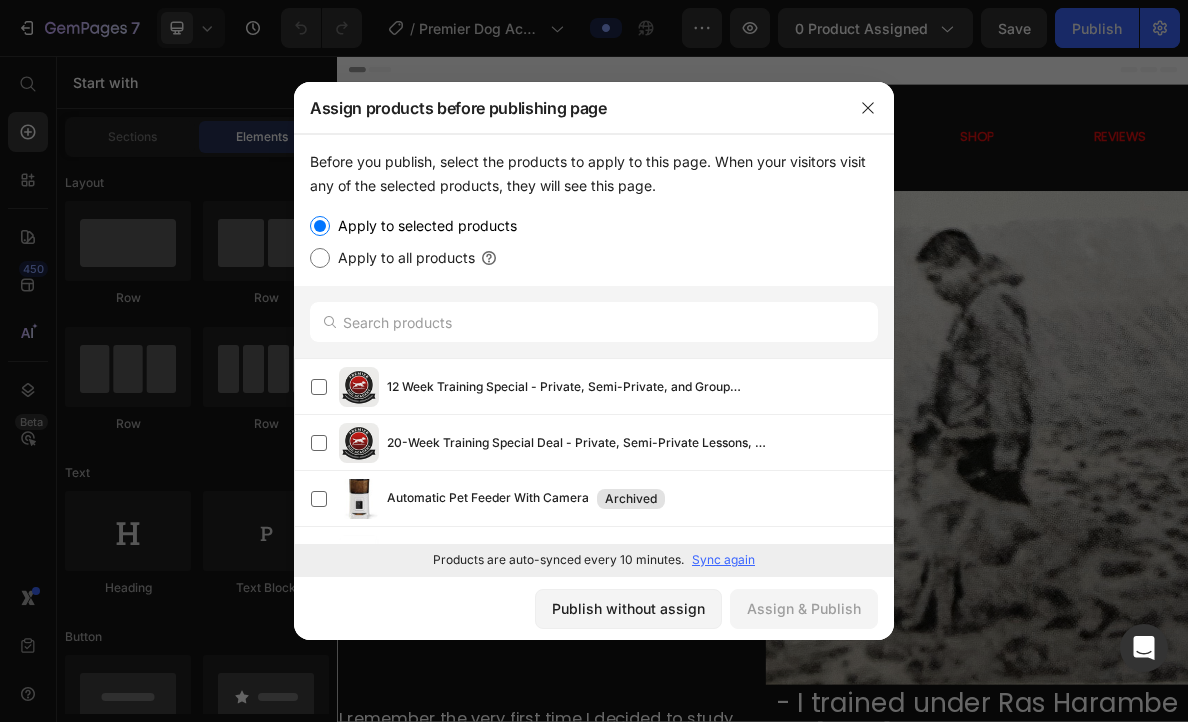 click on "Apply to all products" at bounding box center (320, 258) 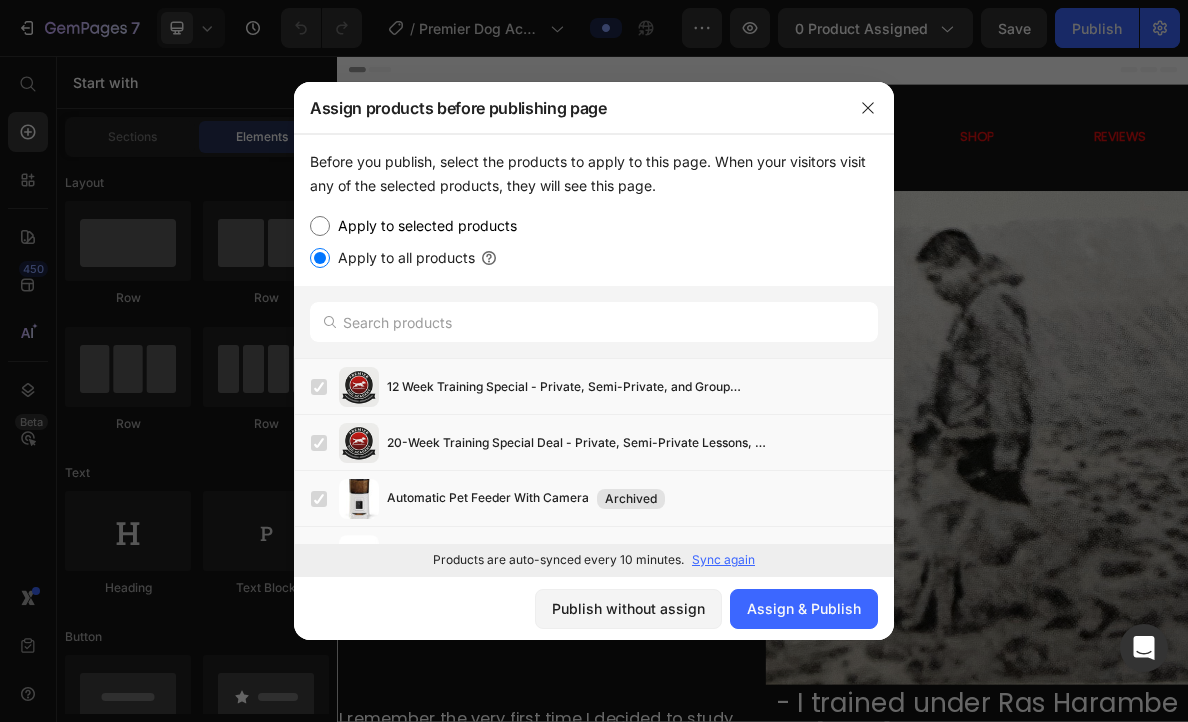 click on "Apply to selected products" at bounding box center (320, 226) 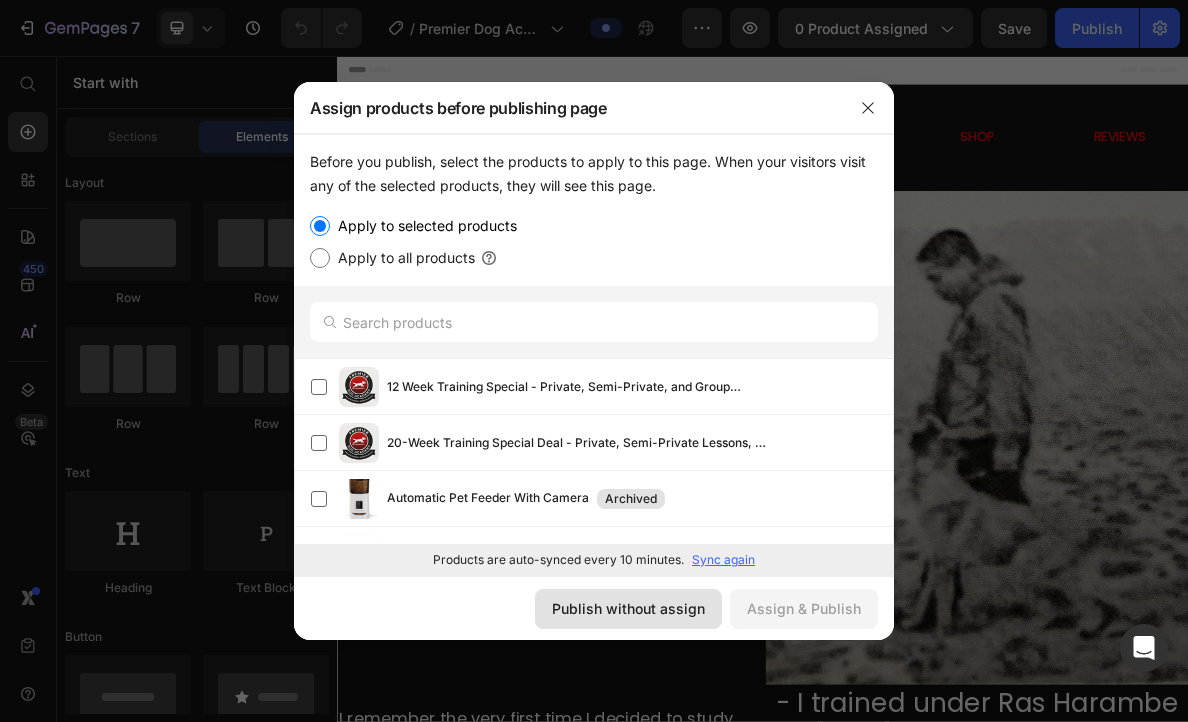 click on "Publish without assign" at bounding box center [628, 608] 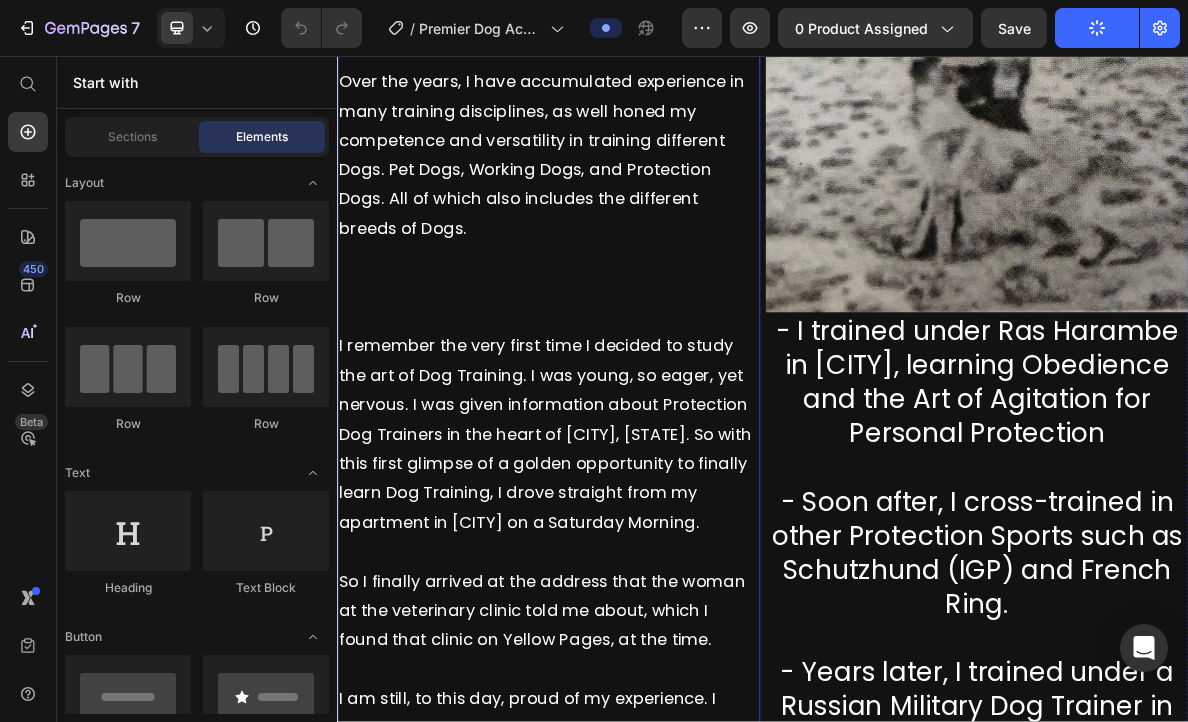 scroll, scrollTop: 0, scrollLeft: 0, axis: both 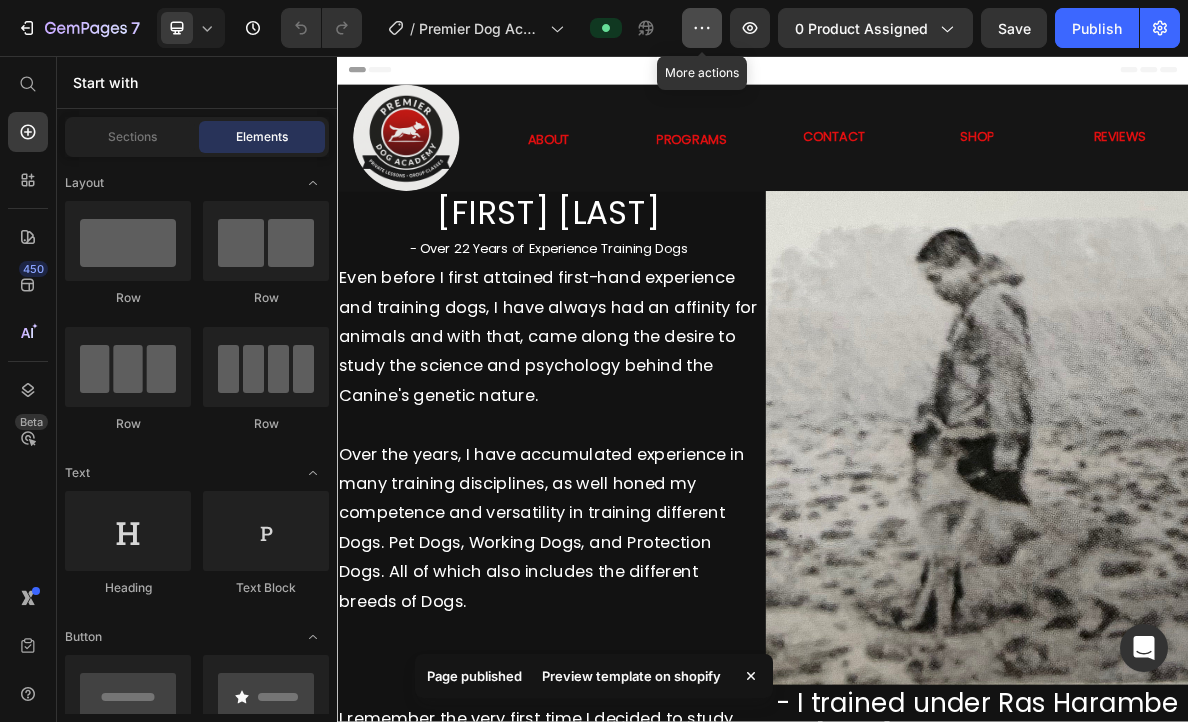 click 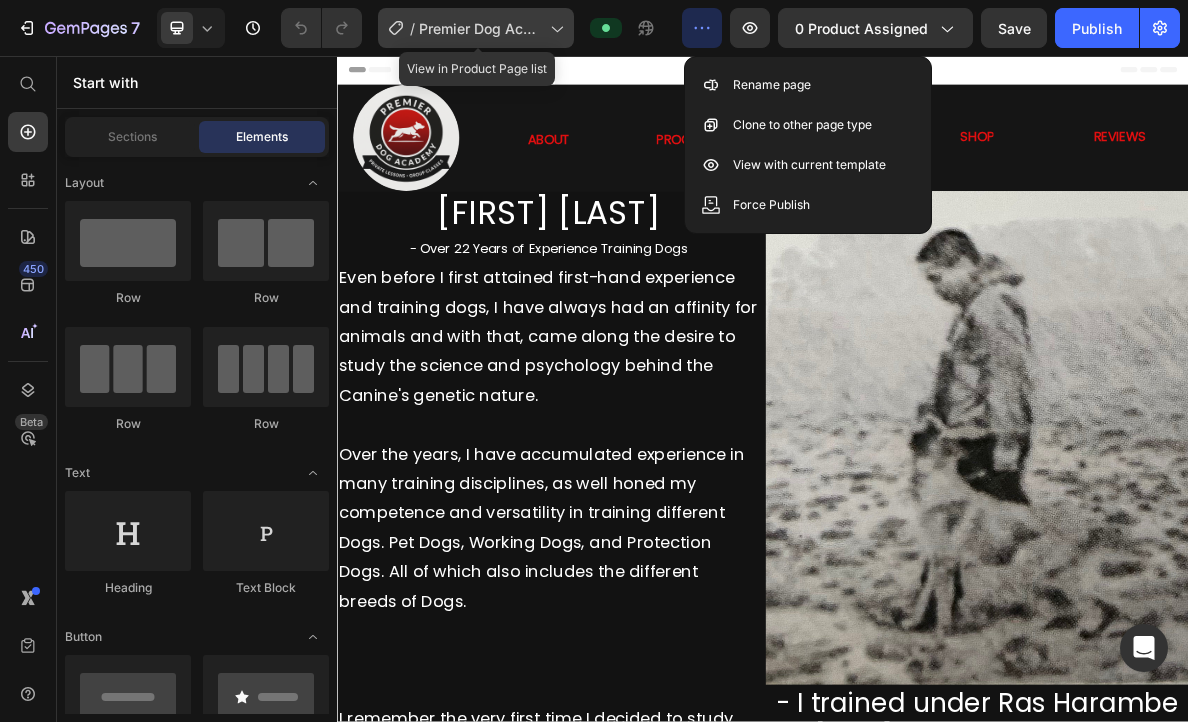 click 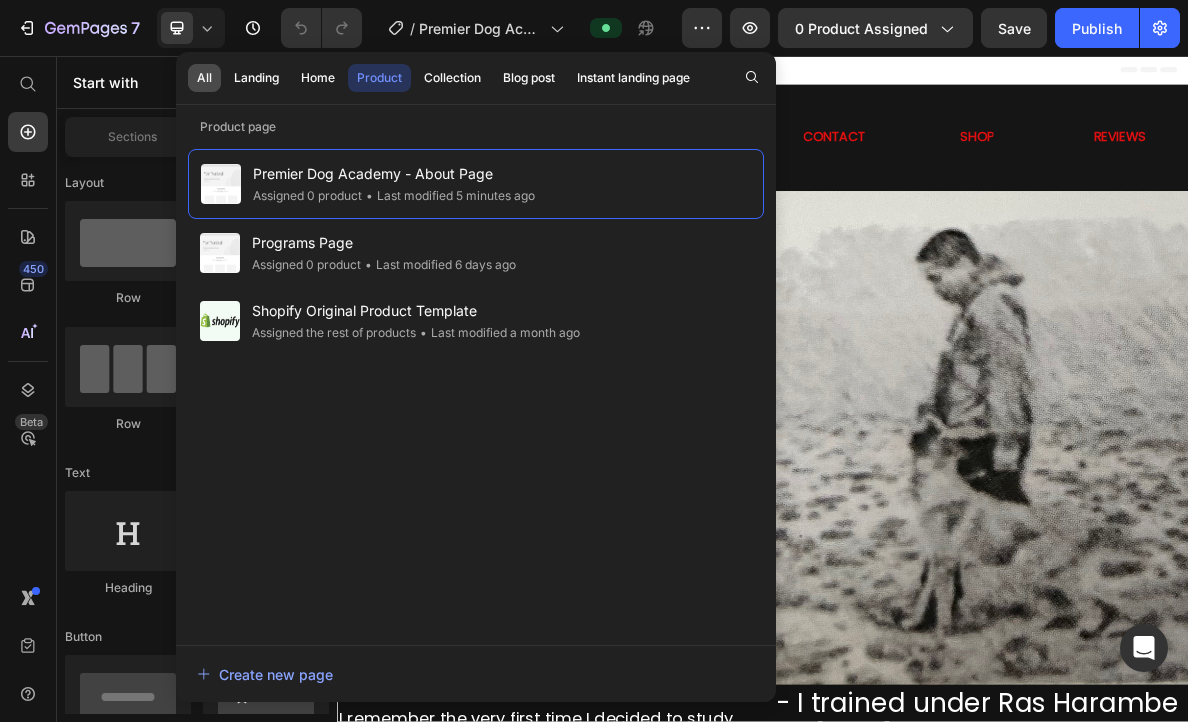 click on "All" at bounding box center [204, 78] 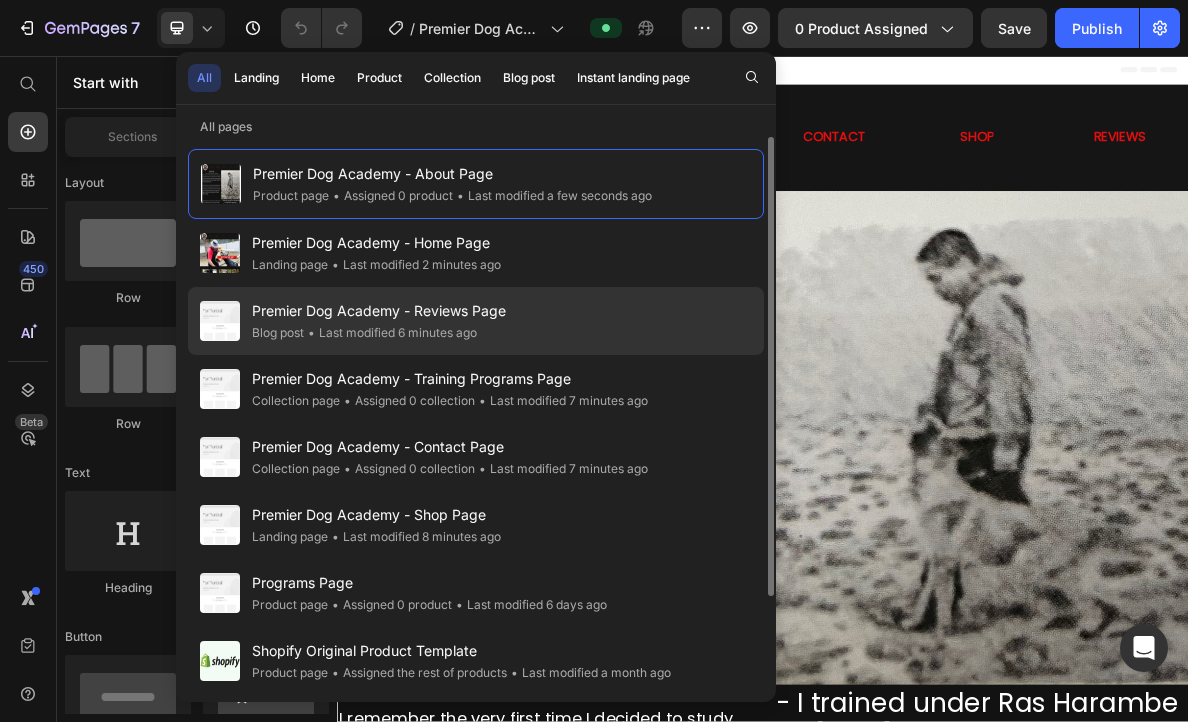 click on "Premier Dog Academy - Reviews Page" at bounding box center (379, 311) 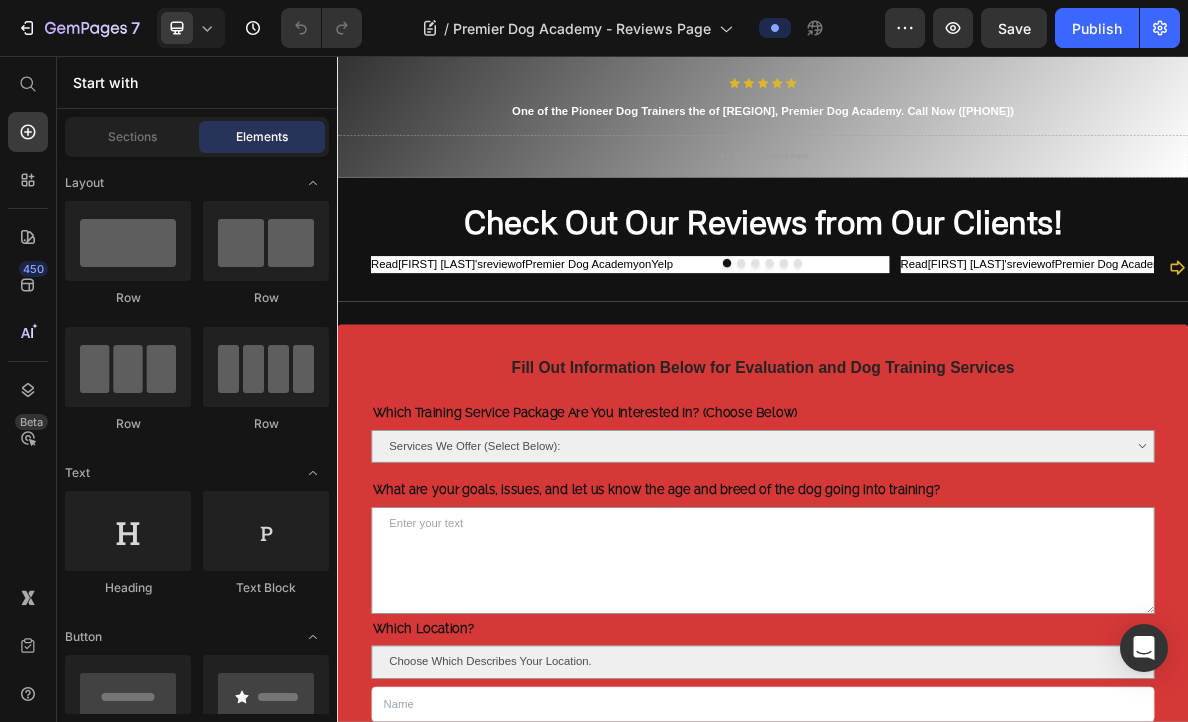 scroll, scrollTop: 0, scrollLeft: 0, axis: both 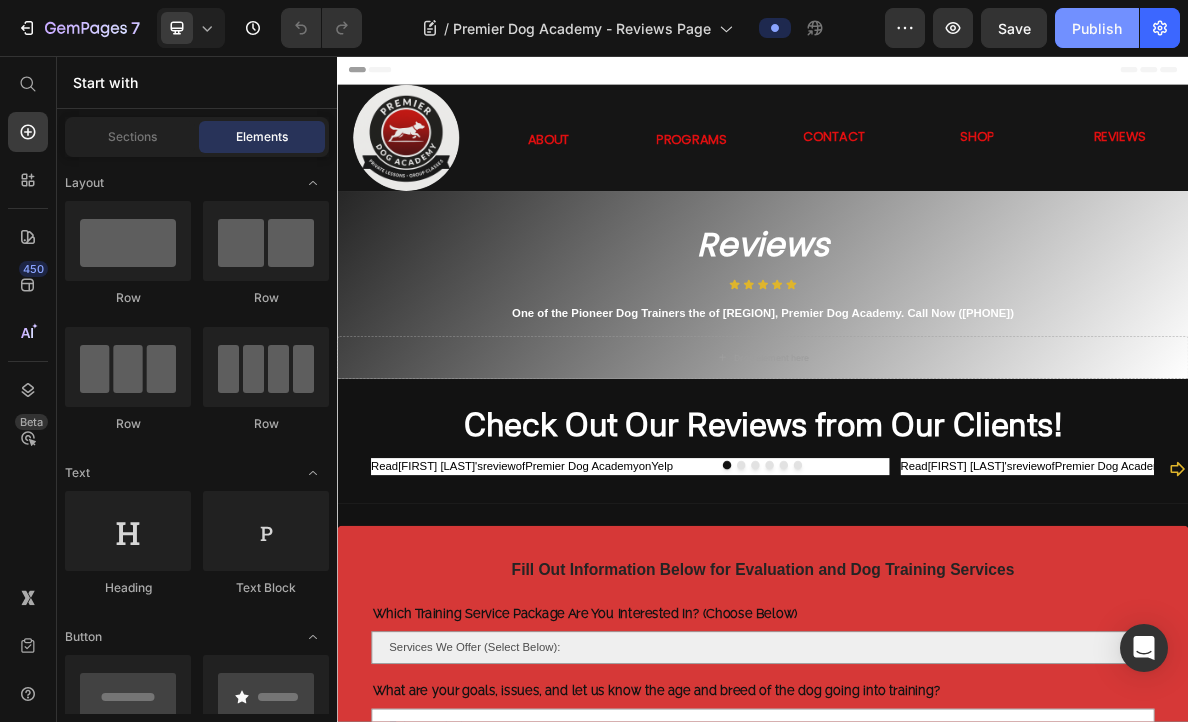 click on "Publish" at bounding box center (1097, 28) 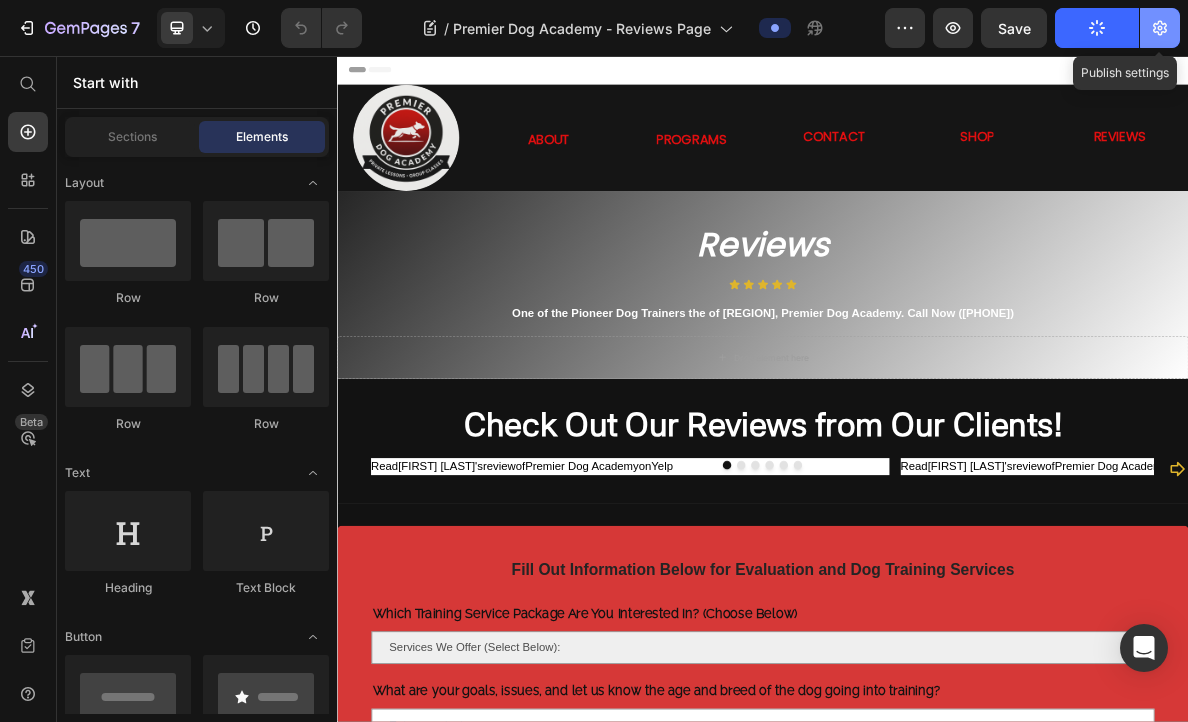 click 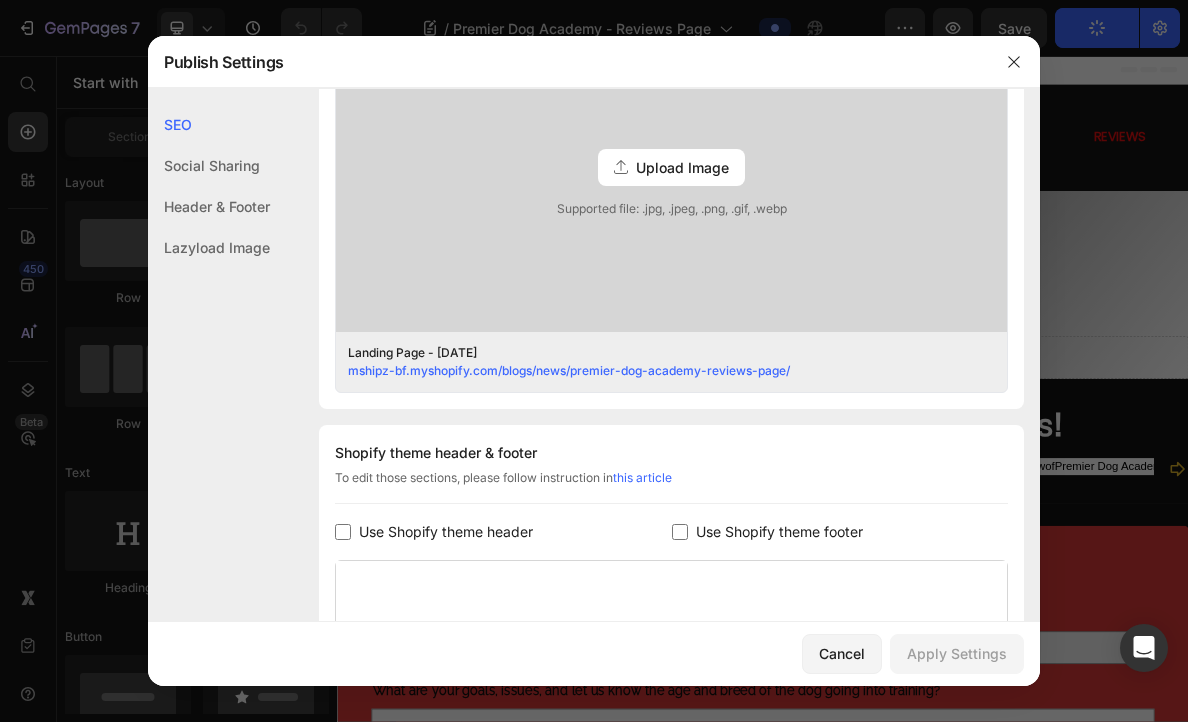 scroll, scrollTop: 925, scrollLeft: 0, axis: vertical 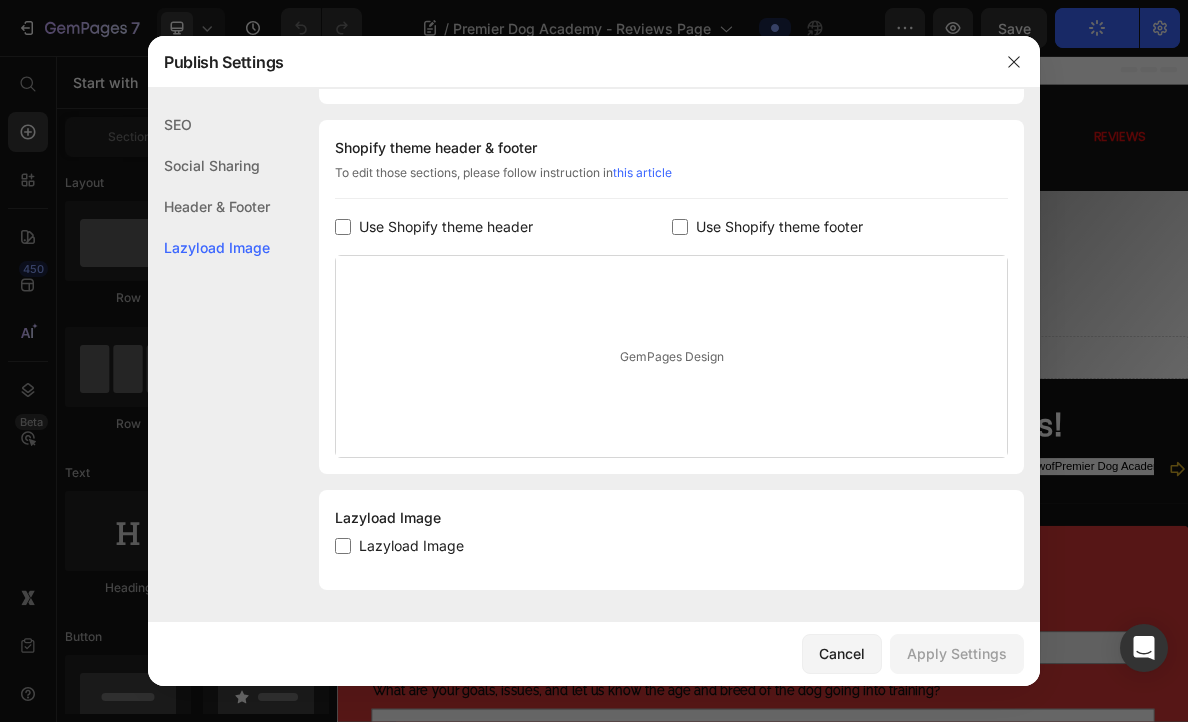 click at bounding box center (594, 361) 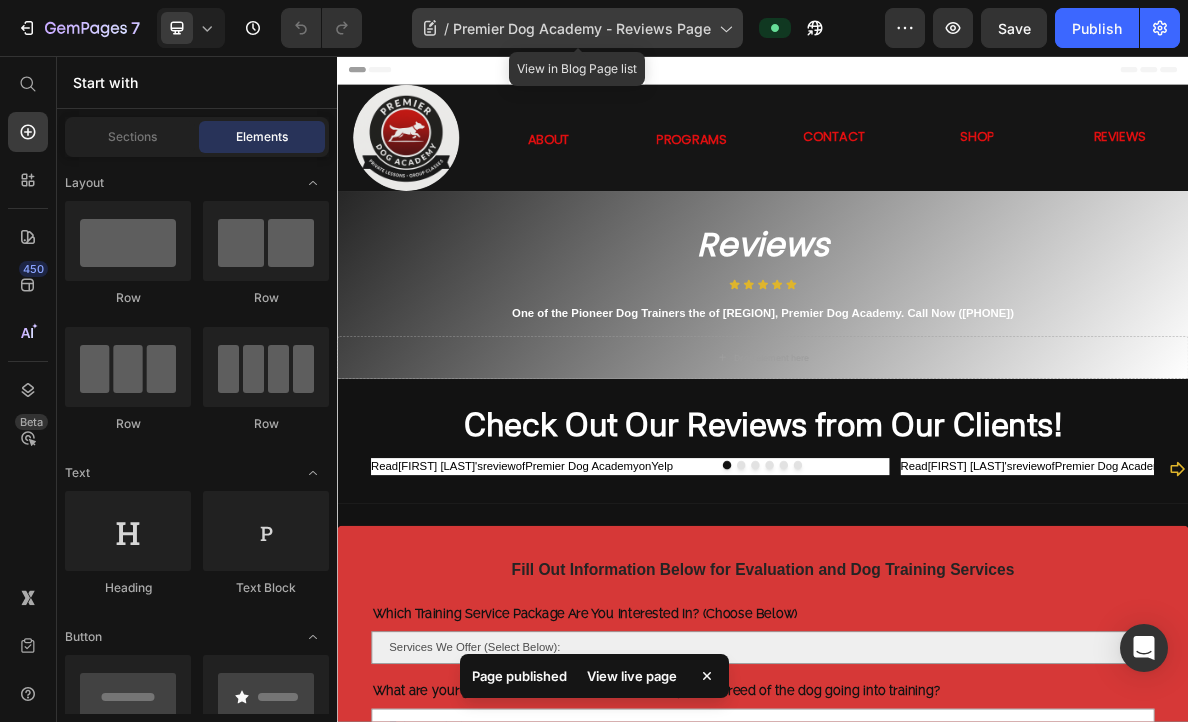 click on "Premier Dog Academy - Reviews Page" at bounding box center (582, 28) 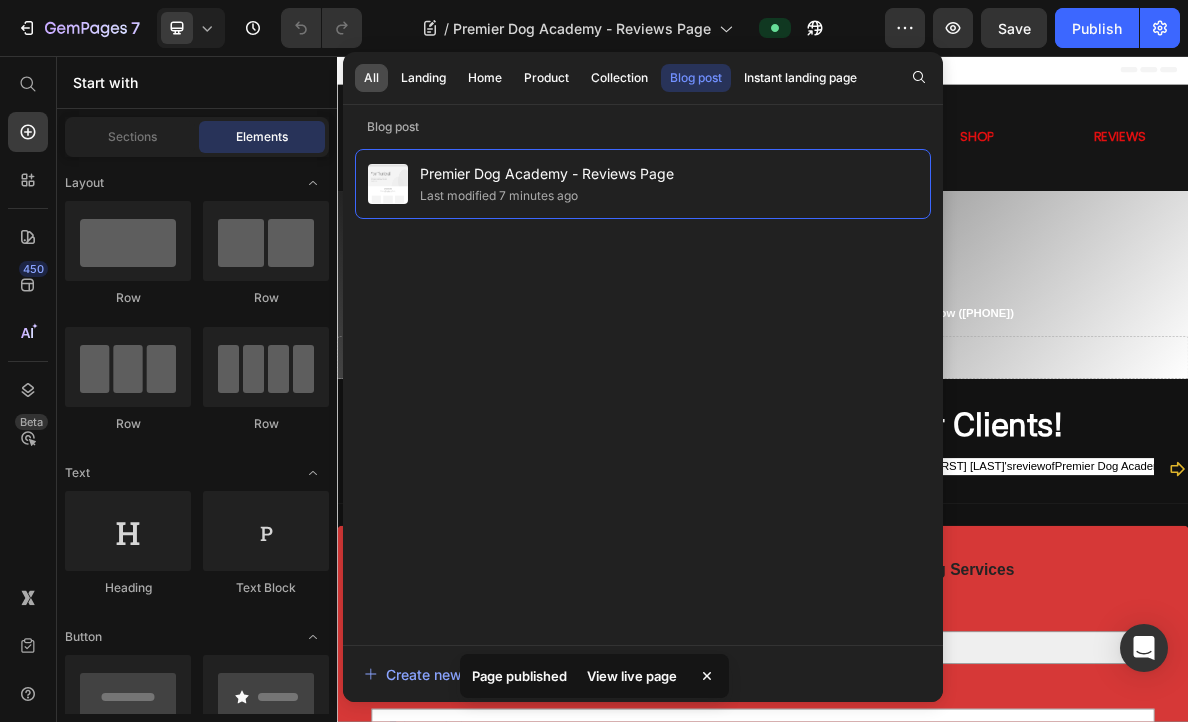 click on "All" at bounding box center [371, 78] 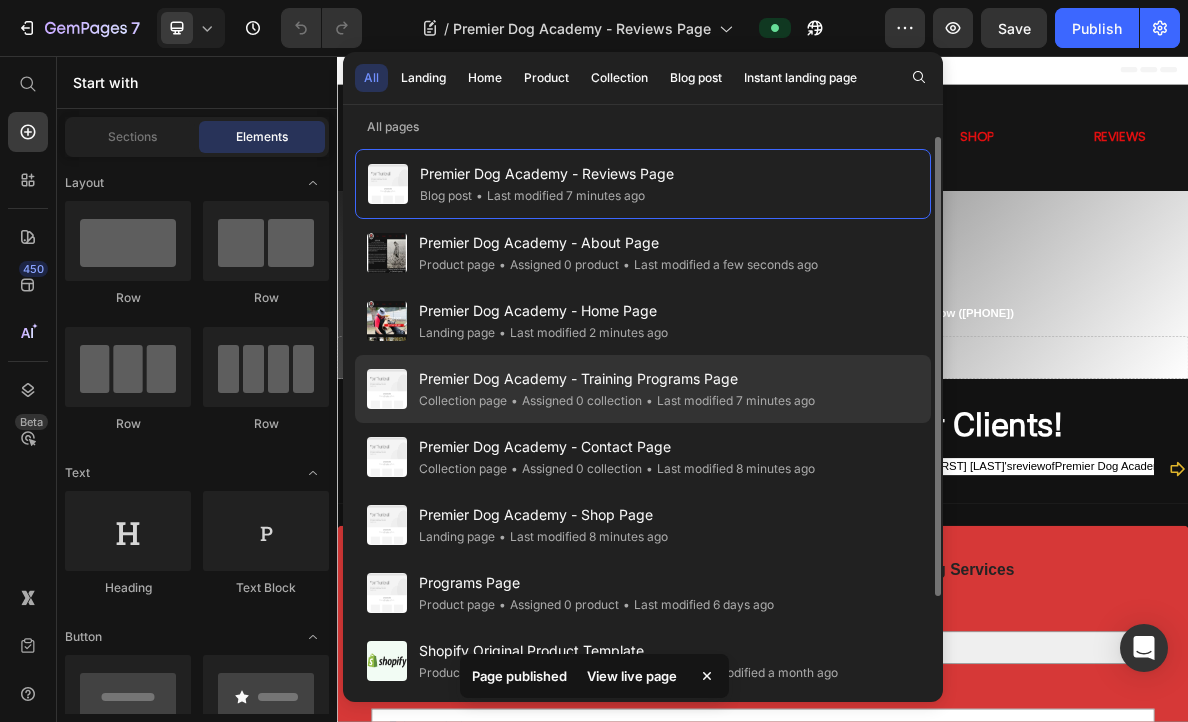 click on "Premier Dog Academy - Training Programs Page" at bounding box center (617, 379) 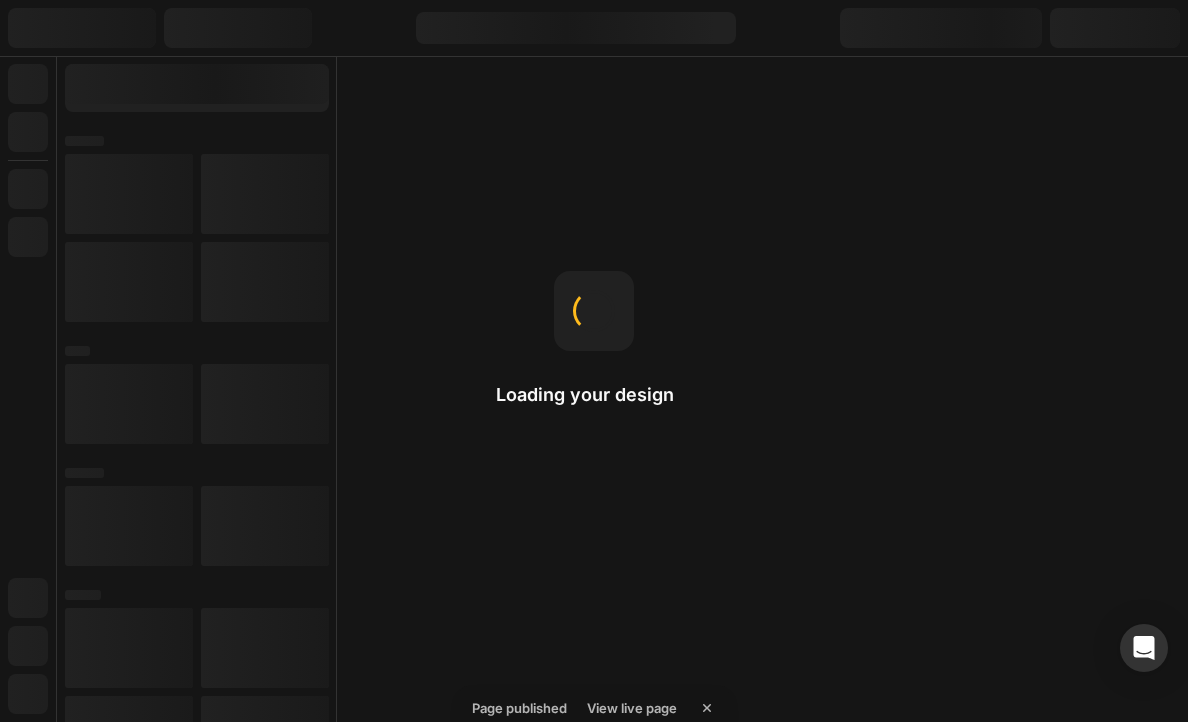 scroll, scrollTop: 0, scrollLeft: 0, axis: both 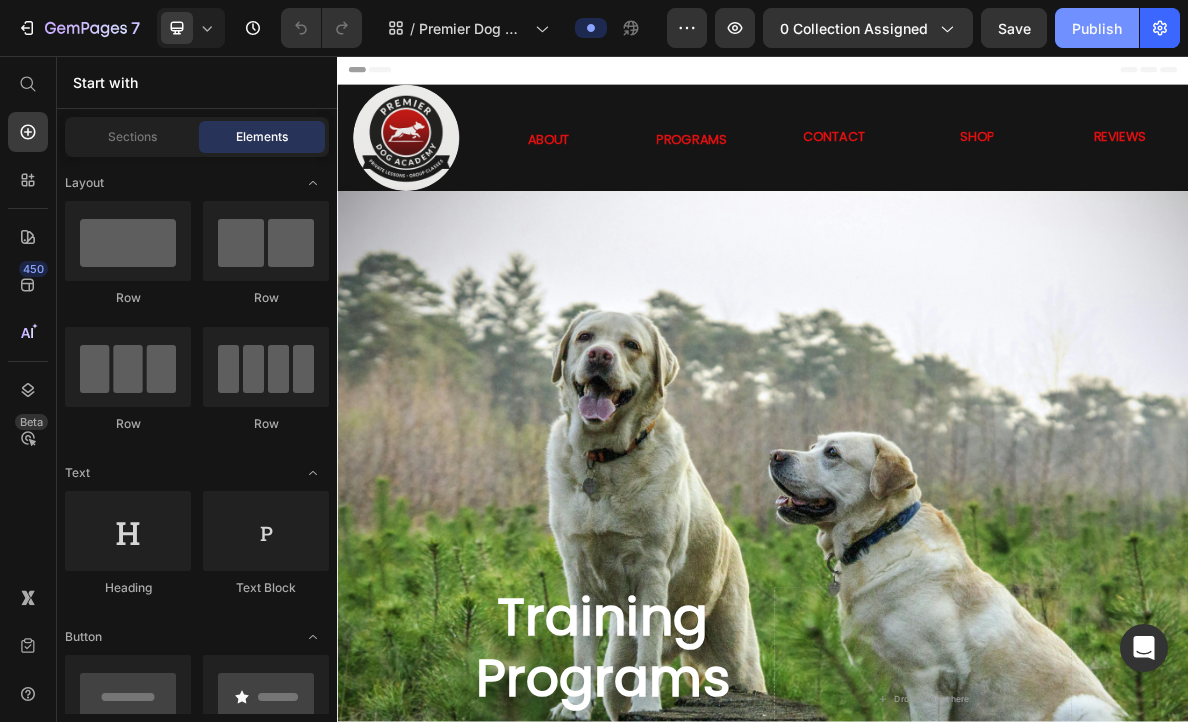 click on "Publish" at bounding box center (1097, 28) 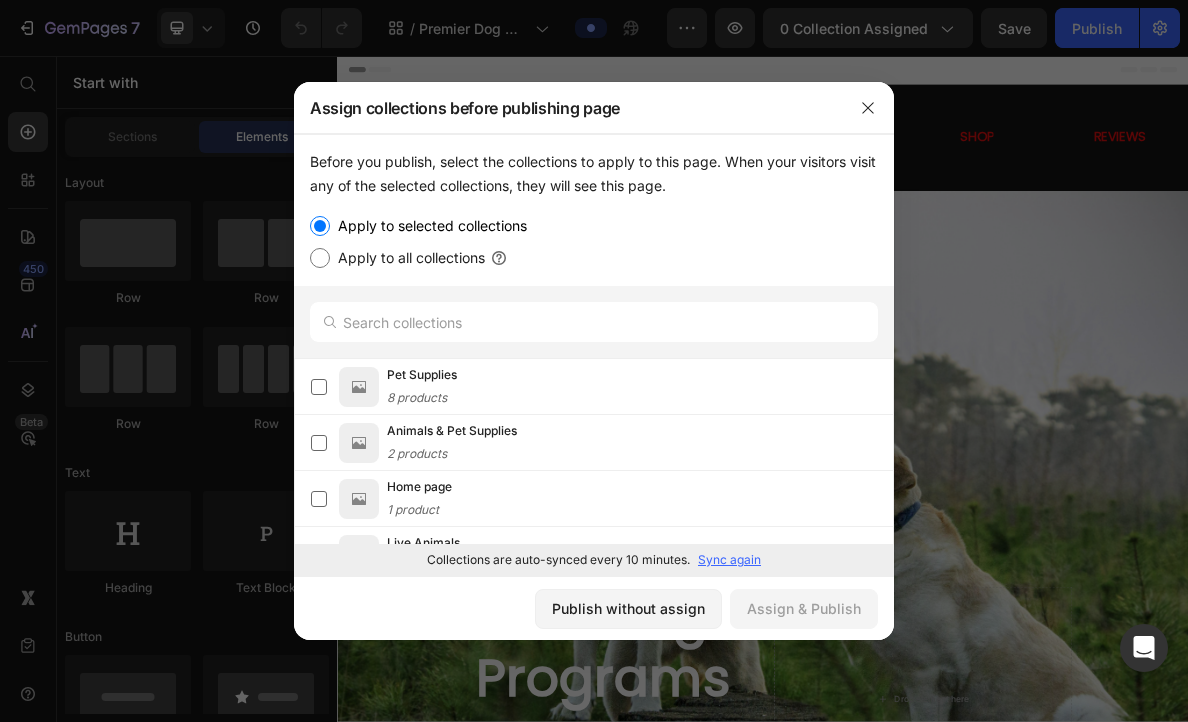 click at bounding box center [594, 361] 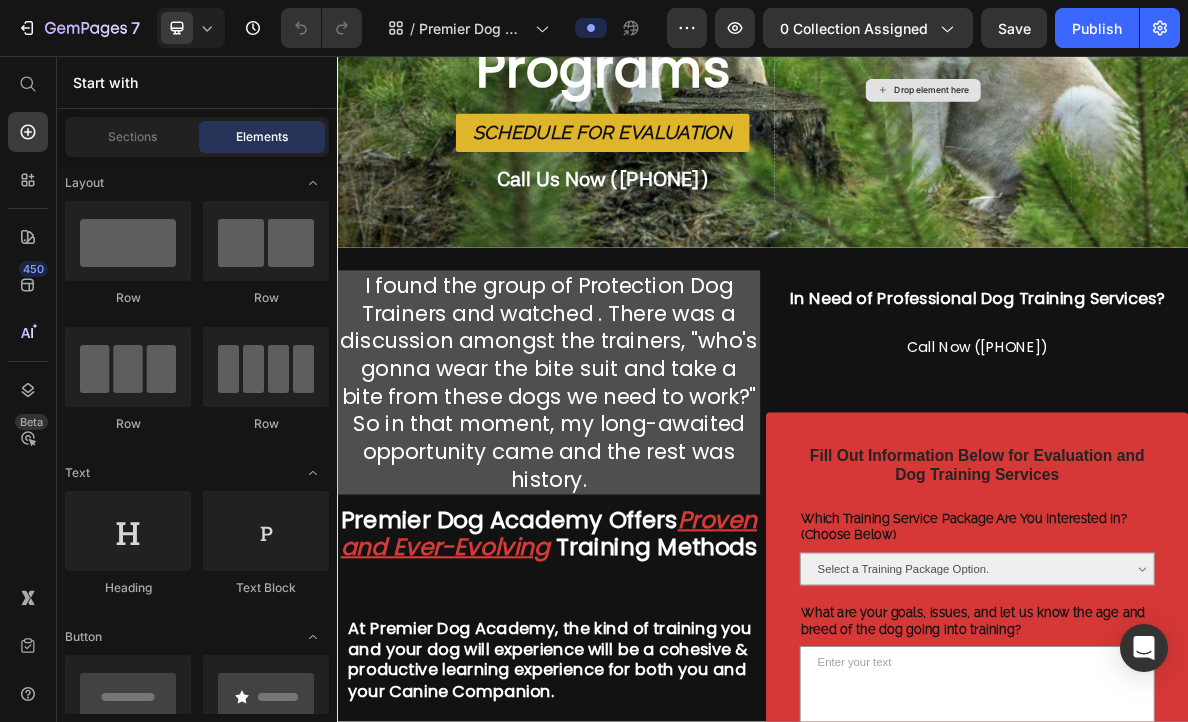 scroll, scrollTop: 346, scrollLeft: 0, axis: vertical 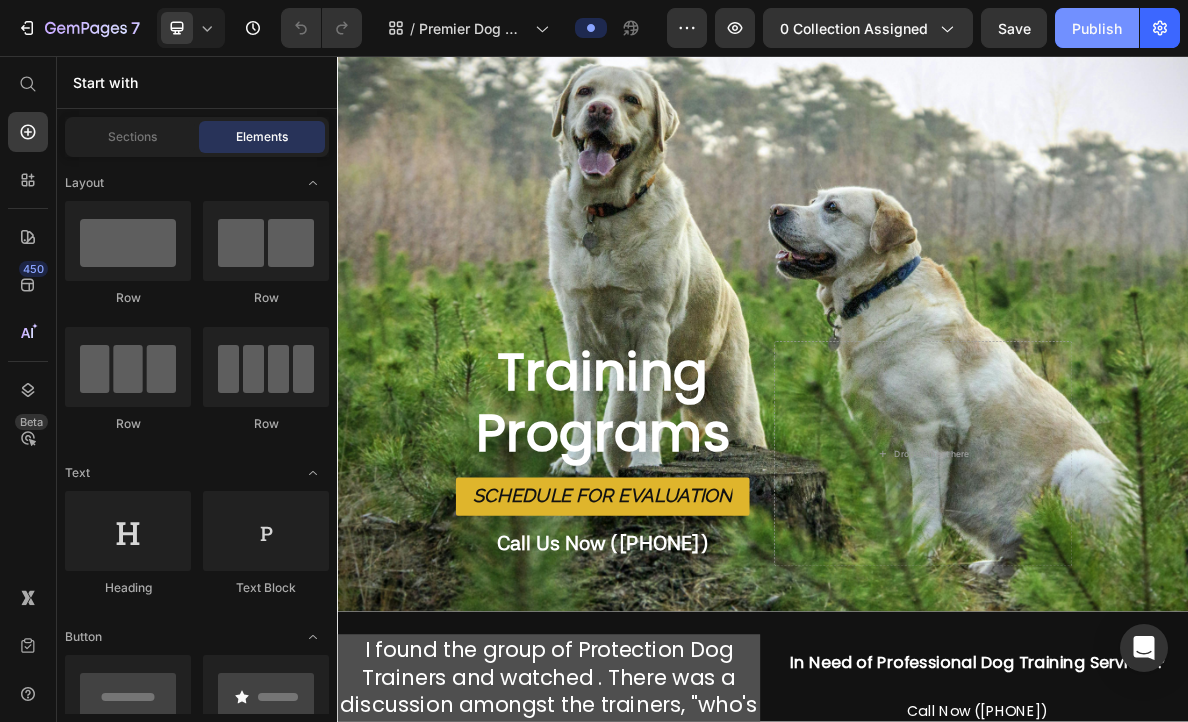 click on "Publish" at bounding box center (1097, 28) 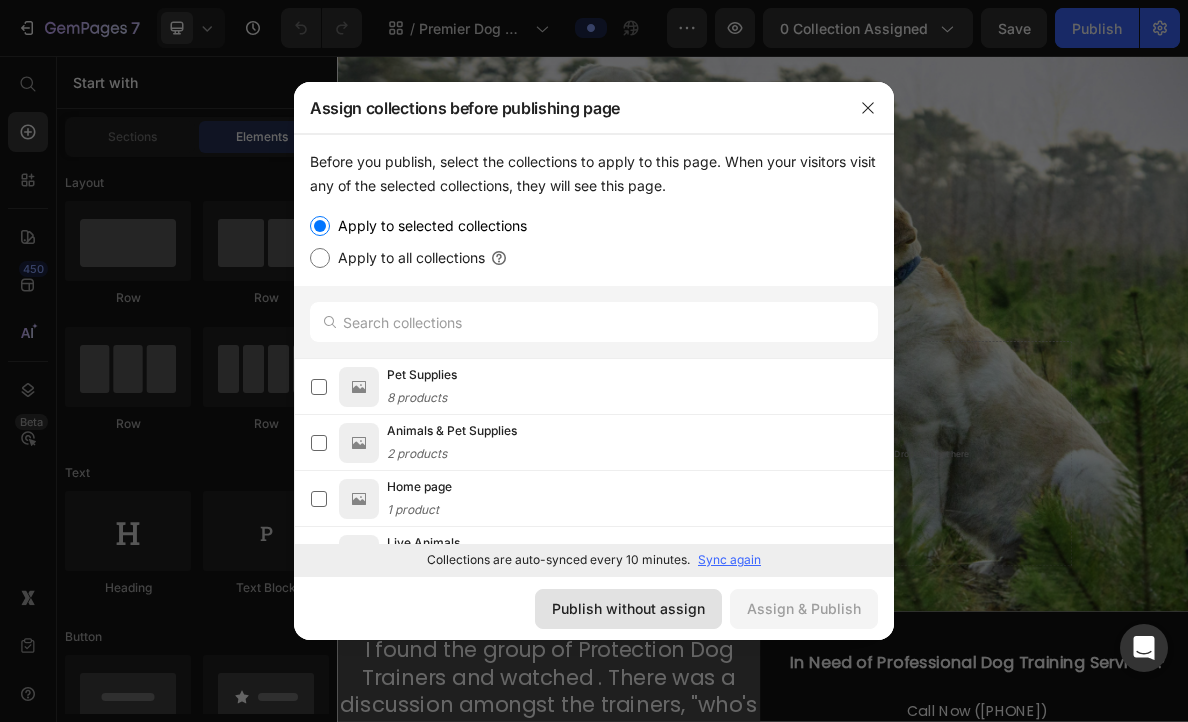 click on "Publish without assign" at bounding box center [628, 608] 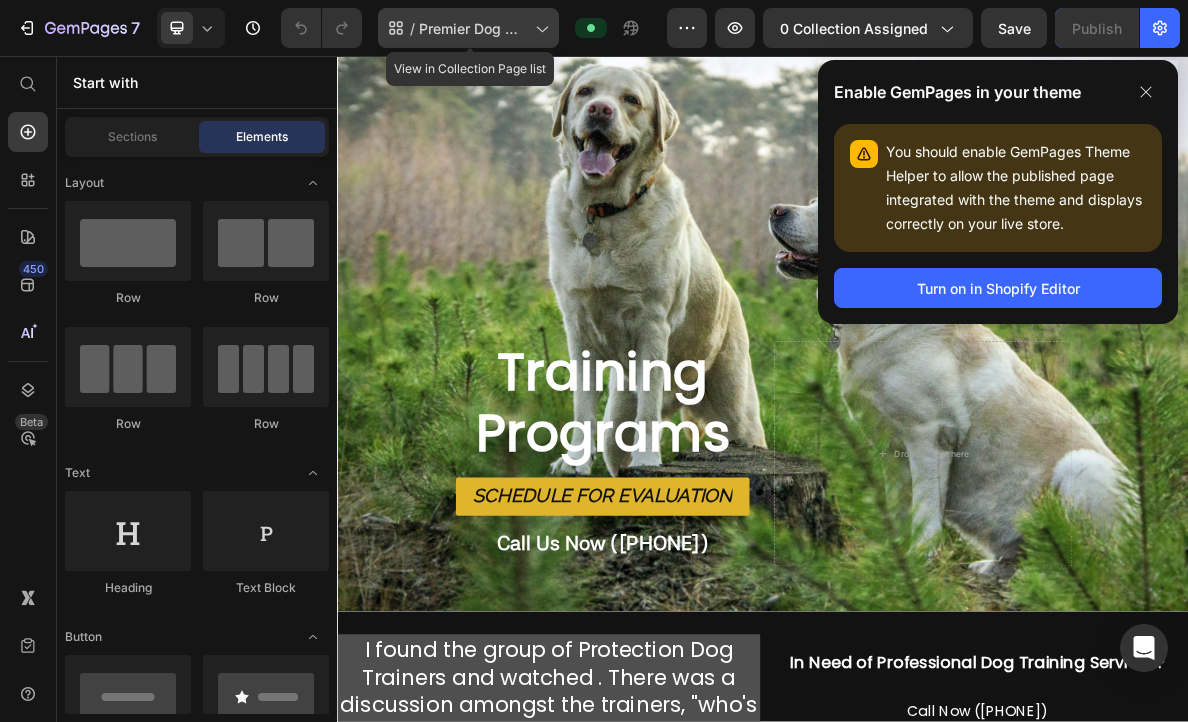 click on "Premier Dog Academy - Training Programs Page" at bounding box center (473, 28) 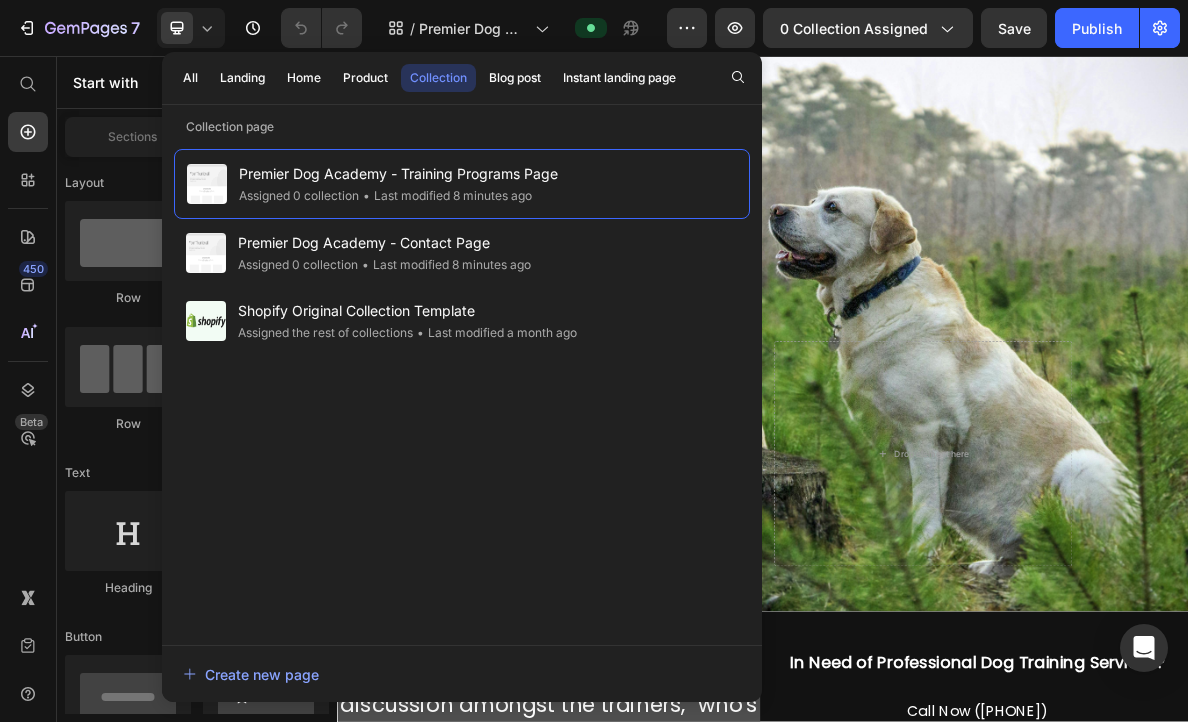 click on "All Landing Home Product Collection Blog post Instant landing page" at bounding box center (429, 78) 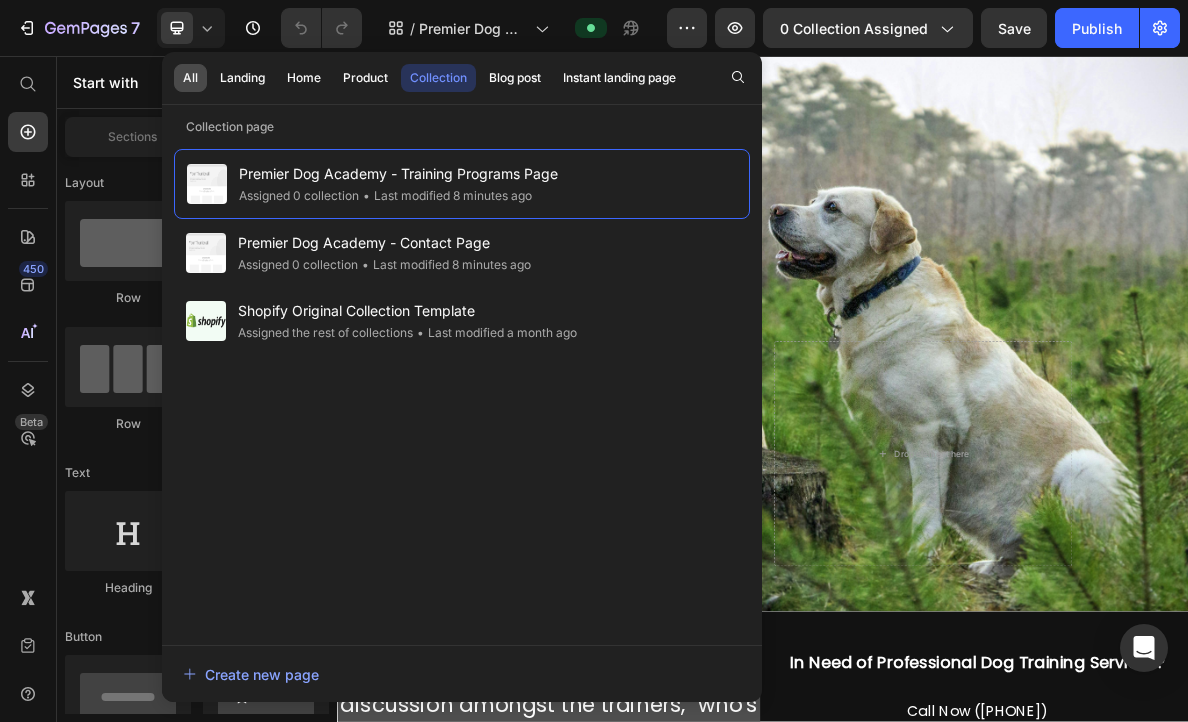click on "All" at bounding box center [190, 78] 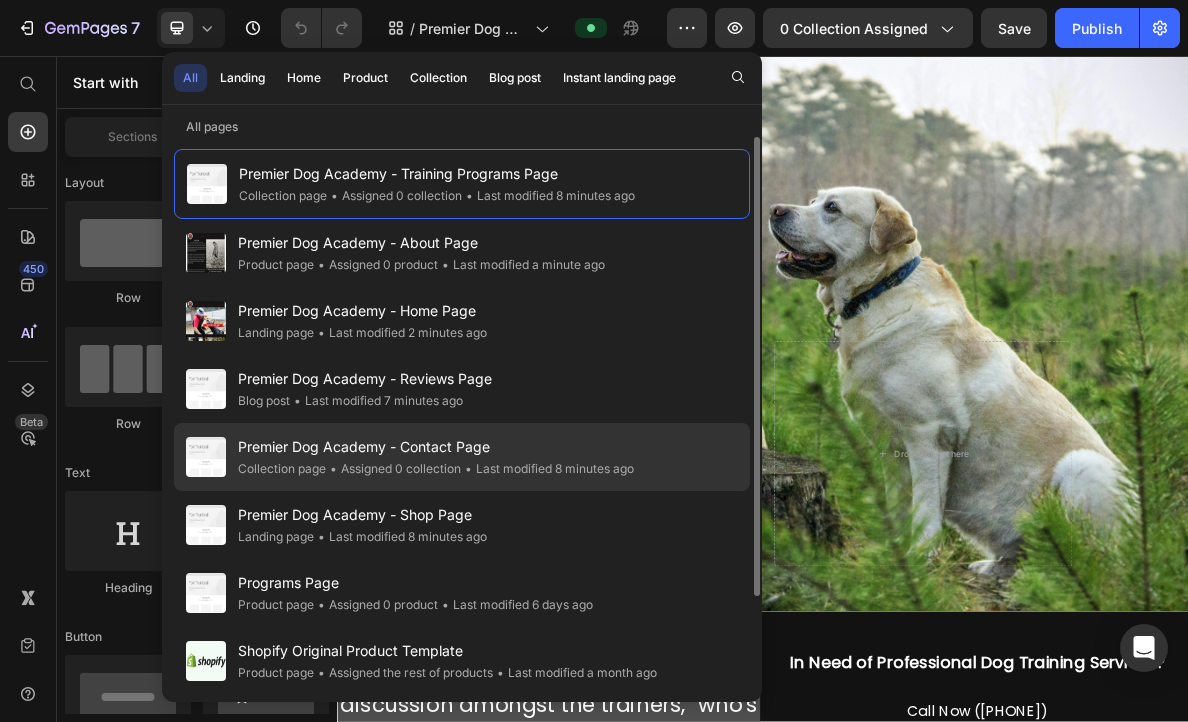 click on "Premier Dog Academy - Contact Page" at bounding box center (436, 447) 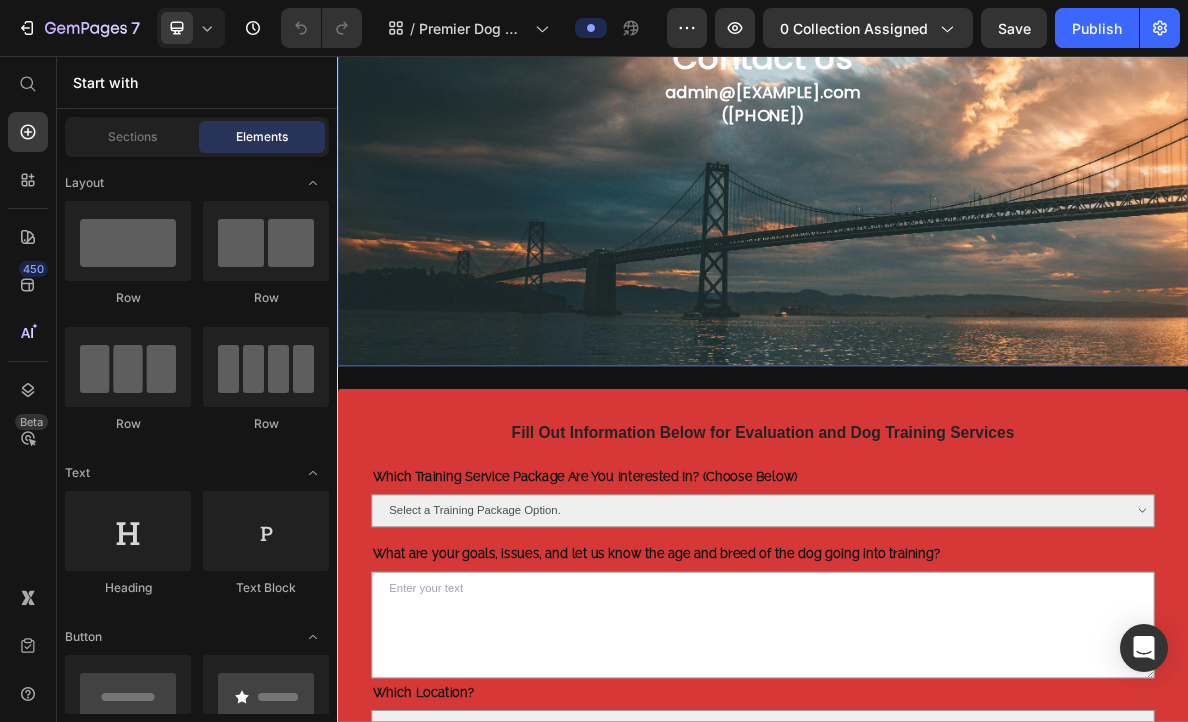 scroll, scrollTop: 323, scrollLeft: 0, axis: vertical 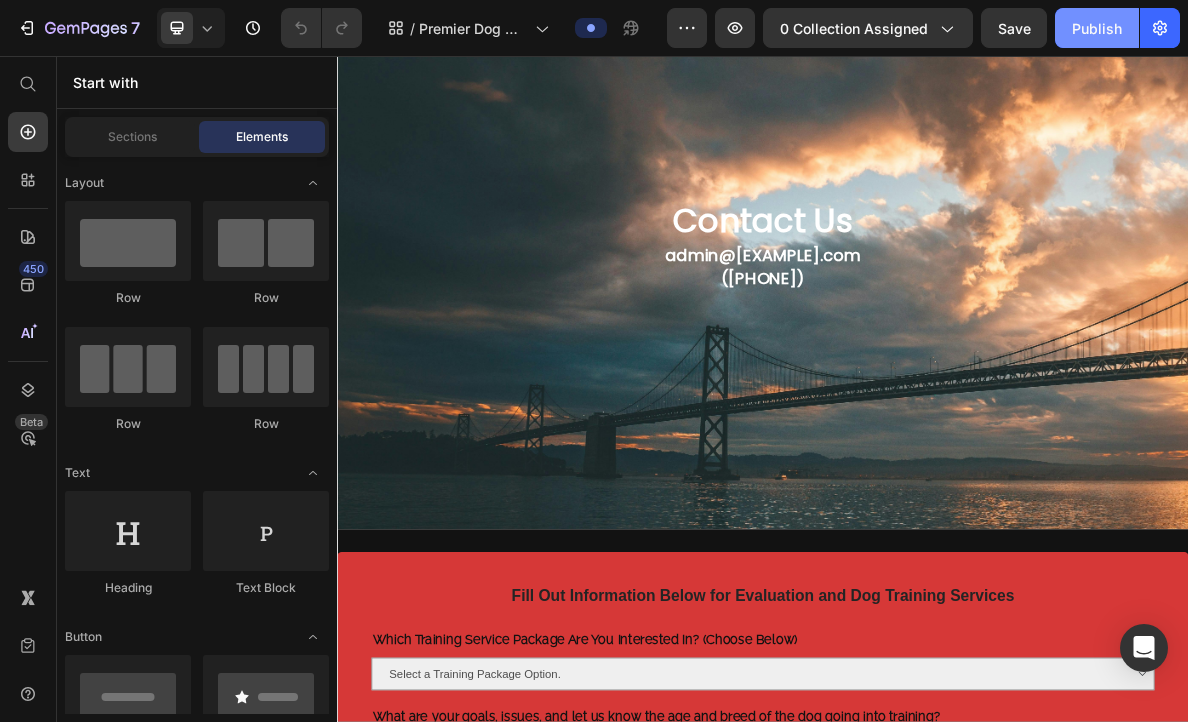 click on "Publish" at bounding box center (1097, 28) 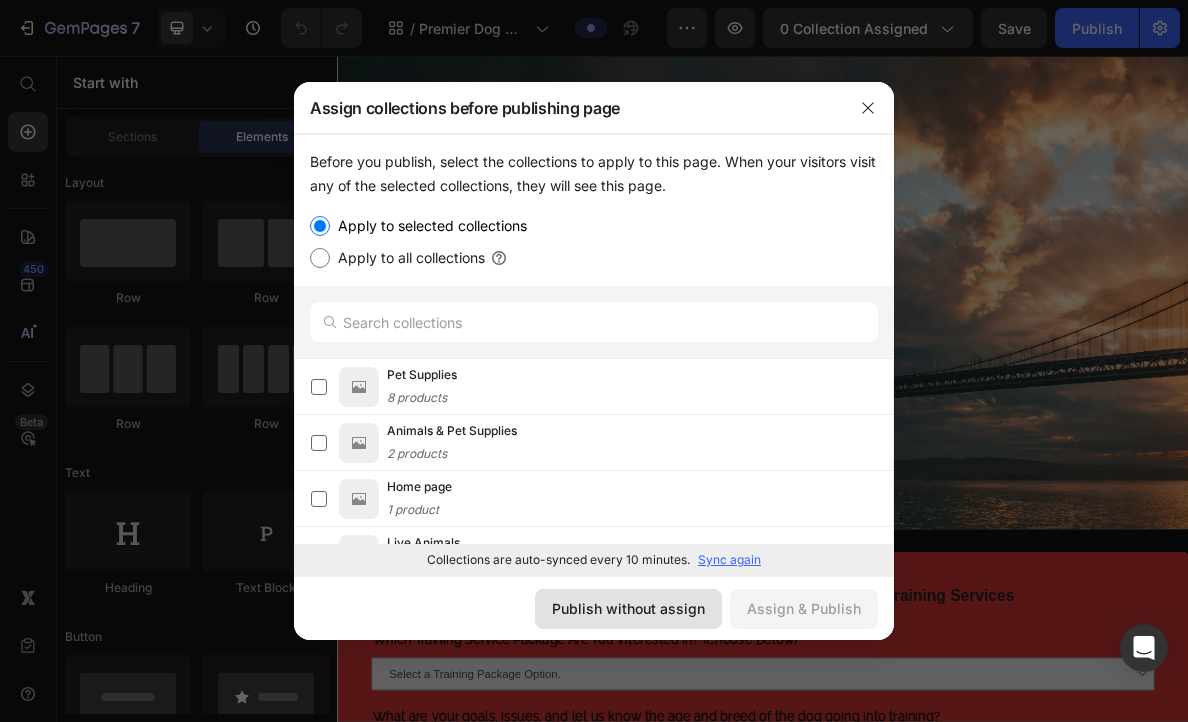 click on "Publish without assign" at bounding box center (628, 608) 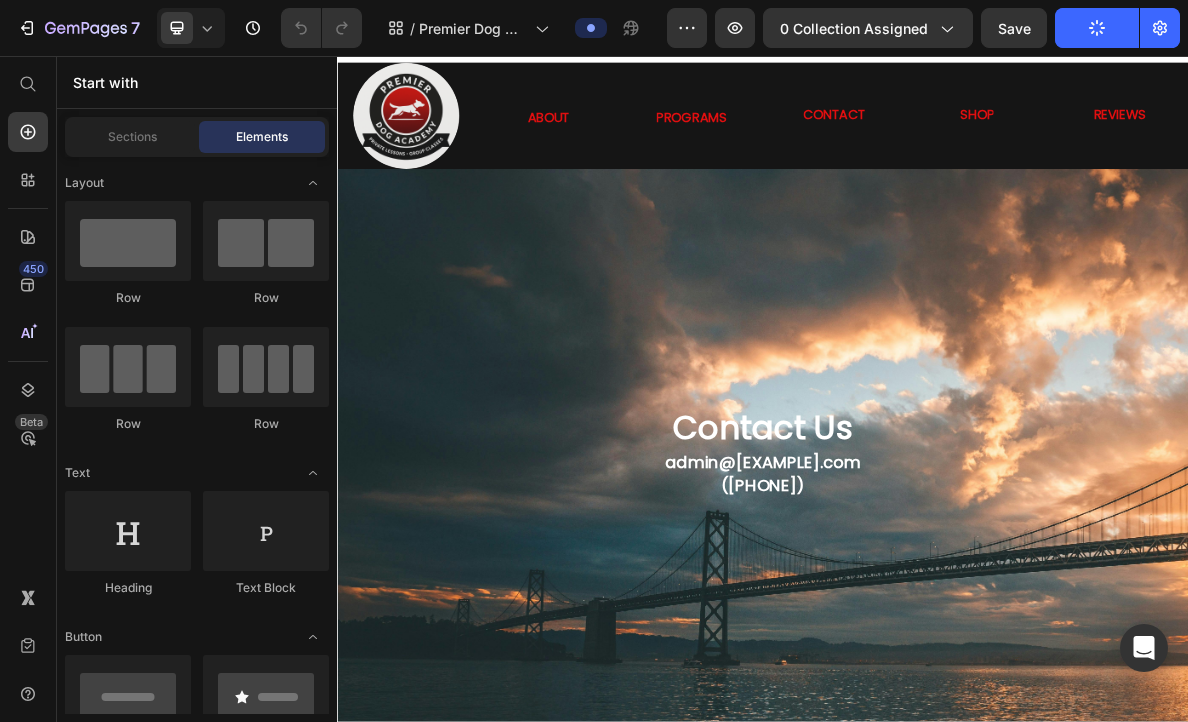 scroll, scrollTop: 0, scrollLeft: 0, axis: both 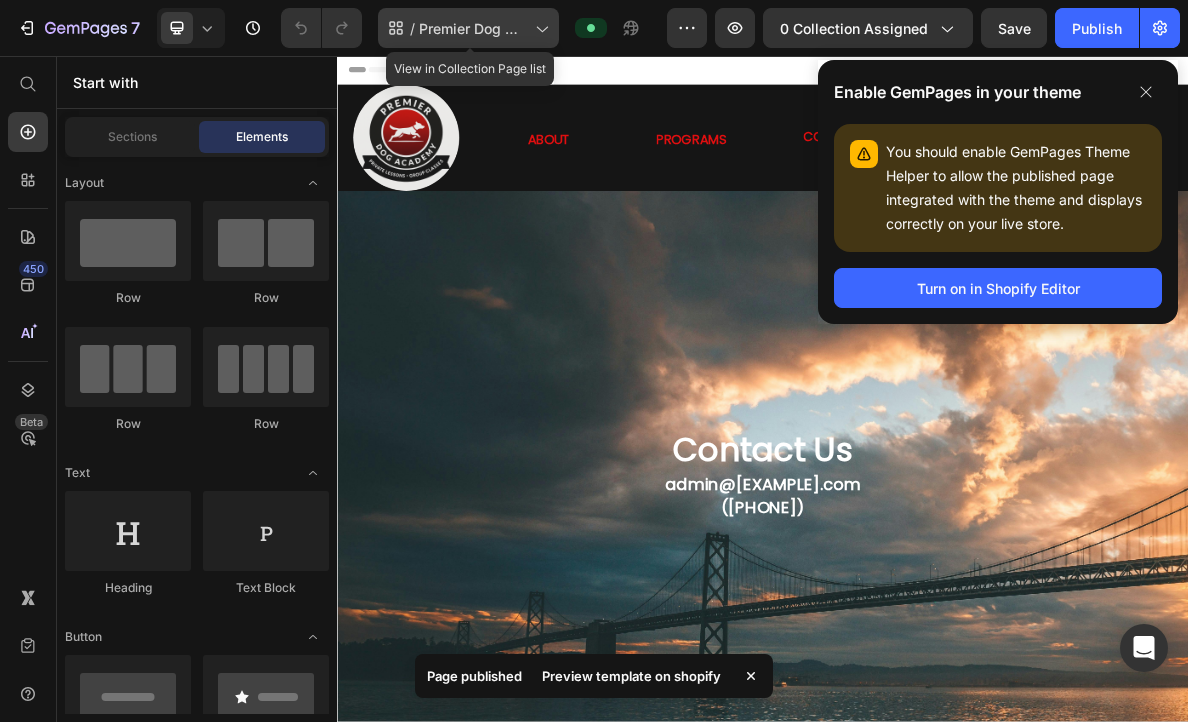 click on "Premier Dog Academy - Contact Page" at bounding box center (473, 28) 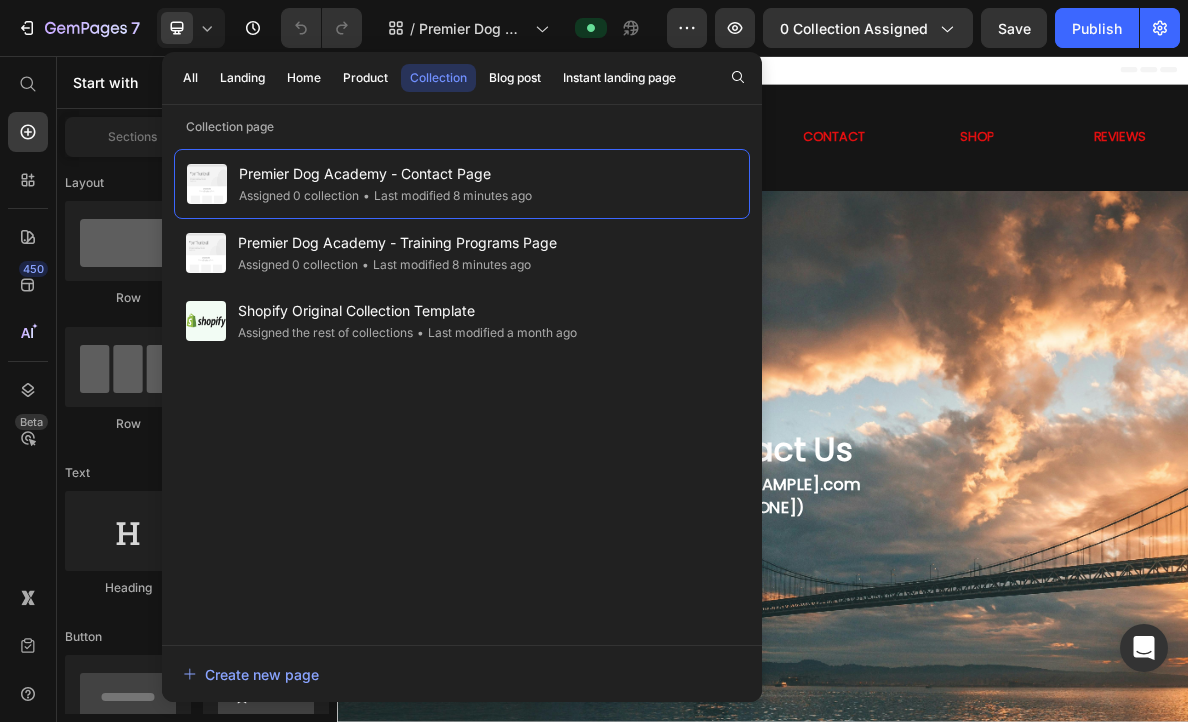 click on "All Landing Home Product Collection Blog post Instant landing page" at bounding box center (429, 78) 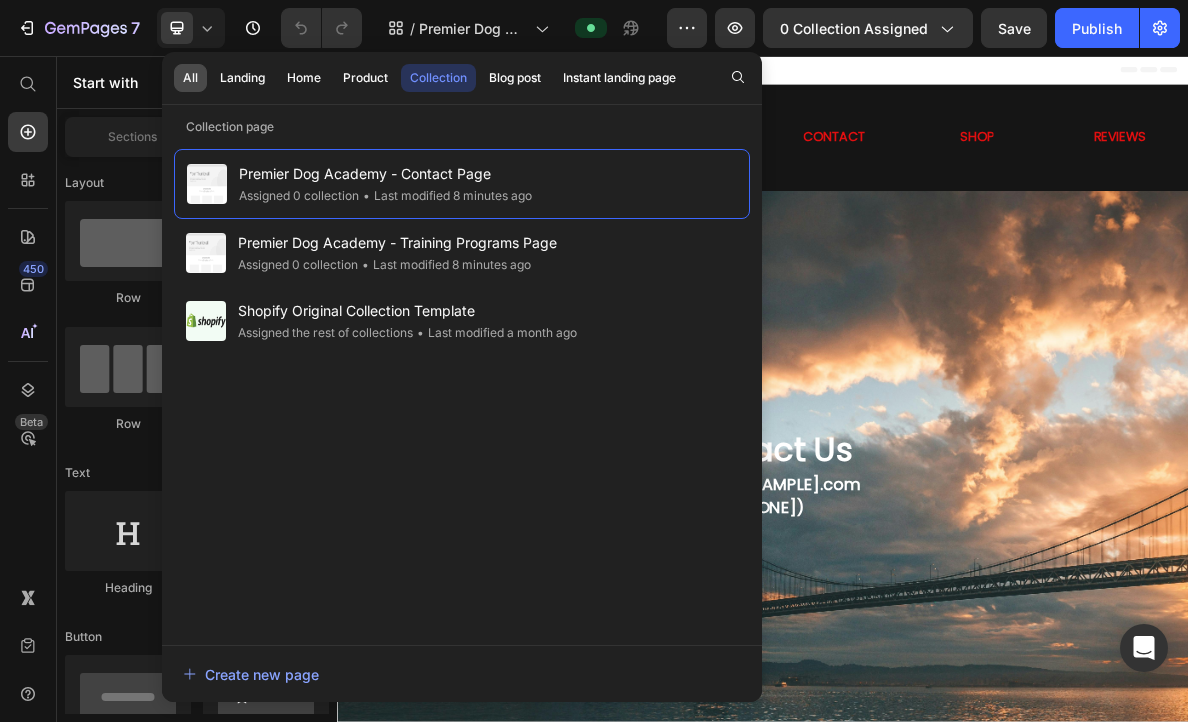 click on "All" at bounding box center [190, 78] 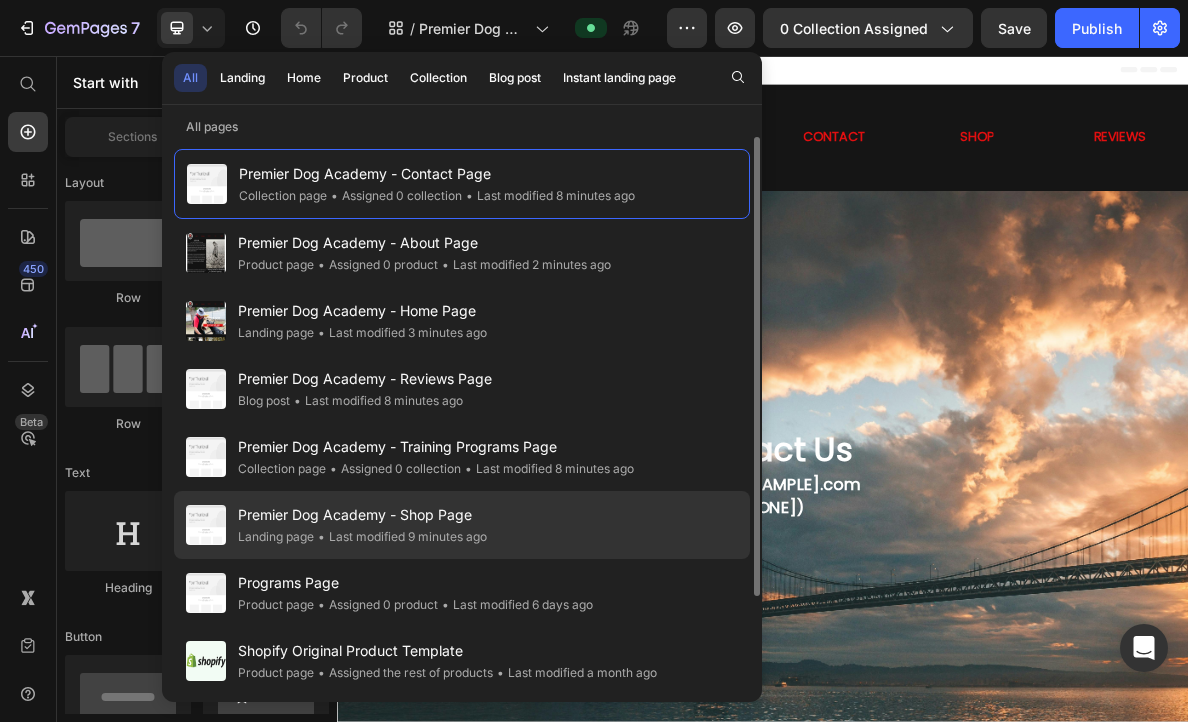 click on "Premier Dog Academy - Shop Page Landing page • Last modified 9 minutes ago" 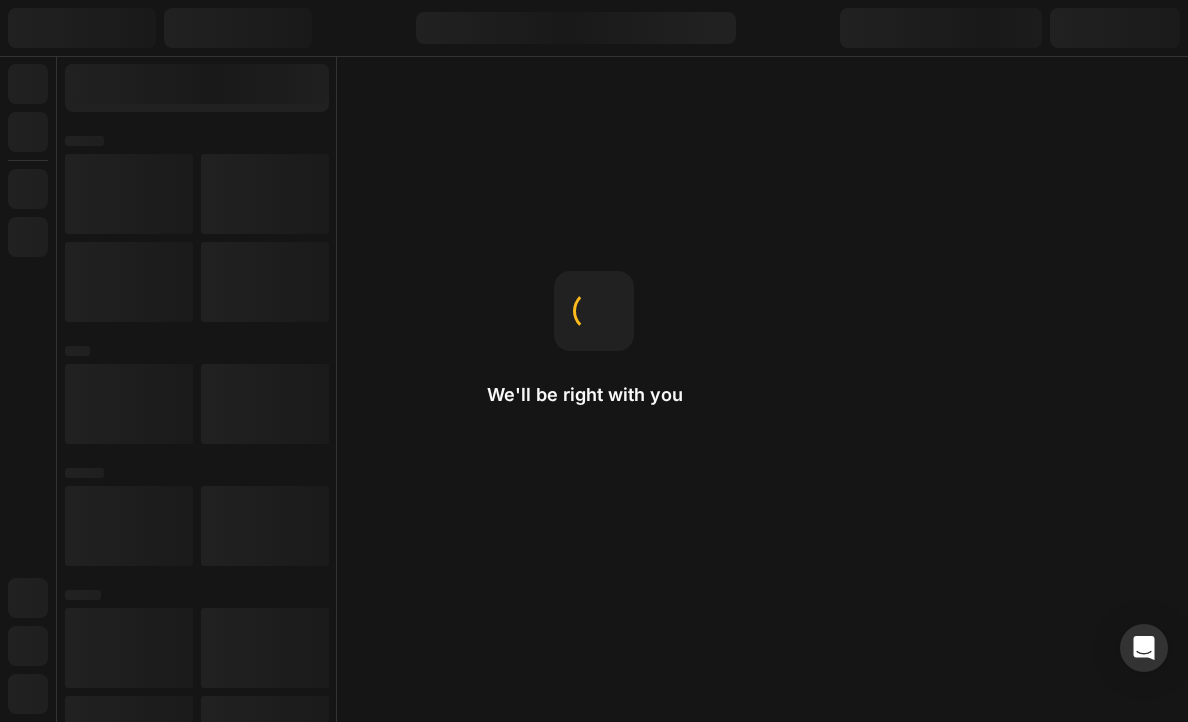 scroll, scrollTop: 0, scrollLeft: 0, axis: both 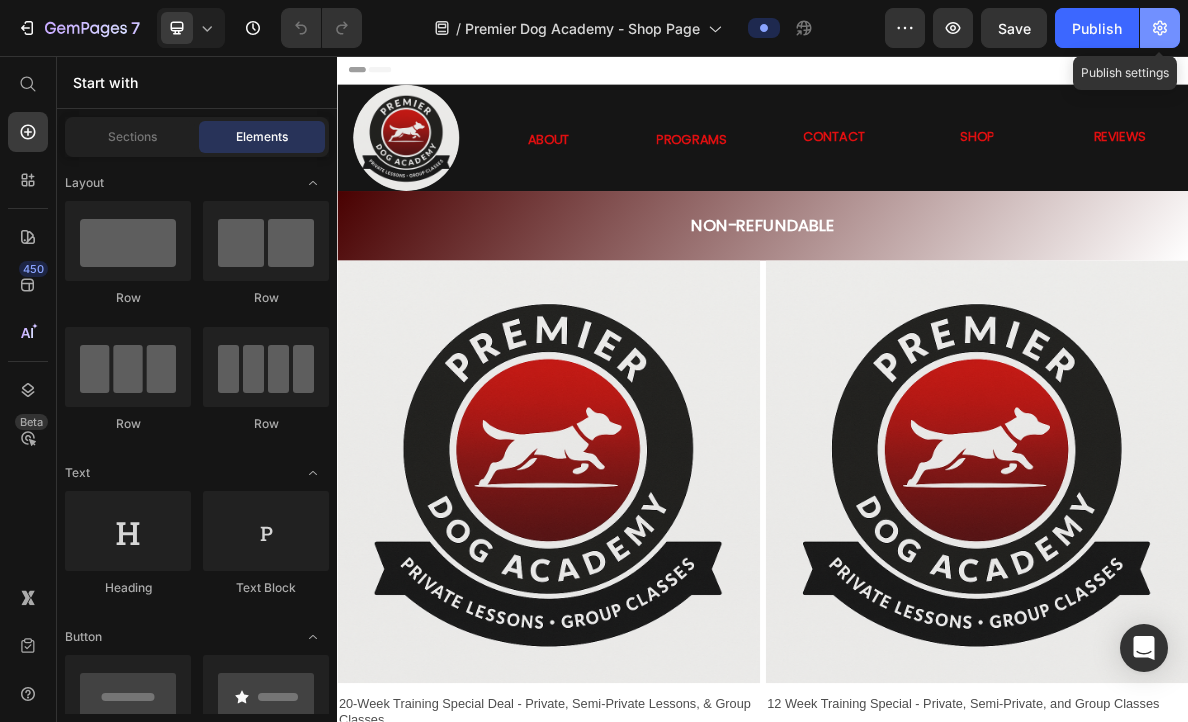 click 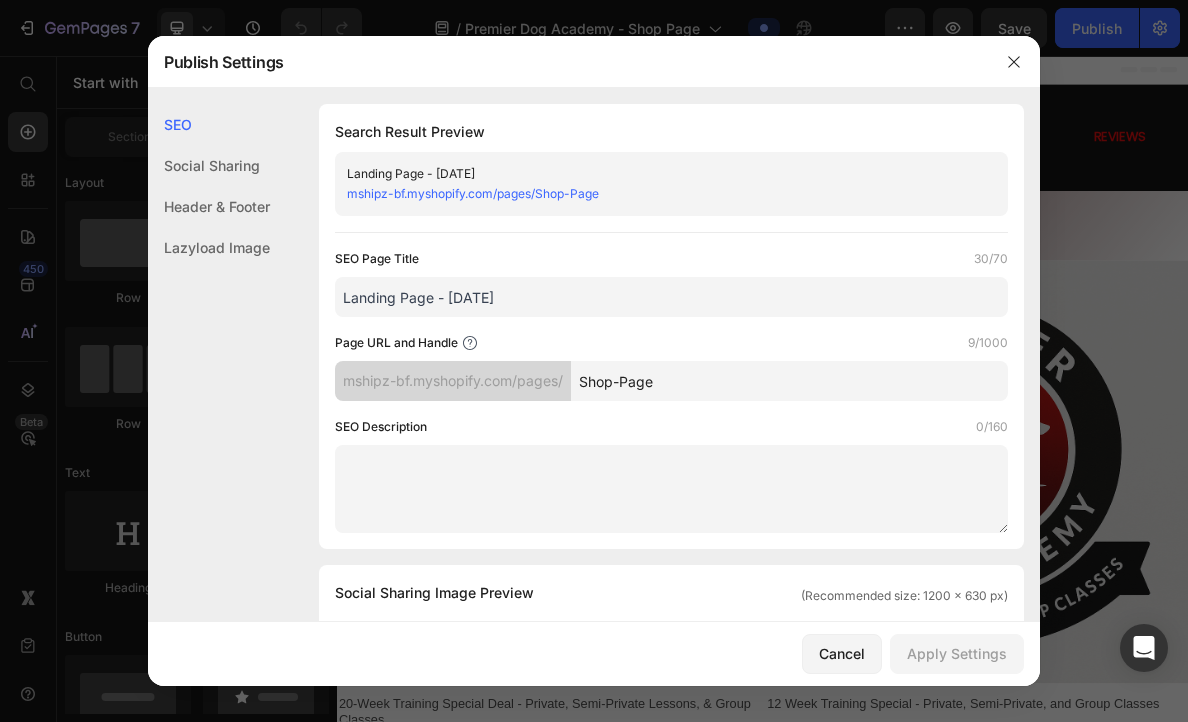 click at bounding box center (594, 361) 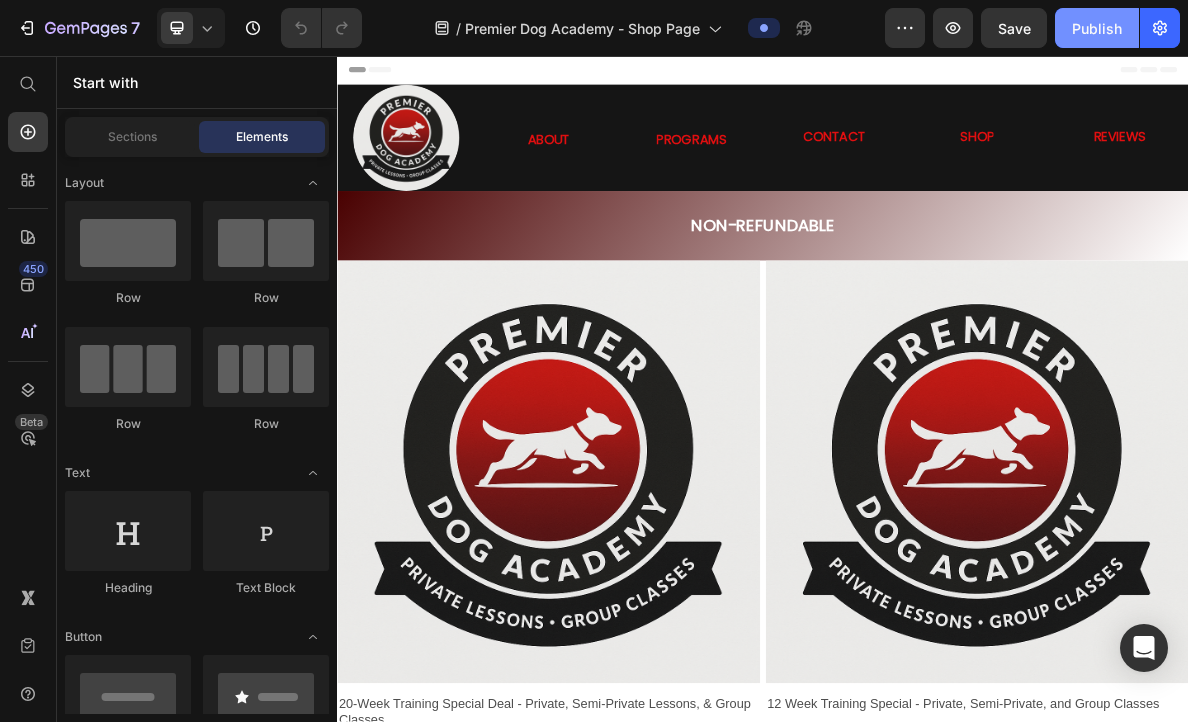 click on "Publish" at bounding box center [1097, 28] 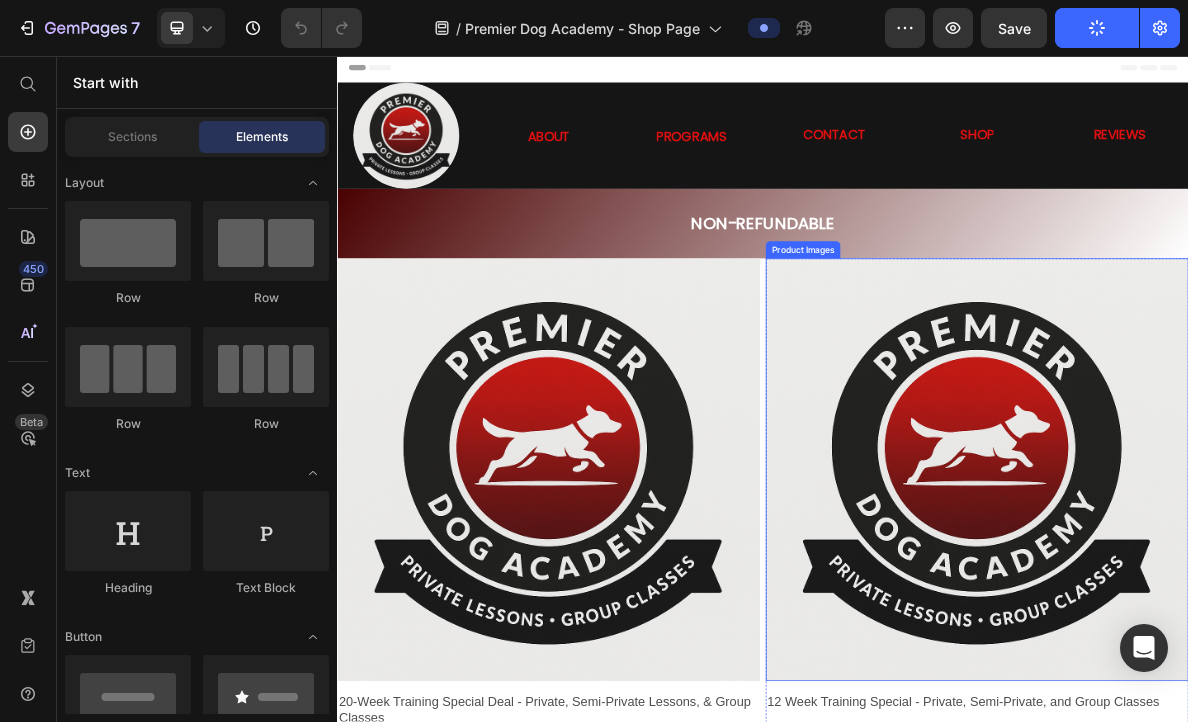 scroll, scrollTop: 8, scrollLeft: 0, axis: vertical 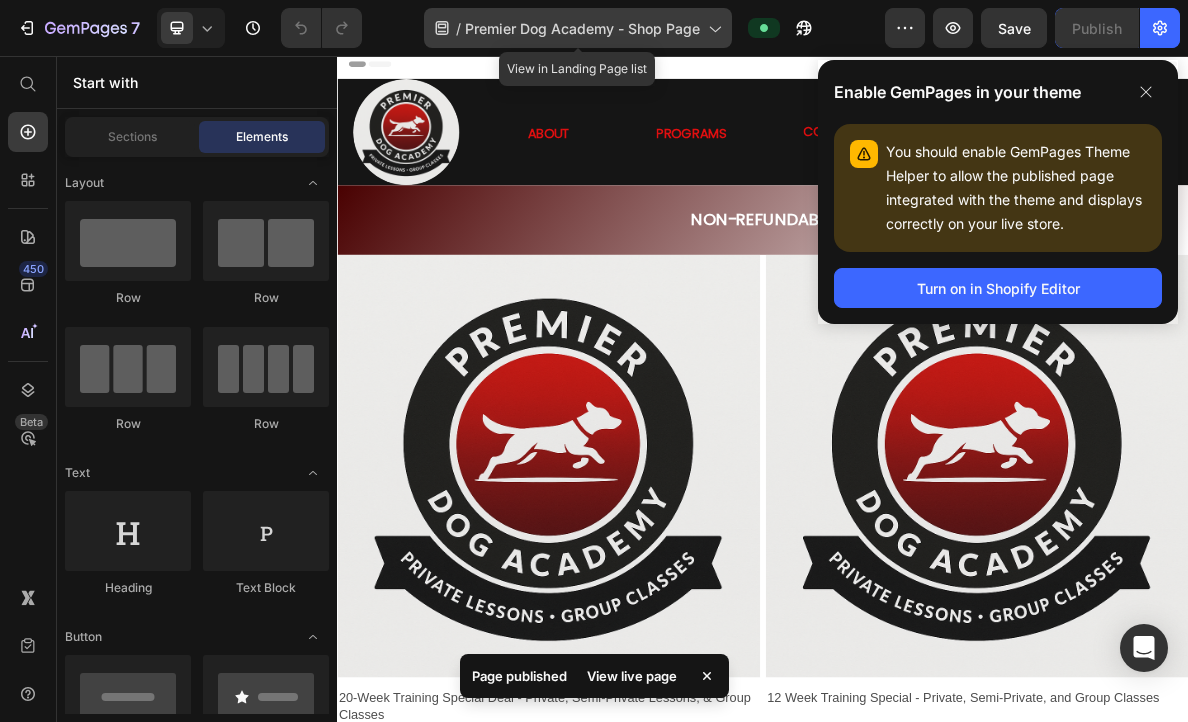 click 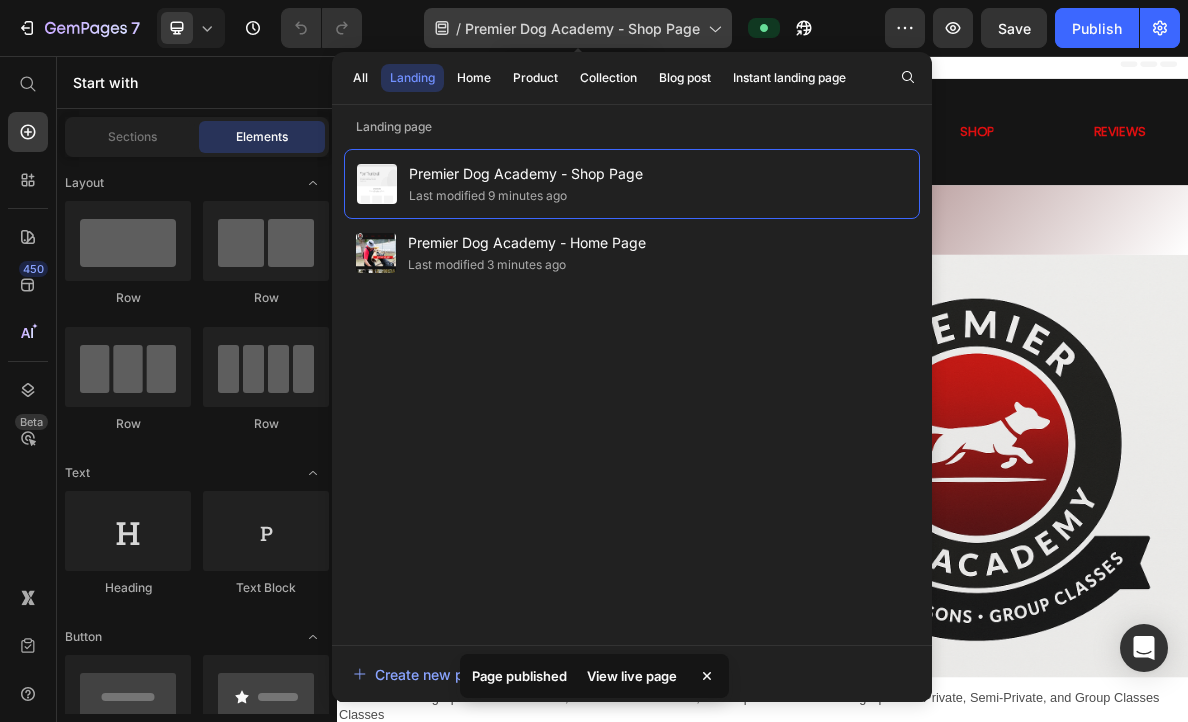 click 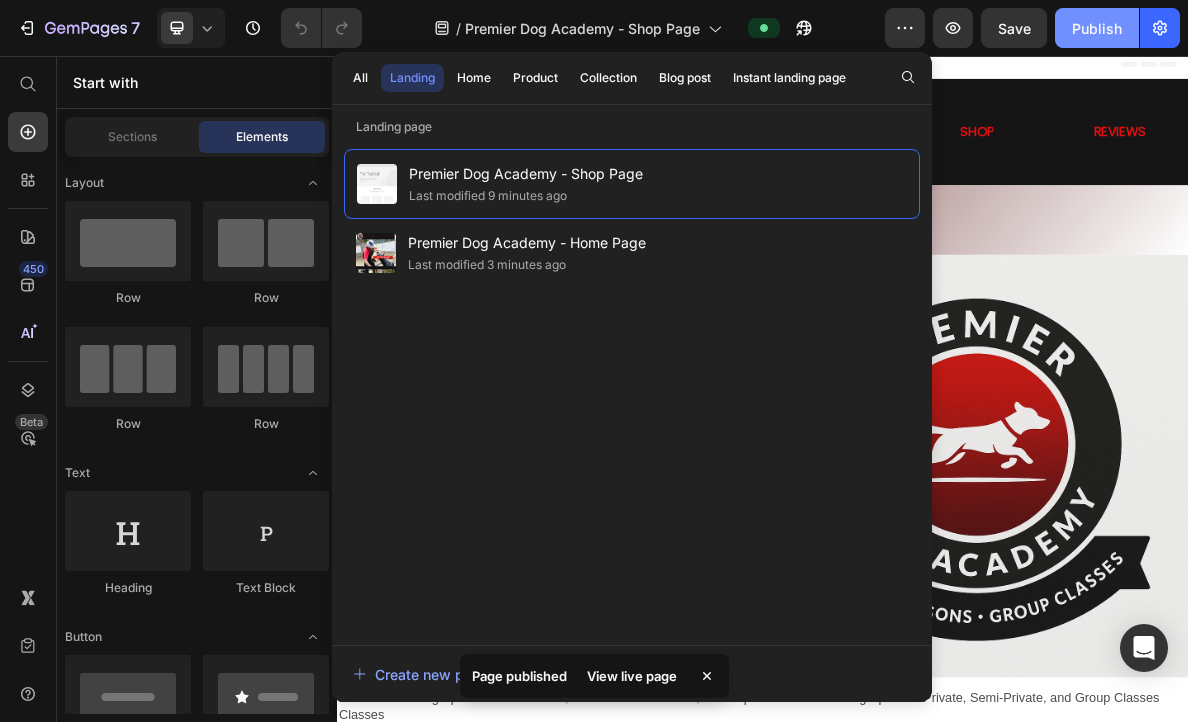 click on "Publish" at bounding box center [1097, 28] 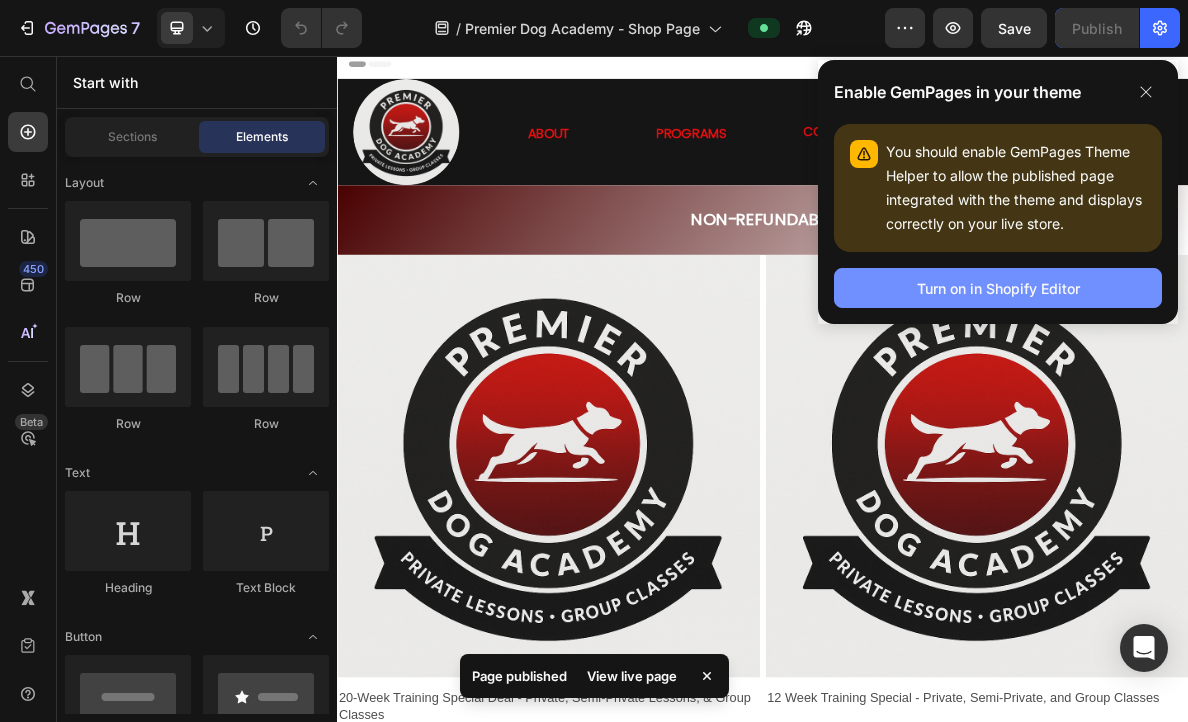click on "Turn on in Shopify Editor" at bounding box center [998, 288] 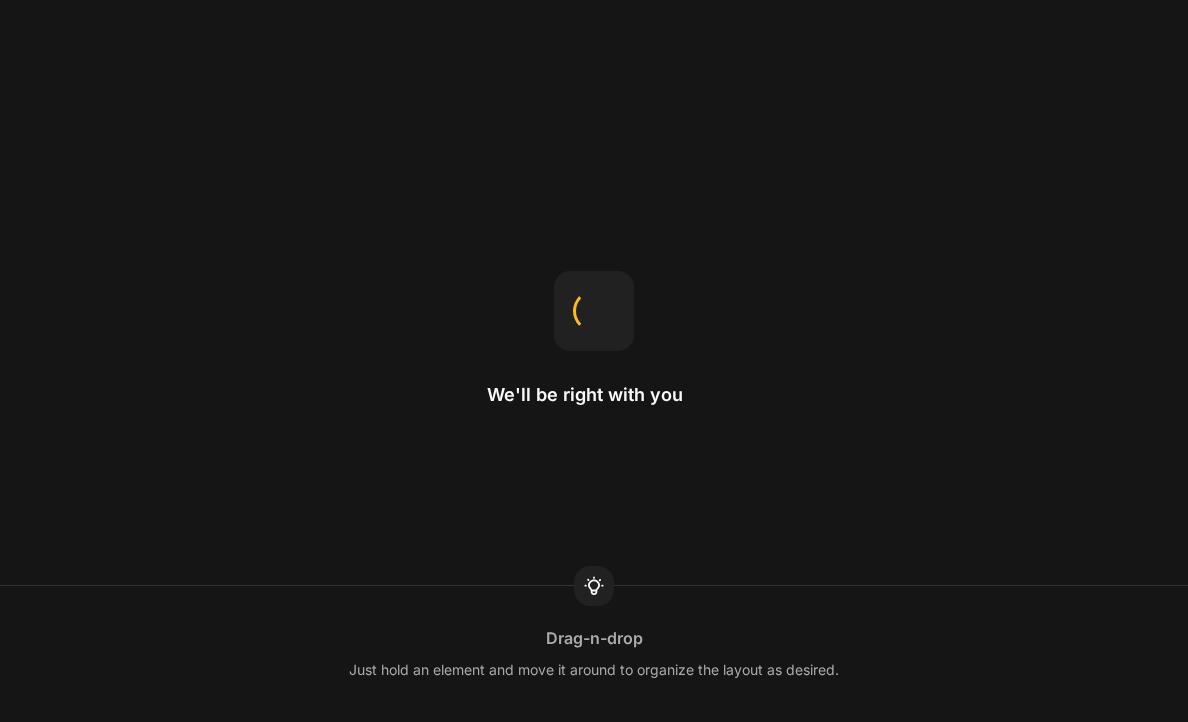 scroll, scrollTop: 0, scrollLeft: 0, axis: both 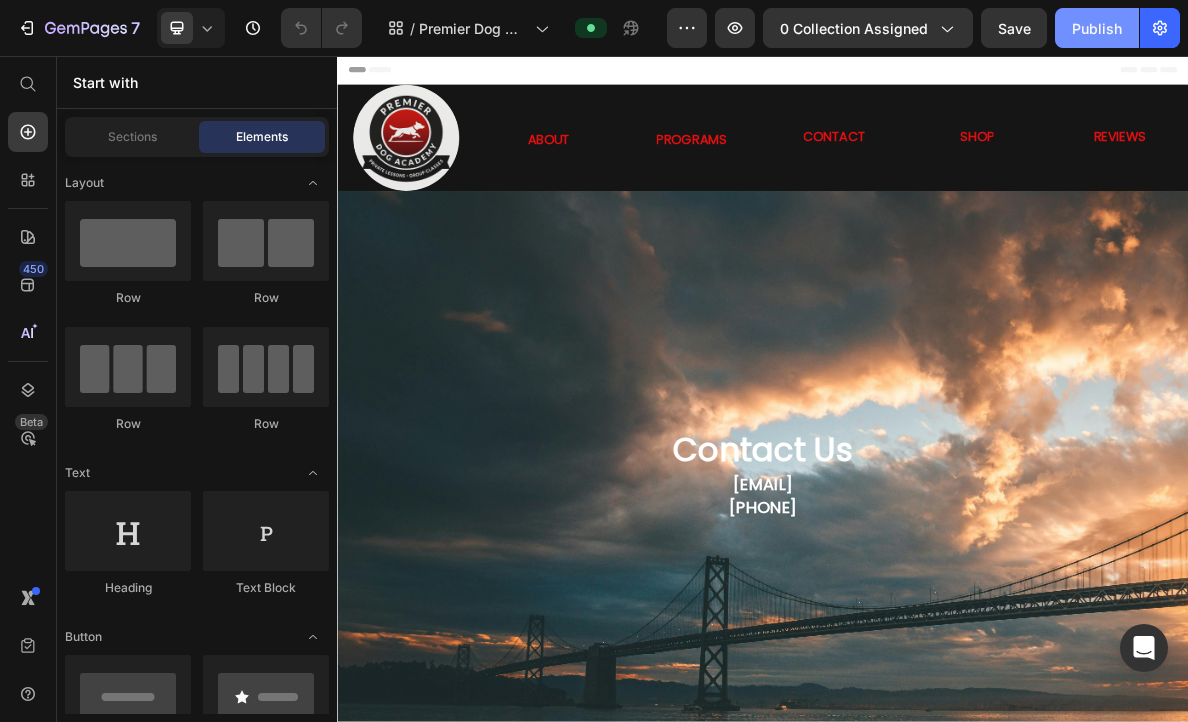 click on "Publish" at bounding box center (1097, 28) 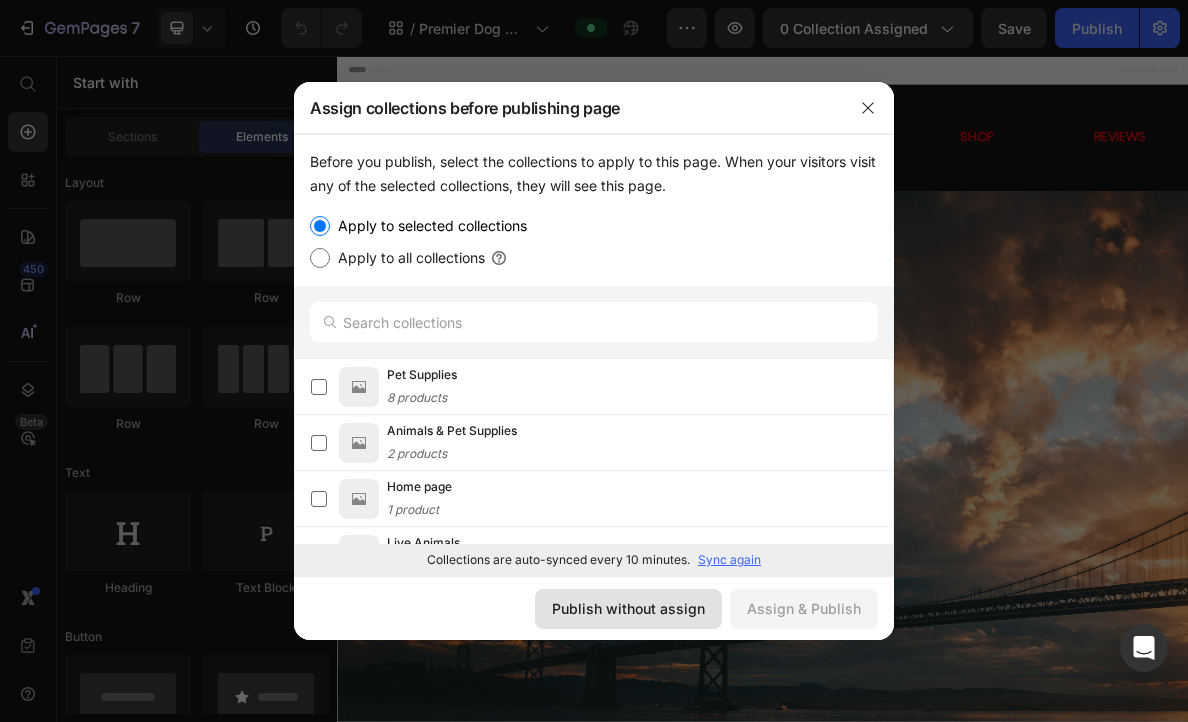 click on "Publish without assign" at bounding box center (628, 608) 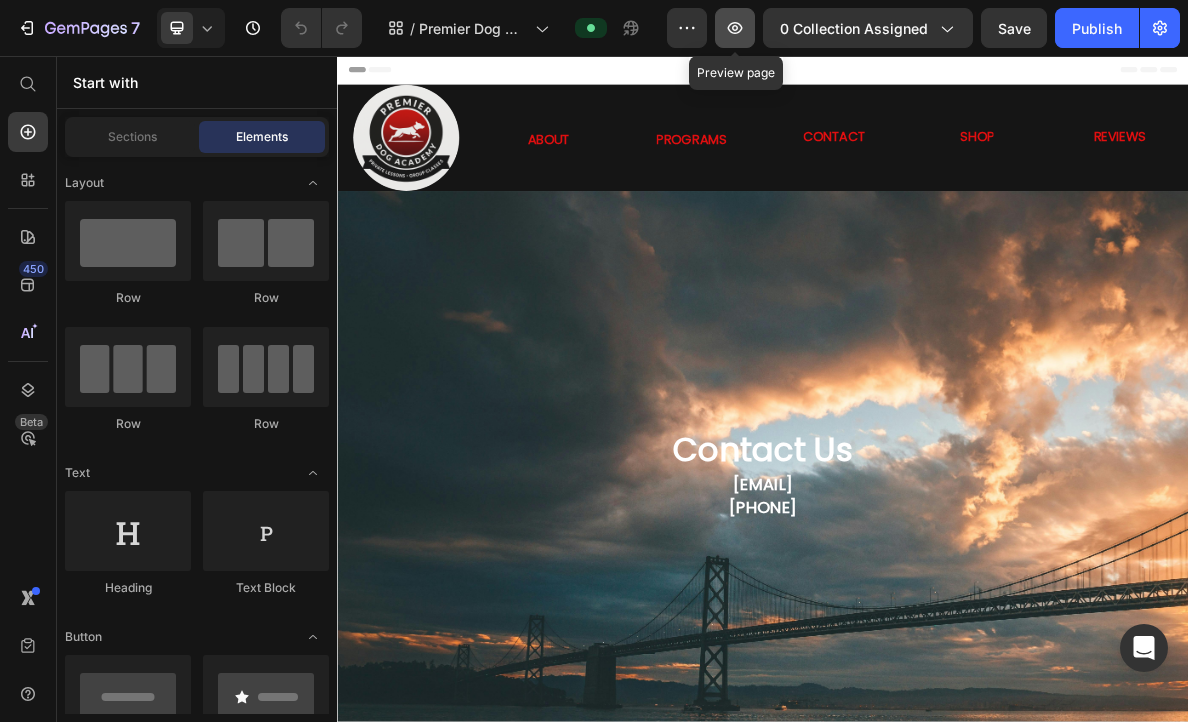click 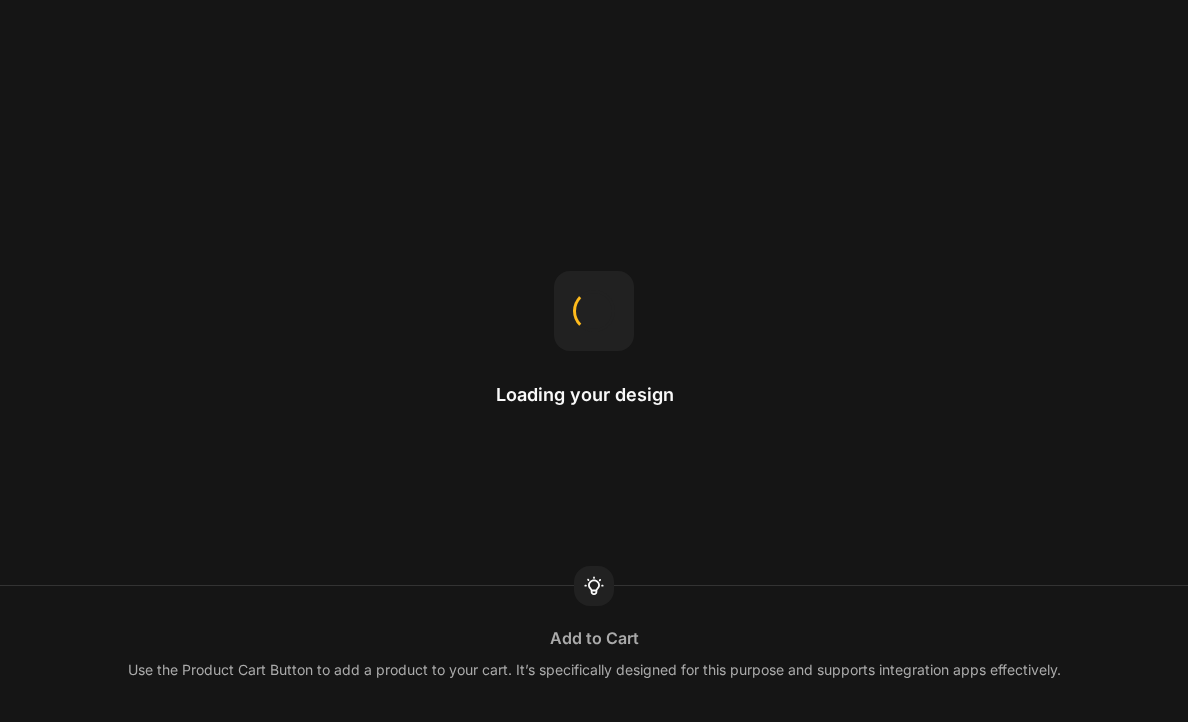 scroll, scrollTop: 0, scrollLeft: 0, axis: both 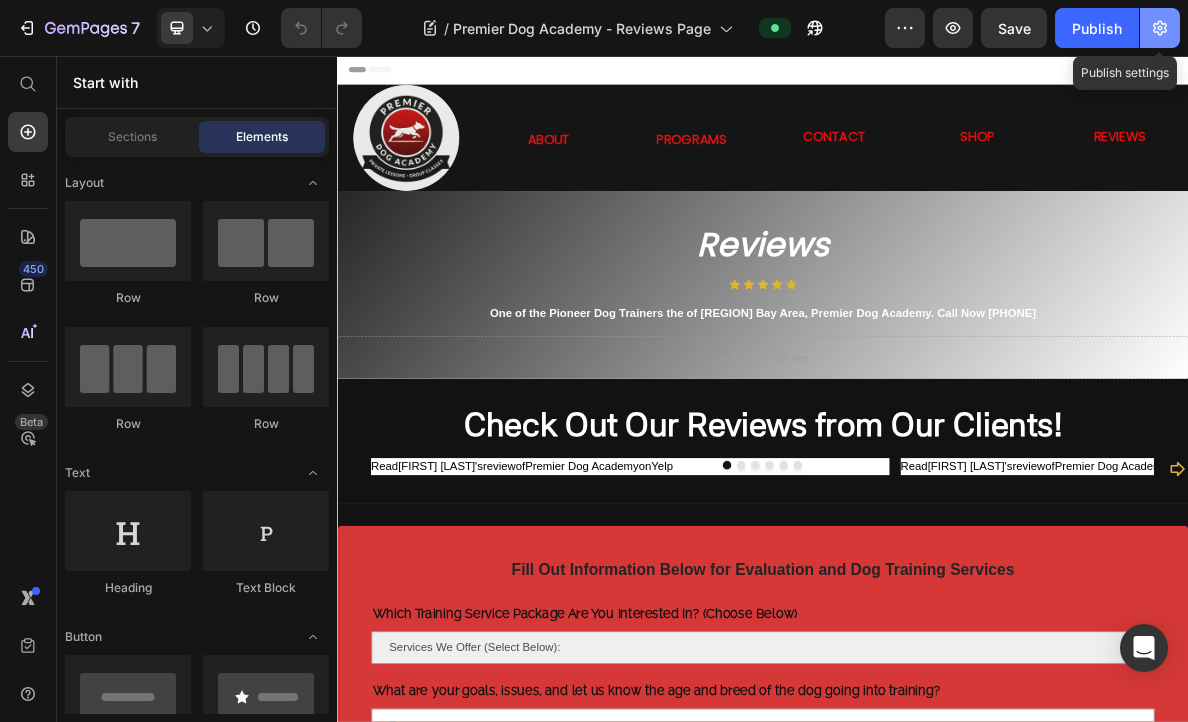 click 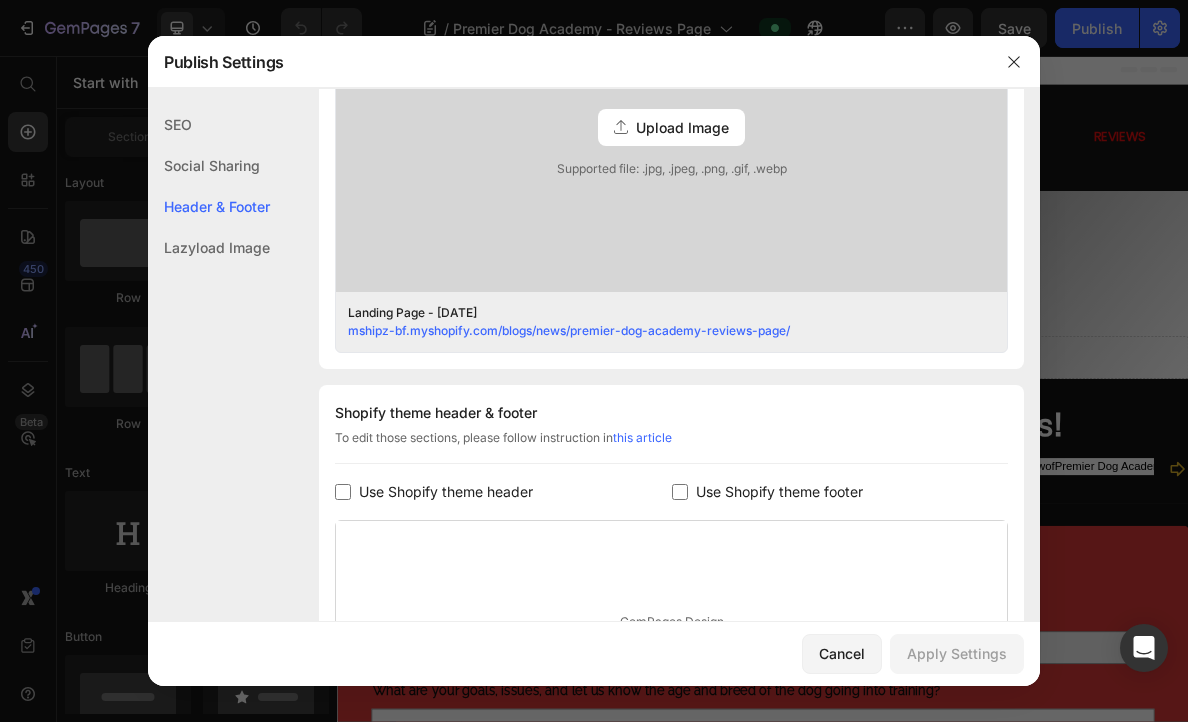 scroll, scrollTop: 925, scrollLeft: 0, axis: vertical 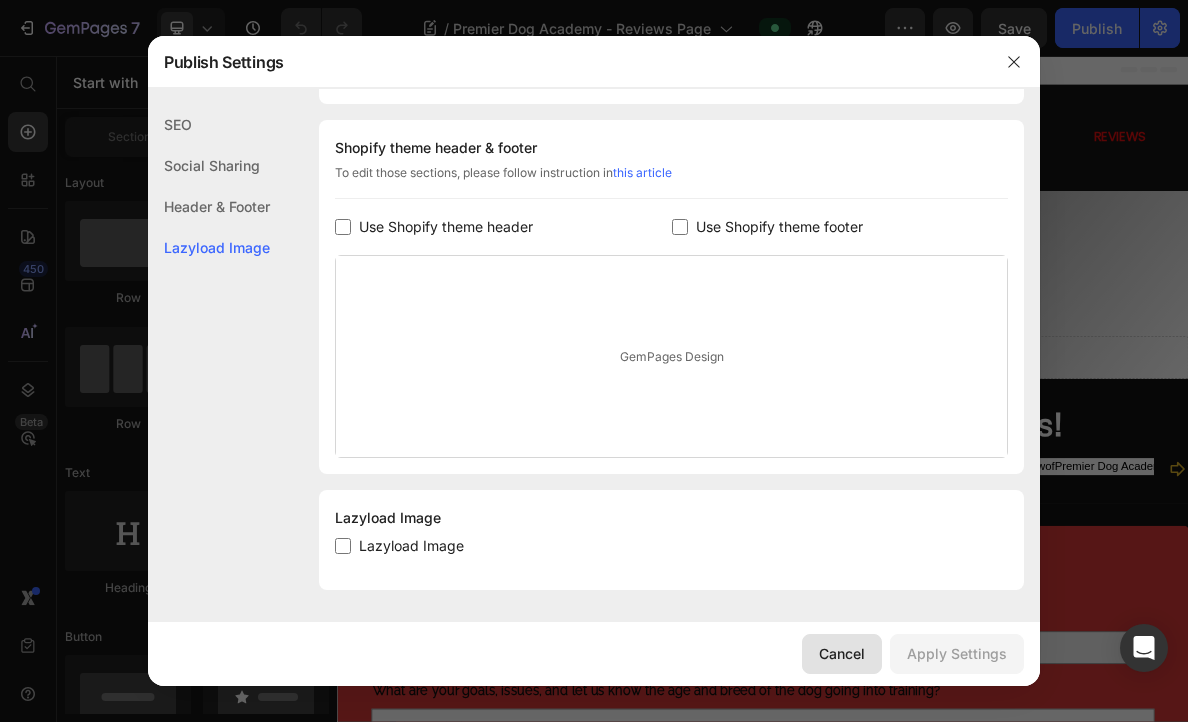 click on "Cancel" at bounding box center (842, 653) 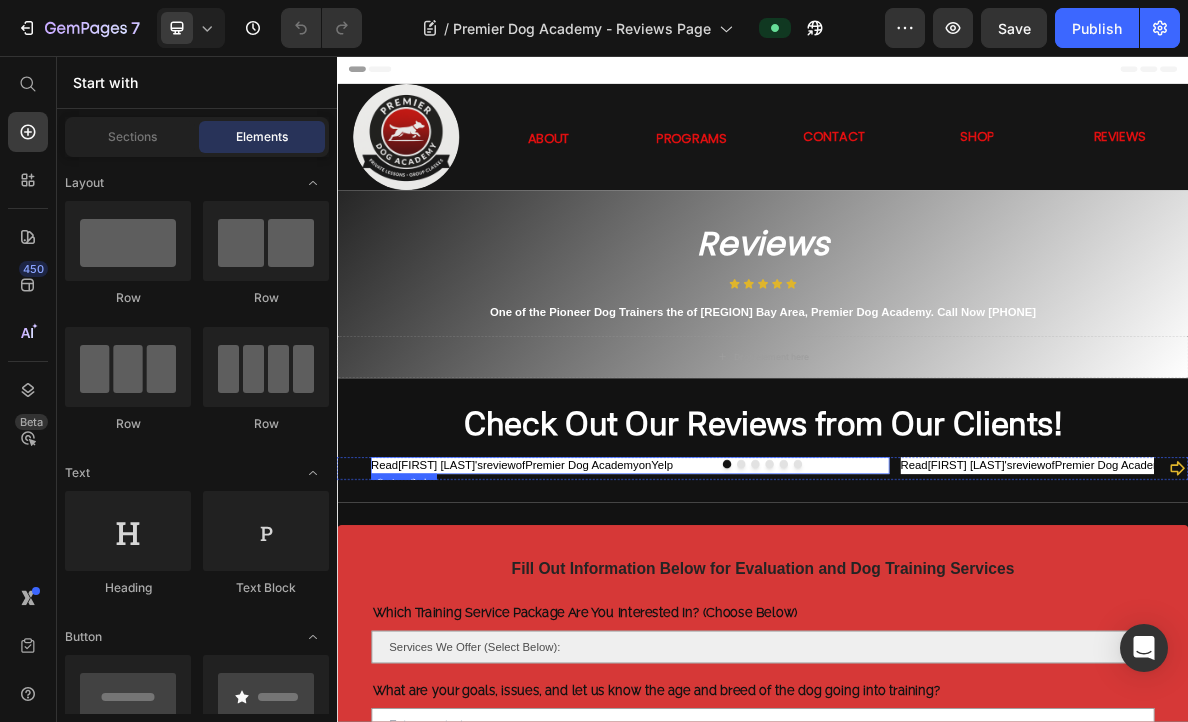 scroll, scrollTop: 0, scrollLeft: 0, axis: both 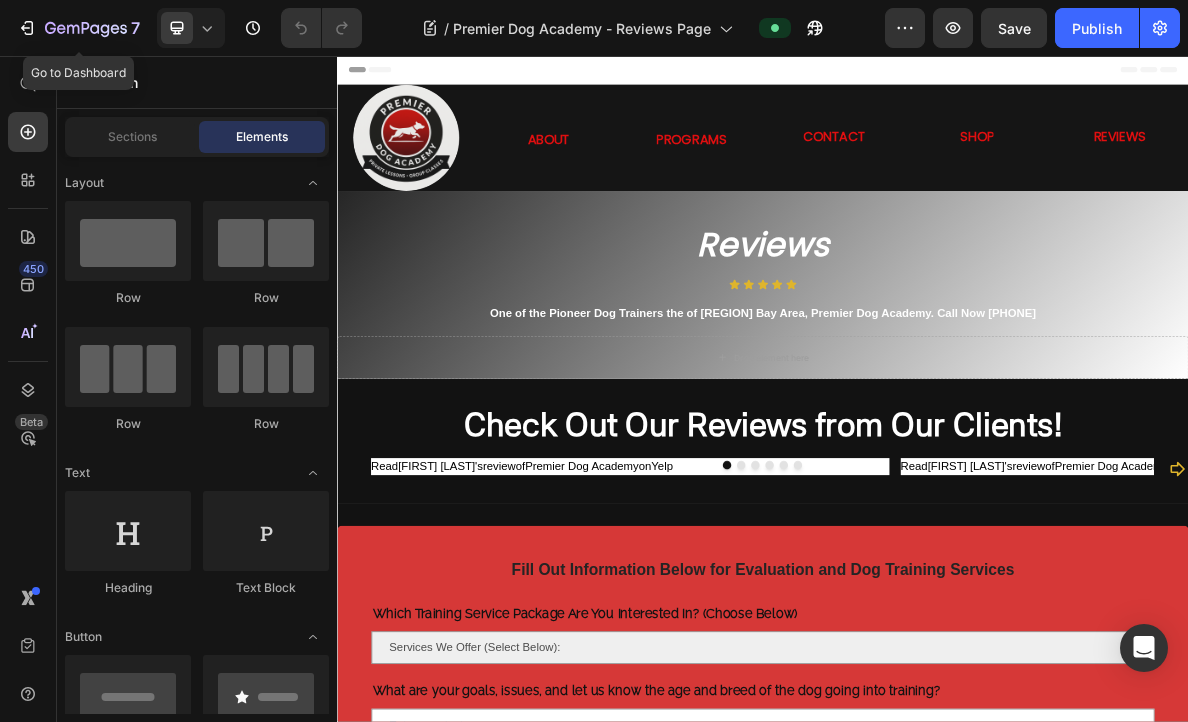 drag, startPoint x: 363, startPoint y: 91, endPoint x: 517, endPoint y: 139, distance: 161.30716 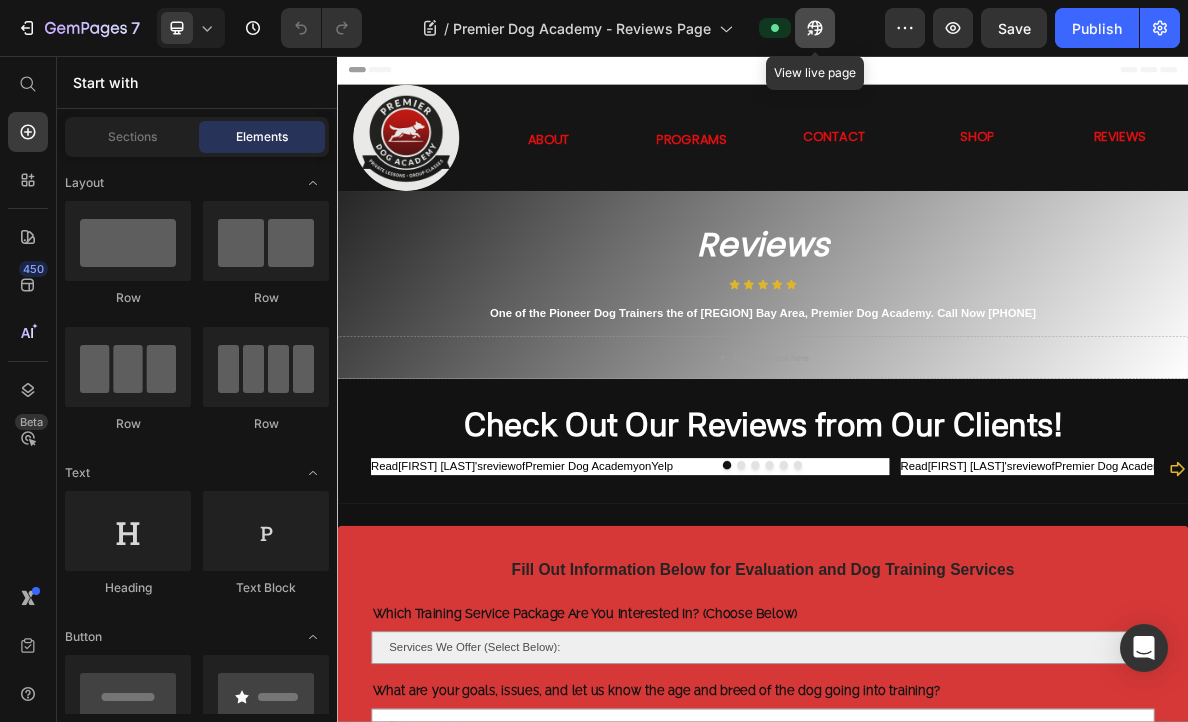 click 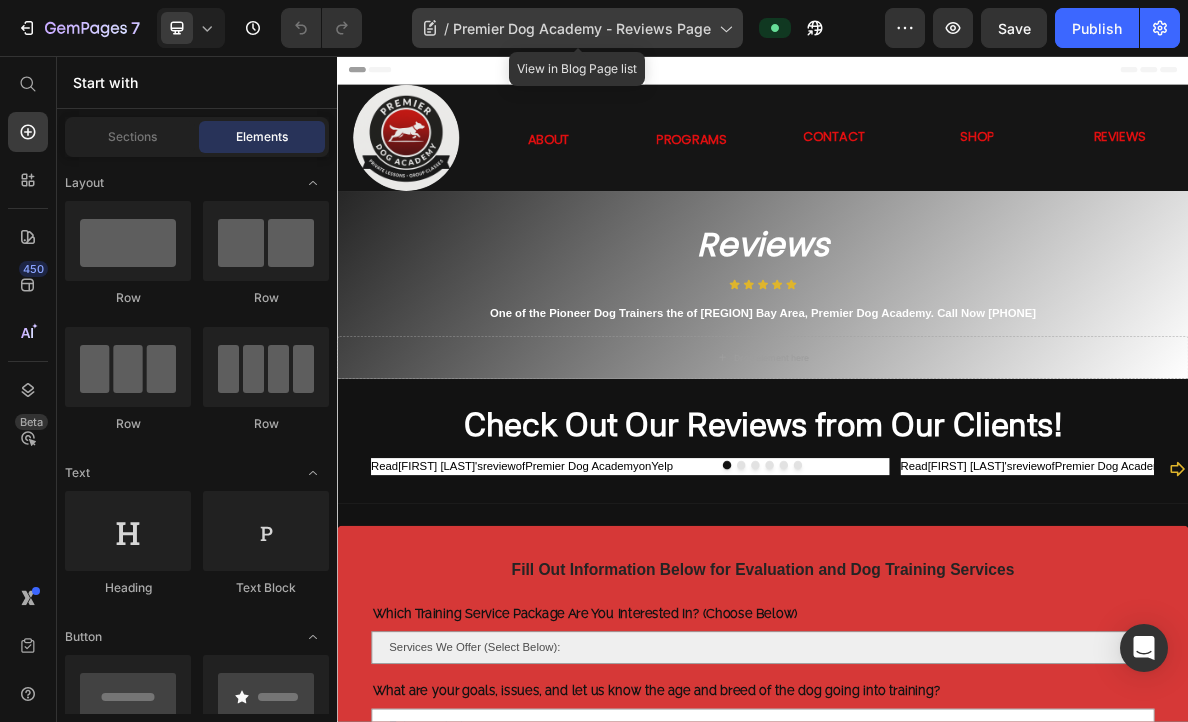click on "Premier Dog Academy - Reviews Page" at bounding box center (582, 28) 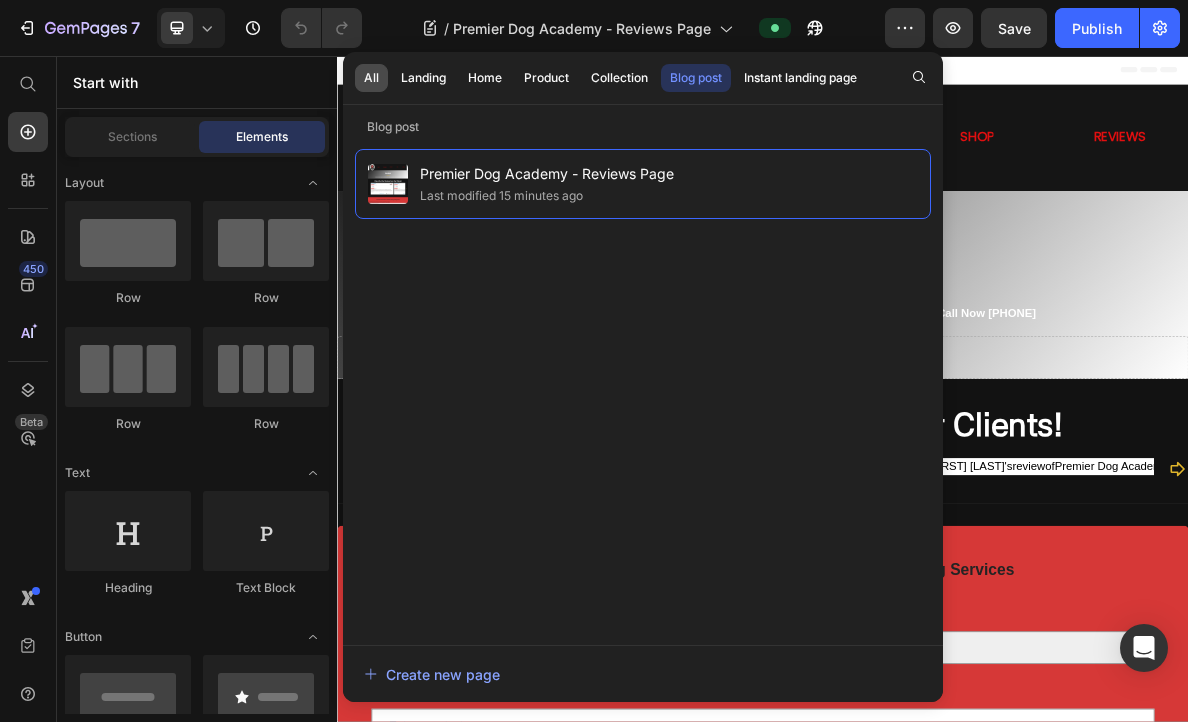click on "All" at bounding box center (371, 78) 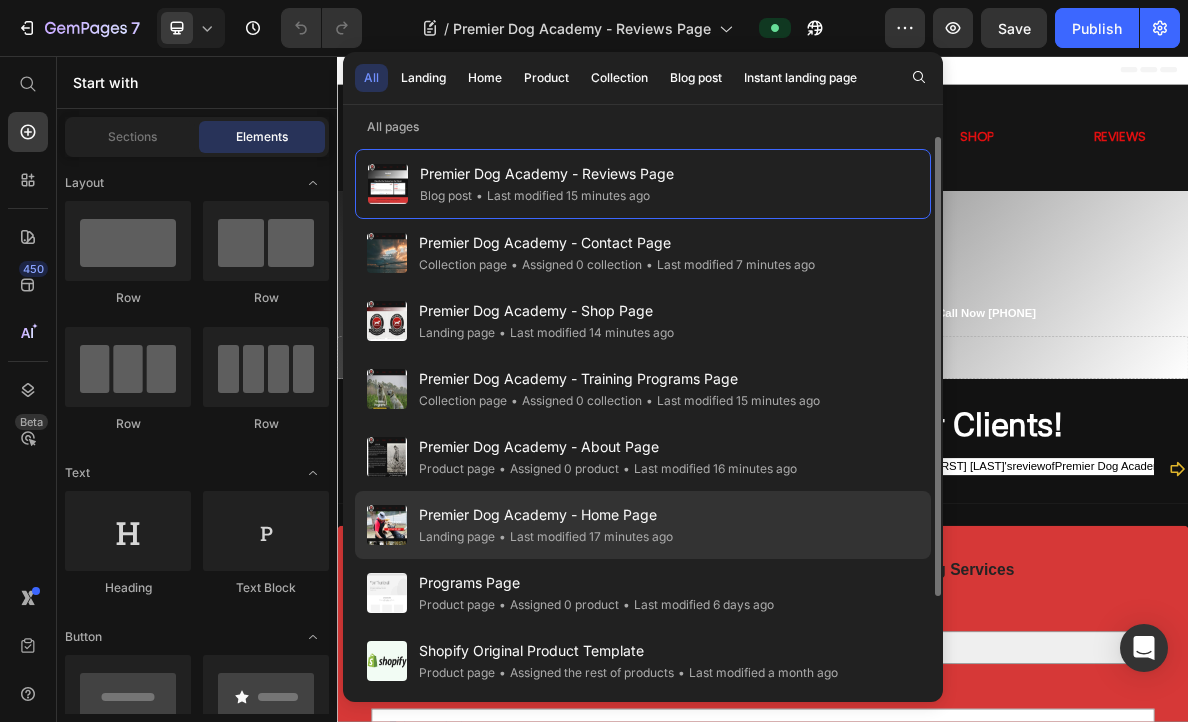 click on "Premier Dog Academy - Home Page" at bounding box center (546, 515) 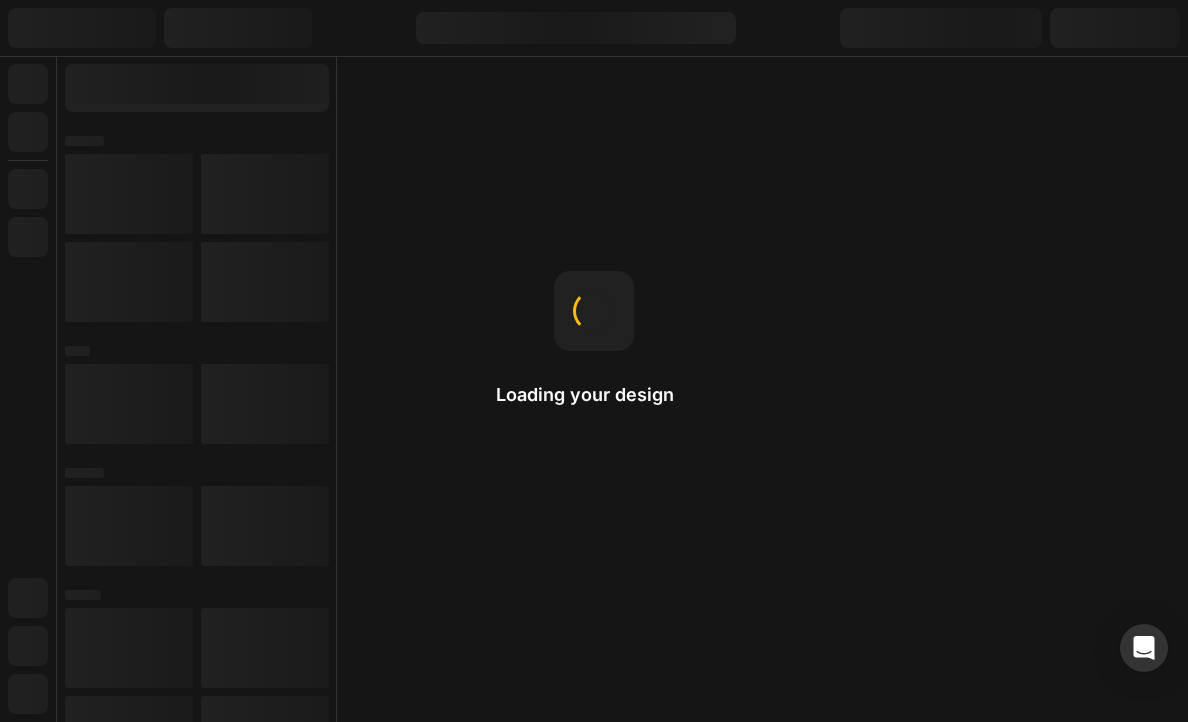 scroll, scrollTop: 0, scrollLeft: 0, axis: both 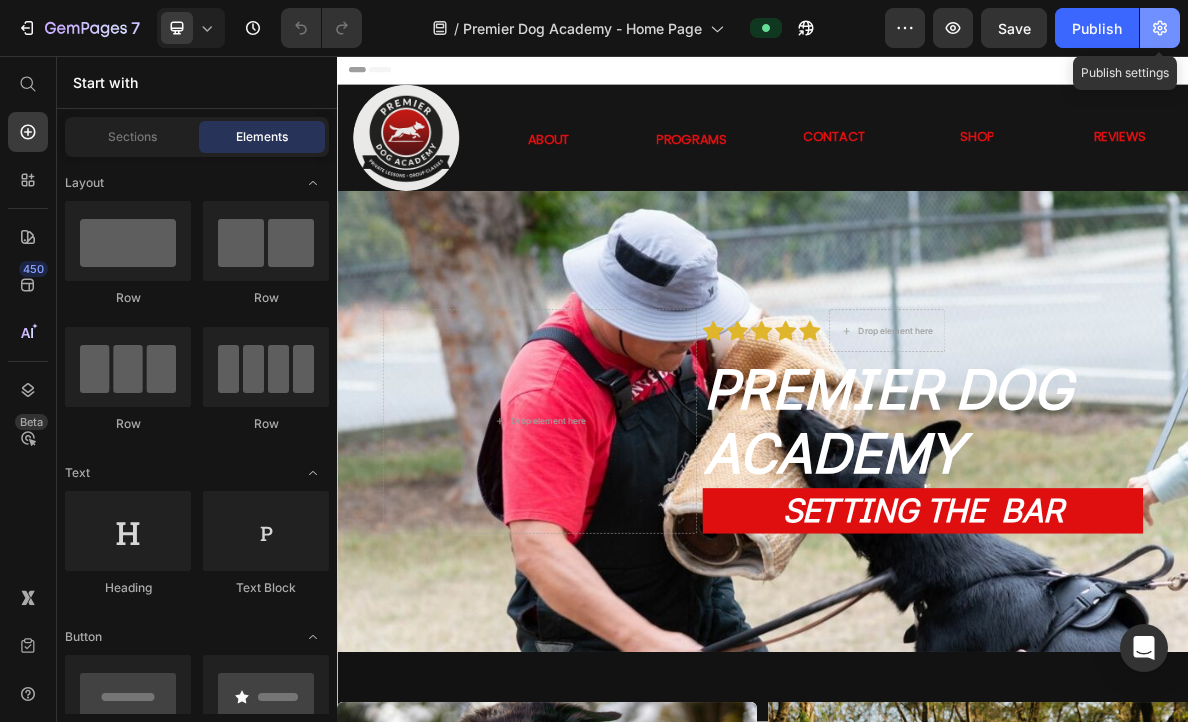 click 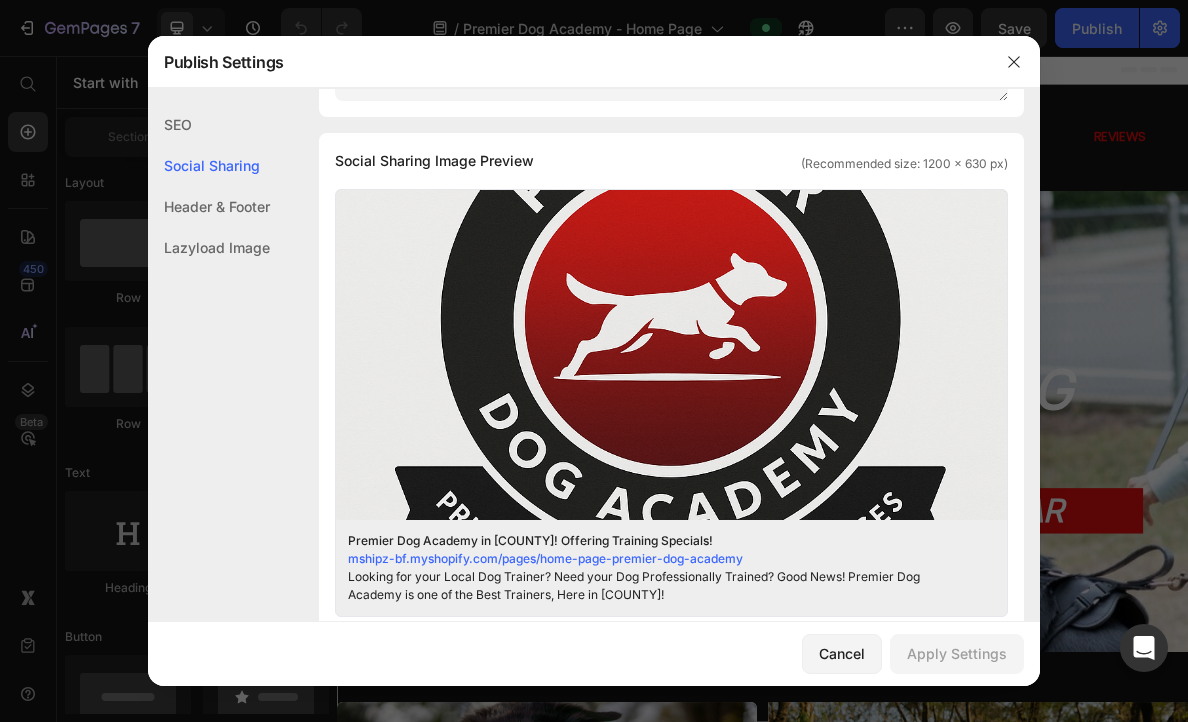 scroll, scrollTop: 518, scrollLeft: 0, axis: vertical 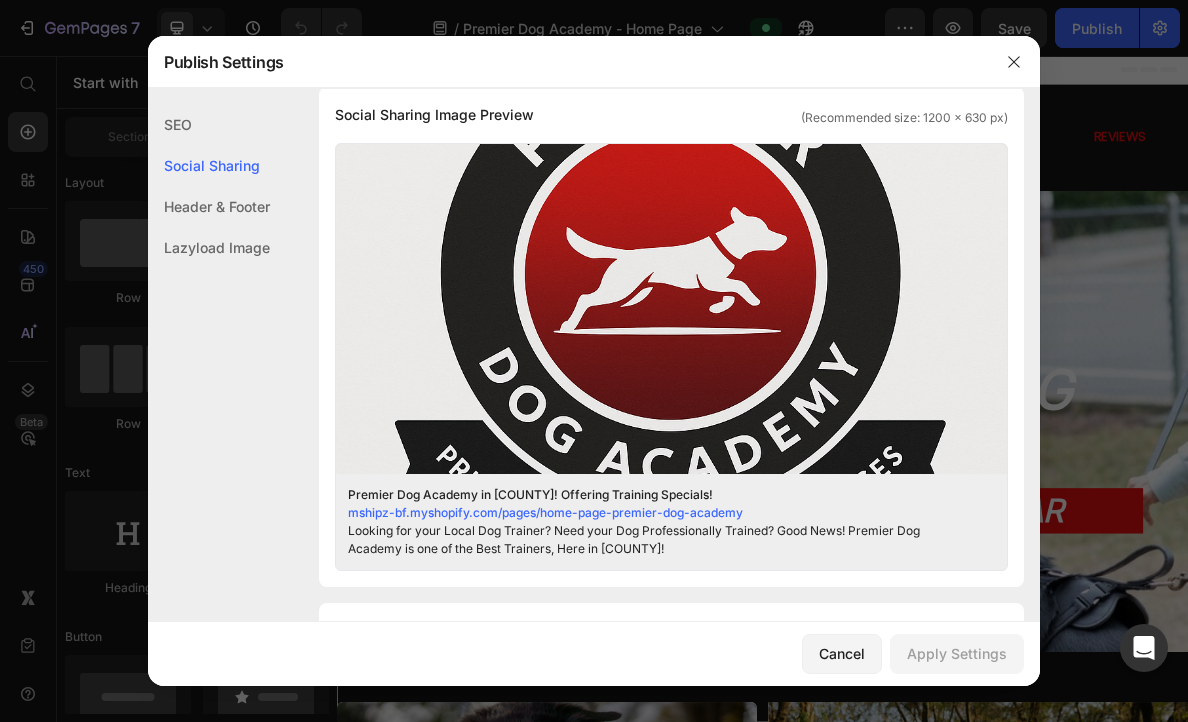 click on "mshipz-bf.myshopify.com/pages/home-page-premier-dog-academy" at bounding box center (545, 512) 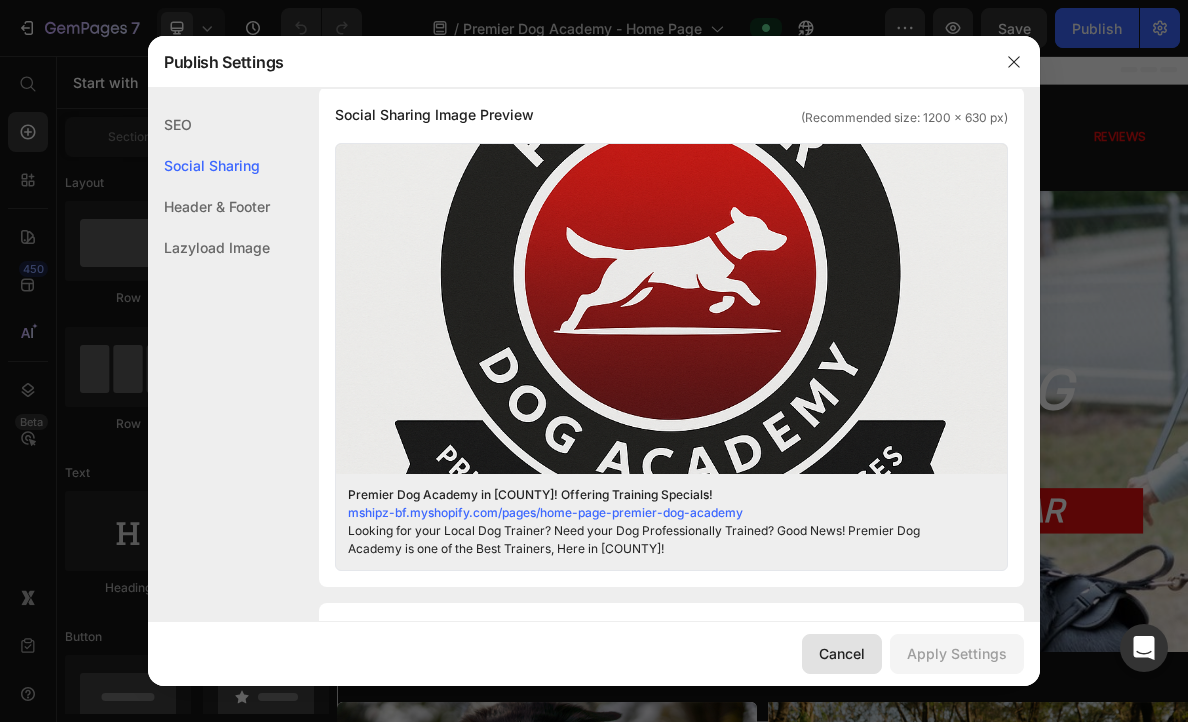 click on "Cancel" at bounding box center (842, 653) 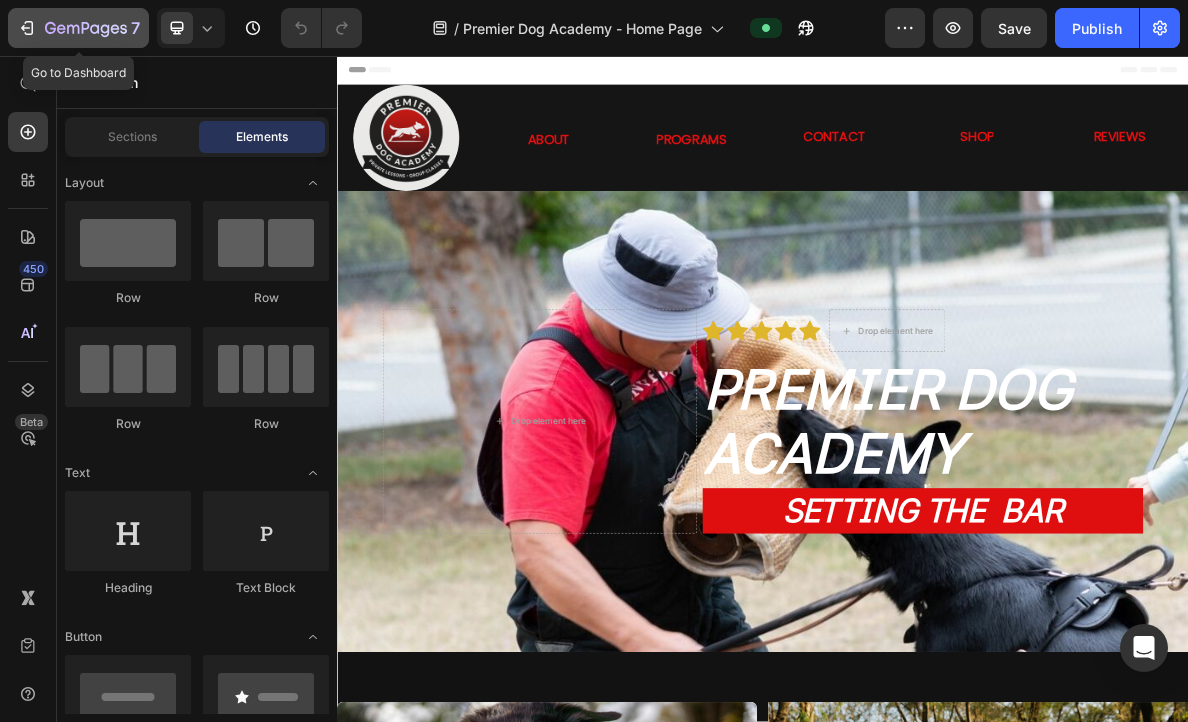 click 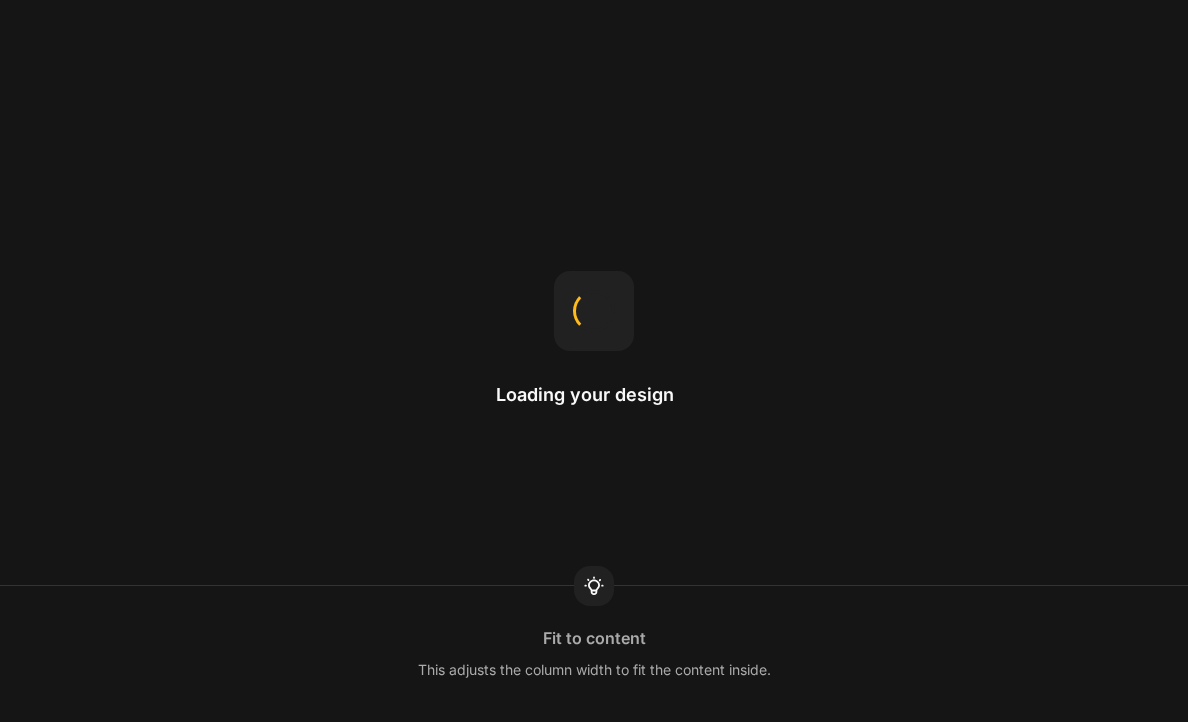 scroll, scrollTop: 0, scrollLeft: 0, axis: both 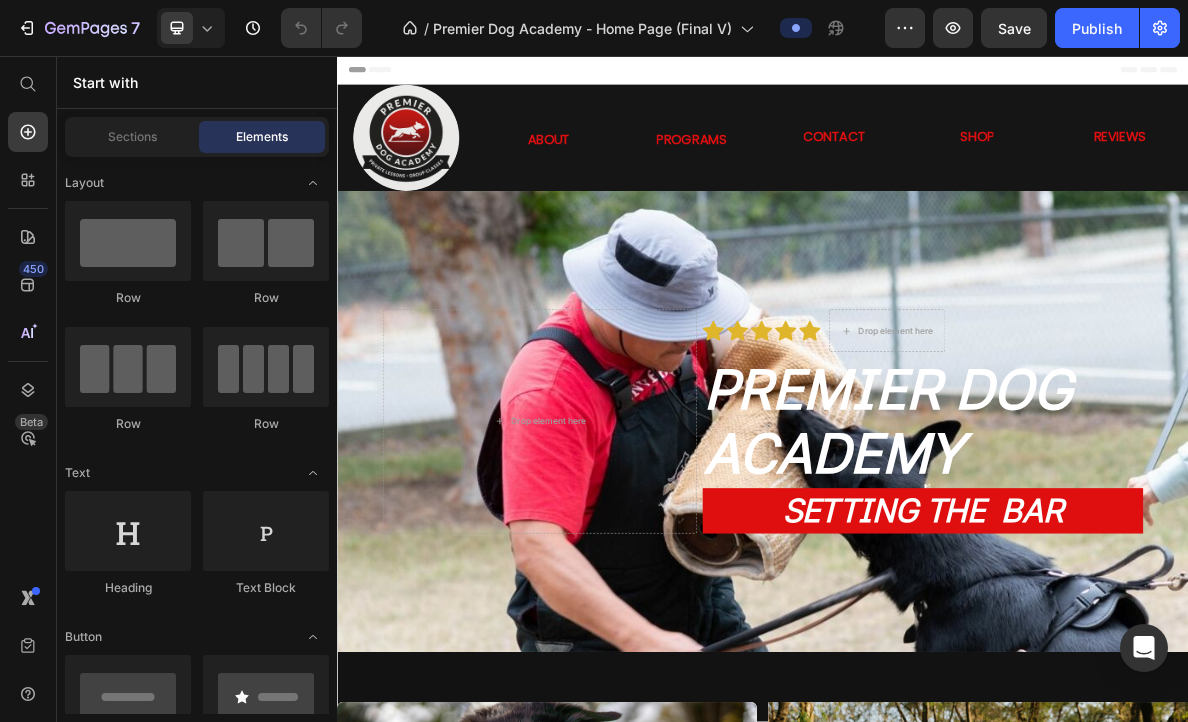 click on "Publish" 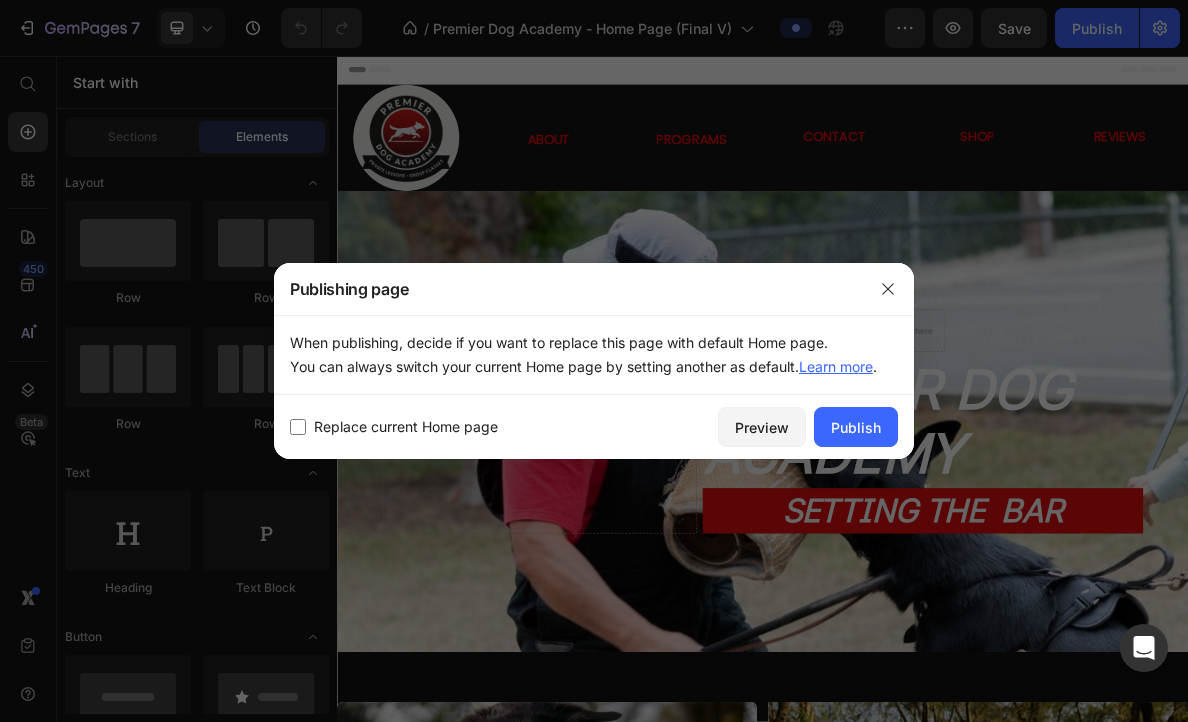 click on "Replace current Home page" at bounding box center (500, 427) 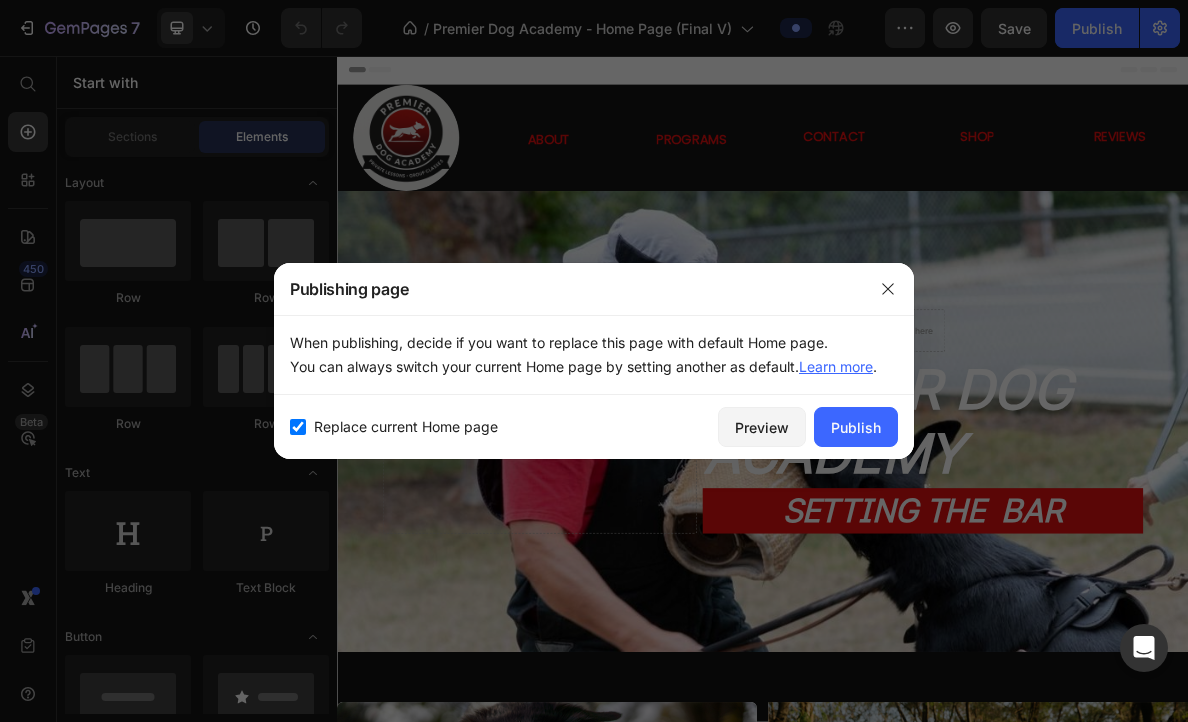 checkbox on "true" 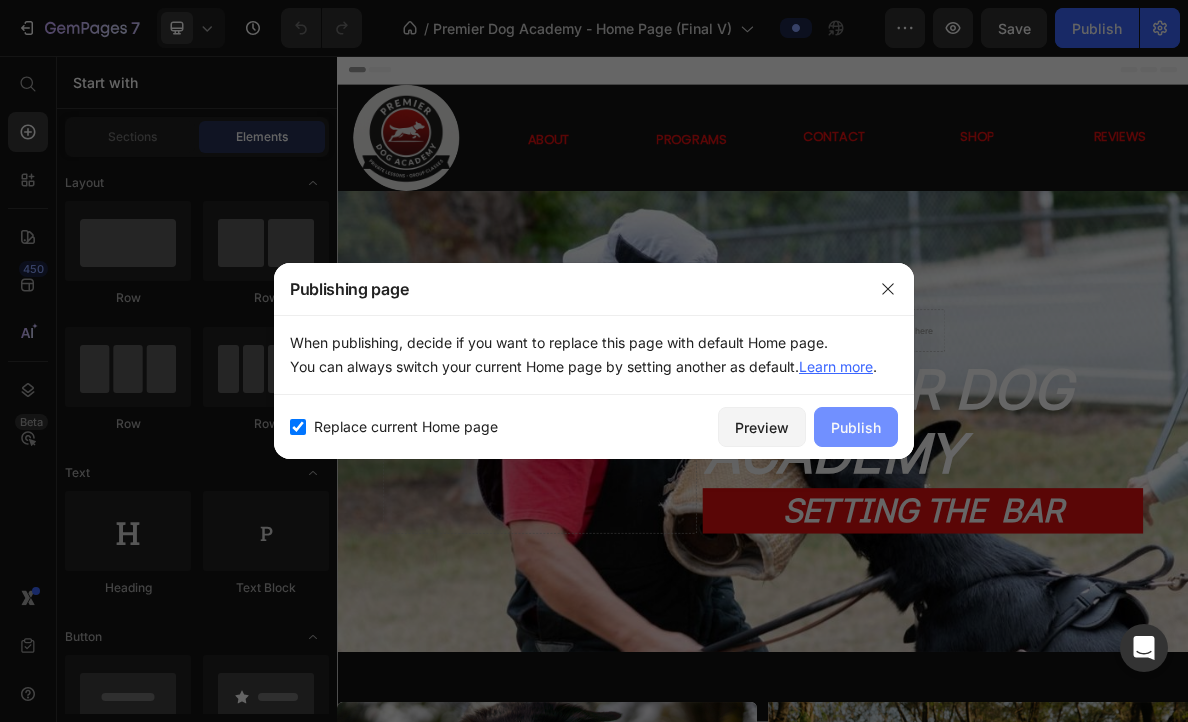 click on "Publish" at bounding box center (856, 427) 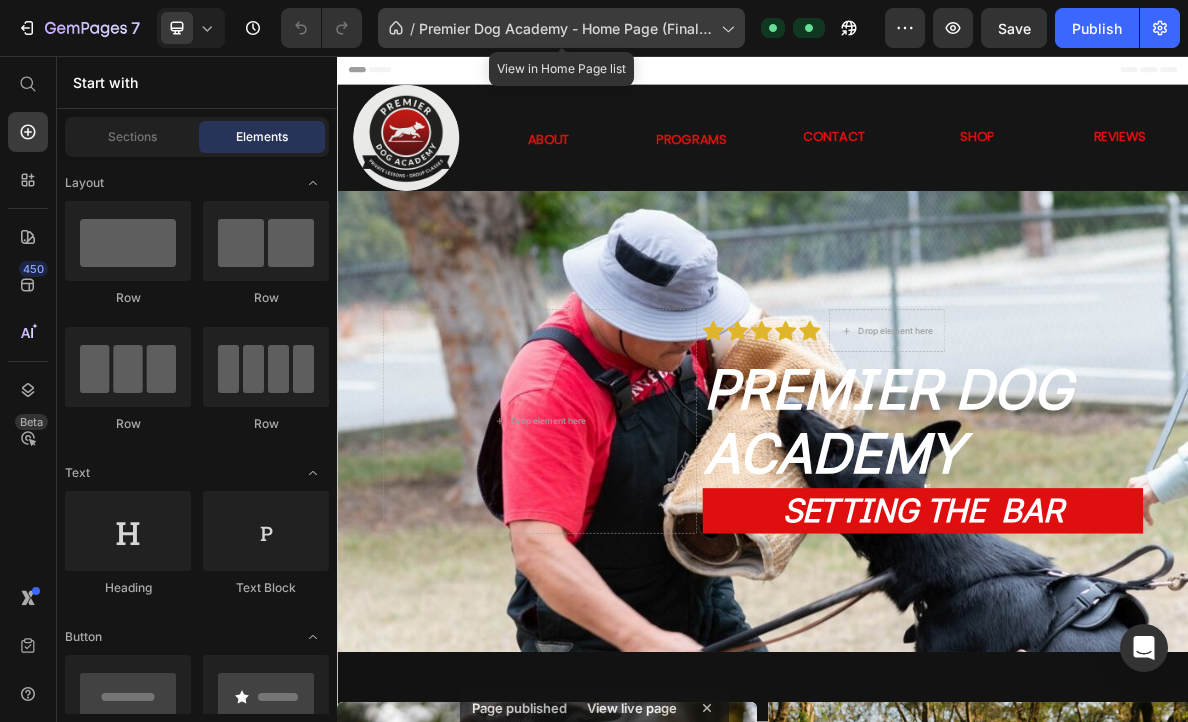 click on "Premier Dog Academy - Home Page (Final V)" at bounding box center (566, 28) 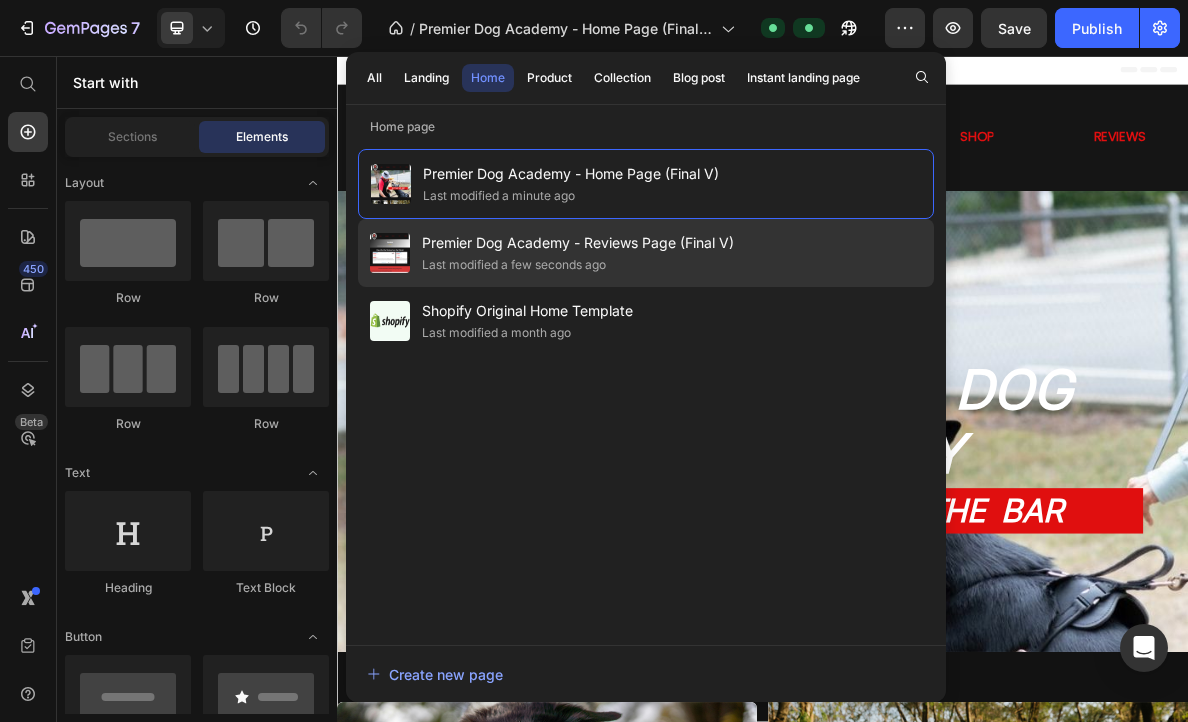click on "Premier Dog Academy - Reviews Page (Final V)" at bounding box center [578, 243] 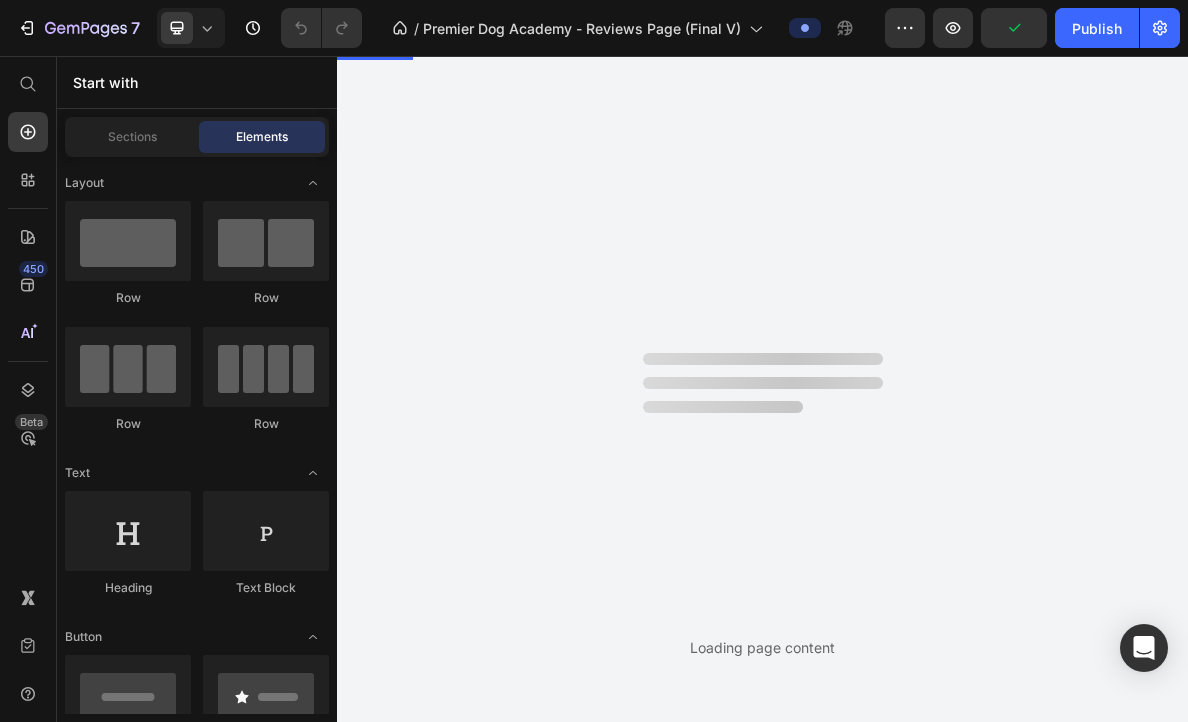 scroll, scrollTop: 0, scrollLeft: 0, axis: both 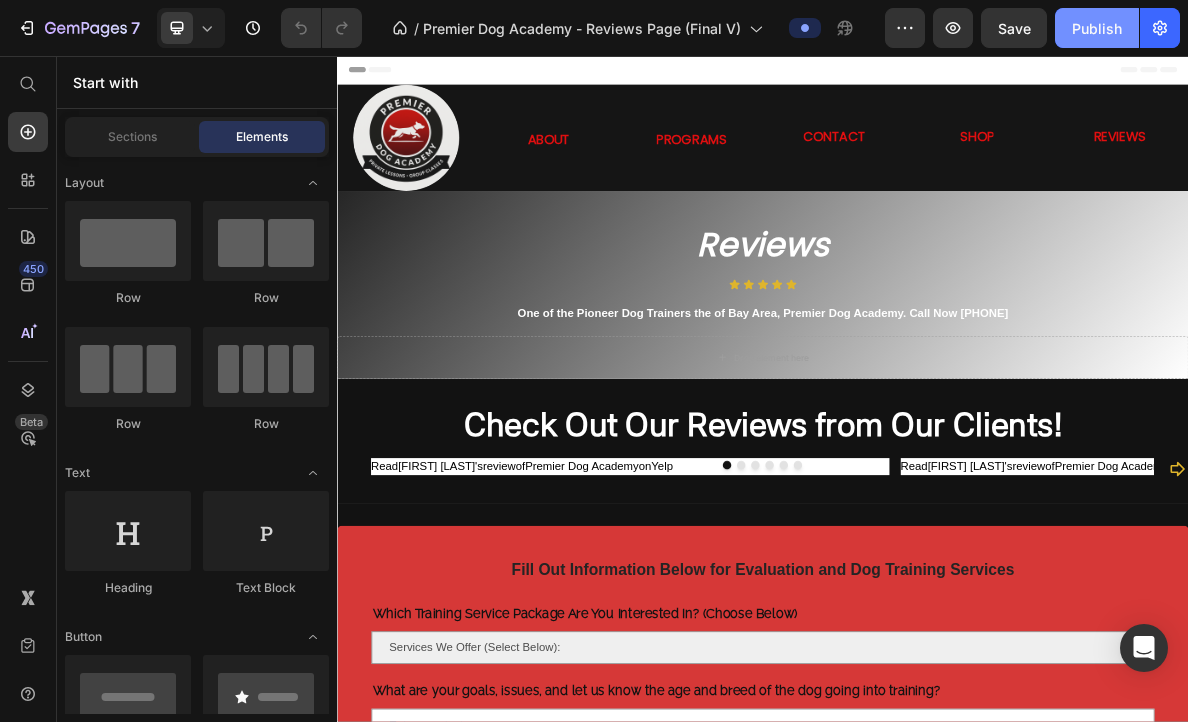 click on "Publish" at bounding box center [1097, 28] 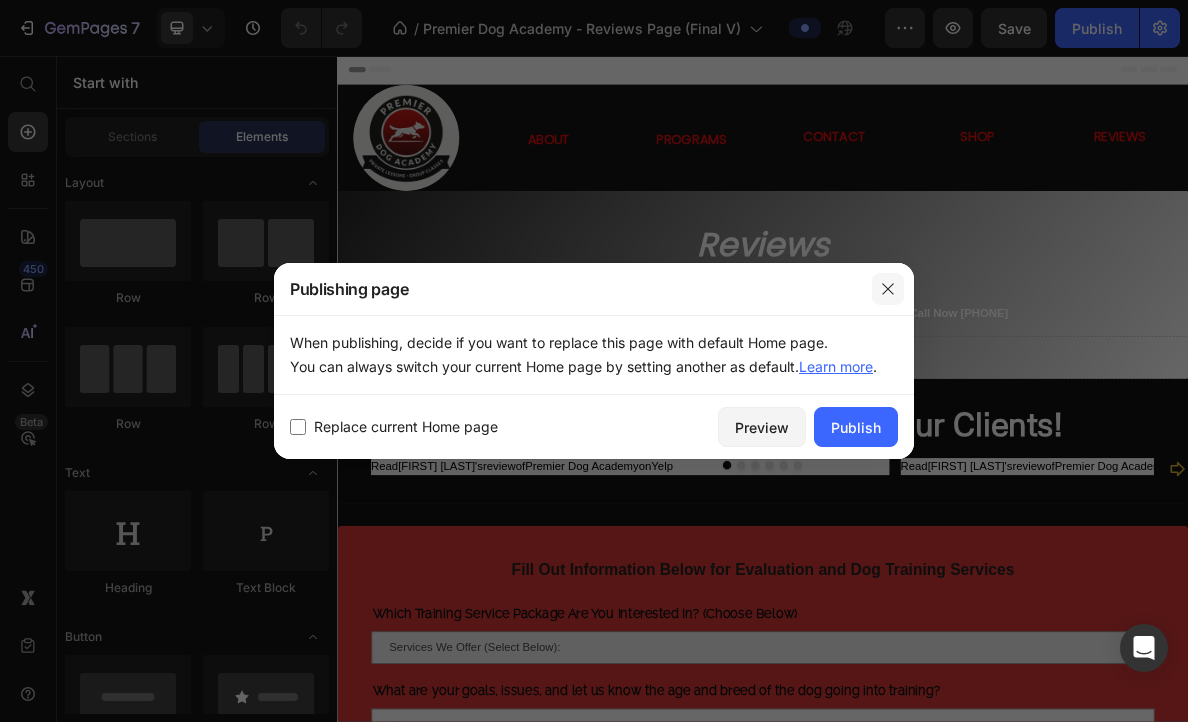 click 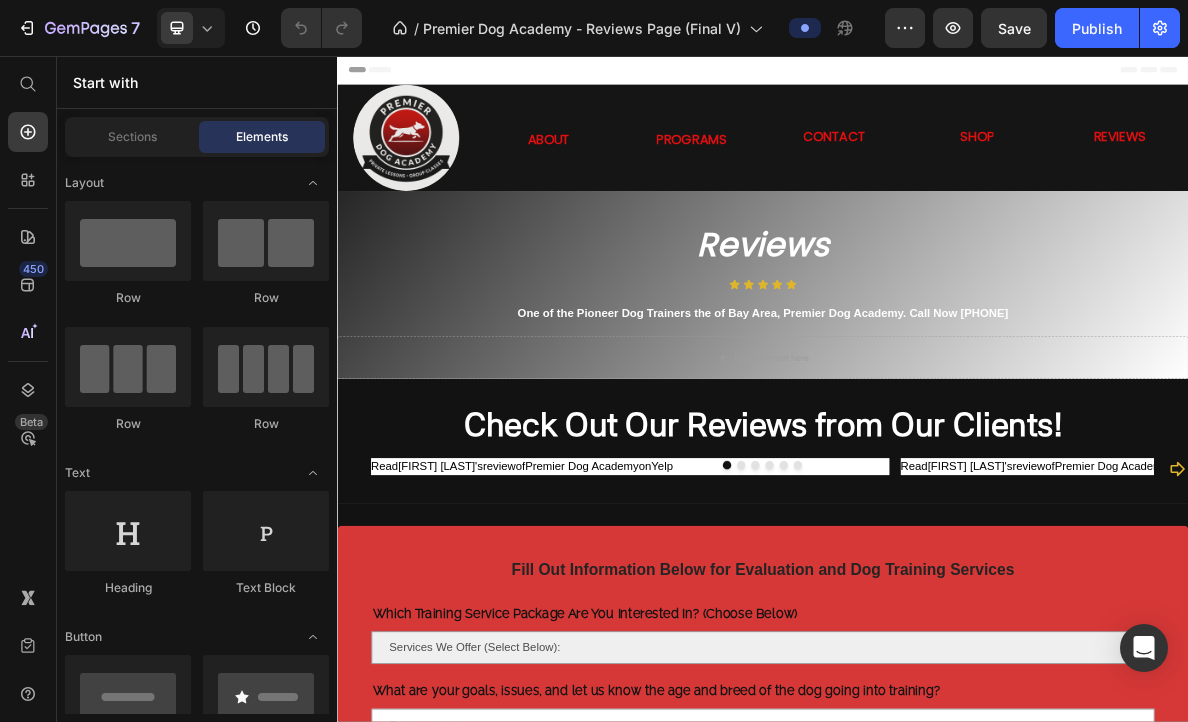 click on "/  Premier Dog Academy - Reviews Page (Final V)" 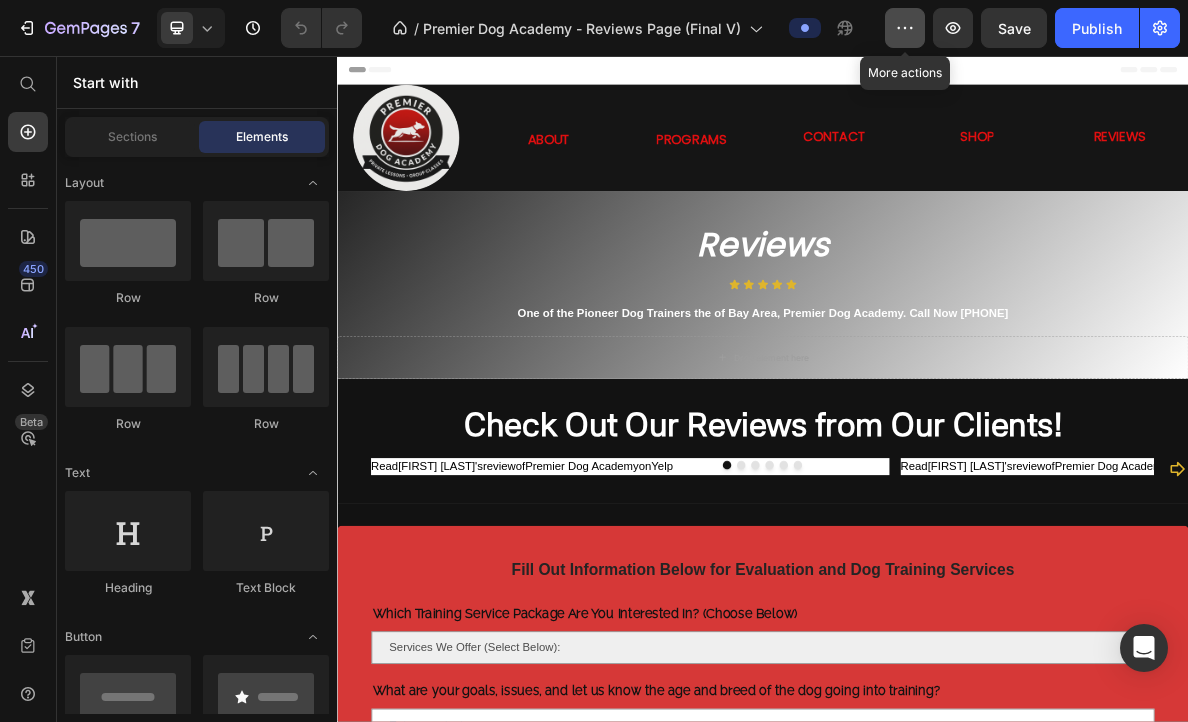 click 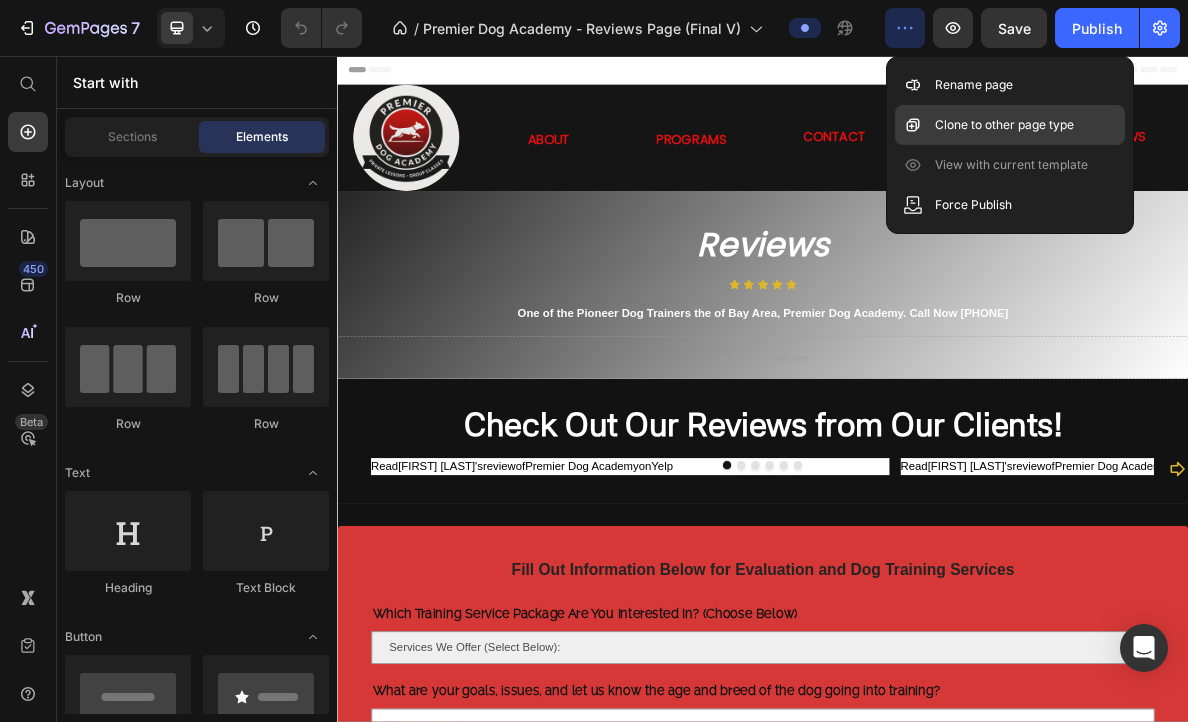 click on "Clone to other page type" 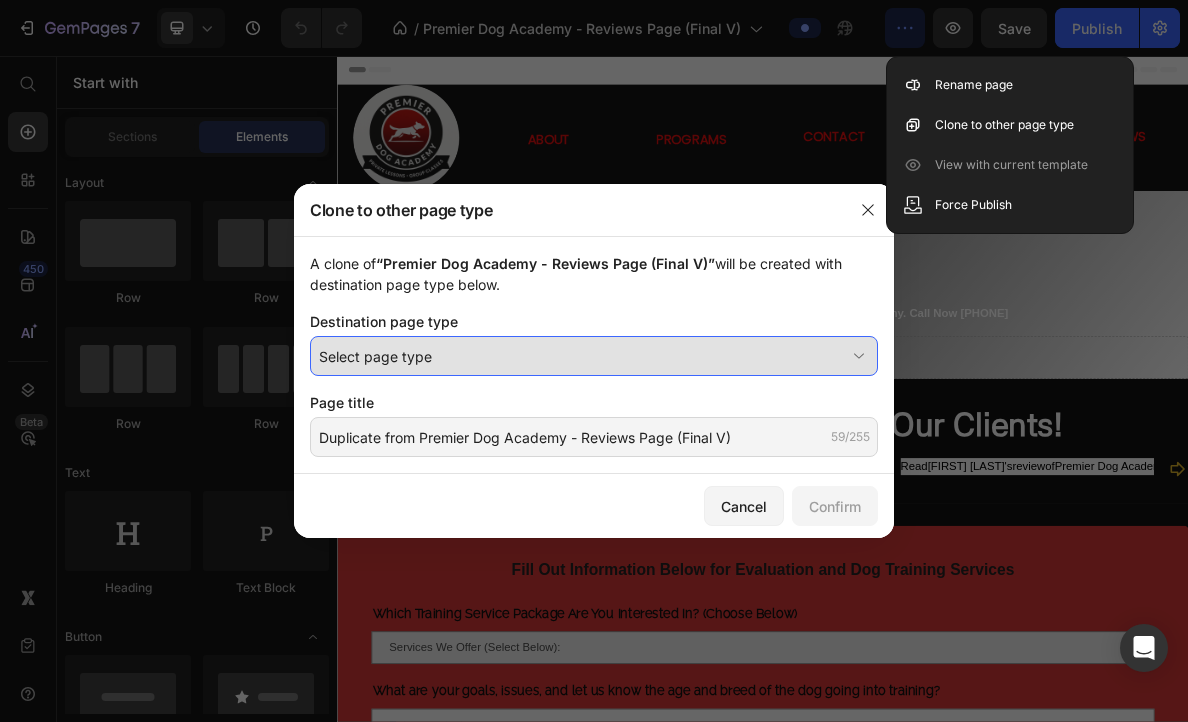 click on "Select page type" at bounding box center (582, 356) 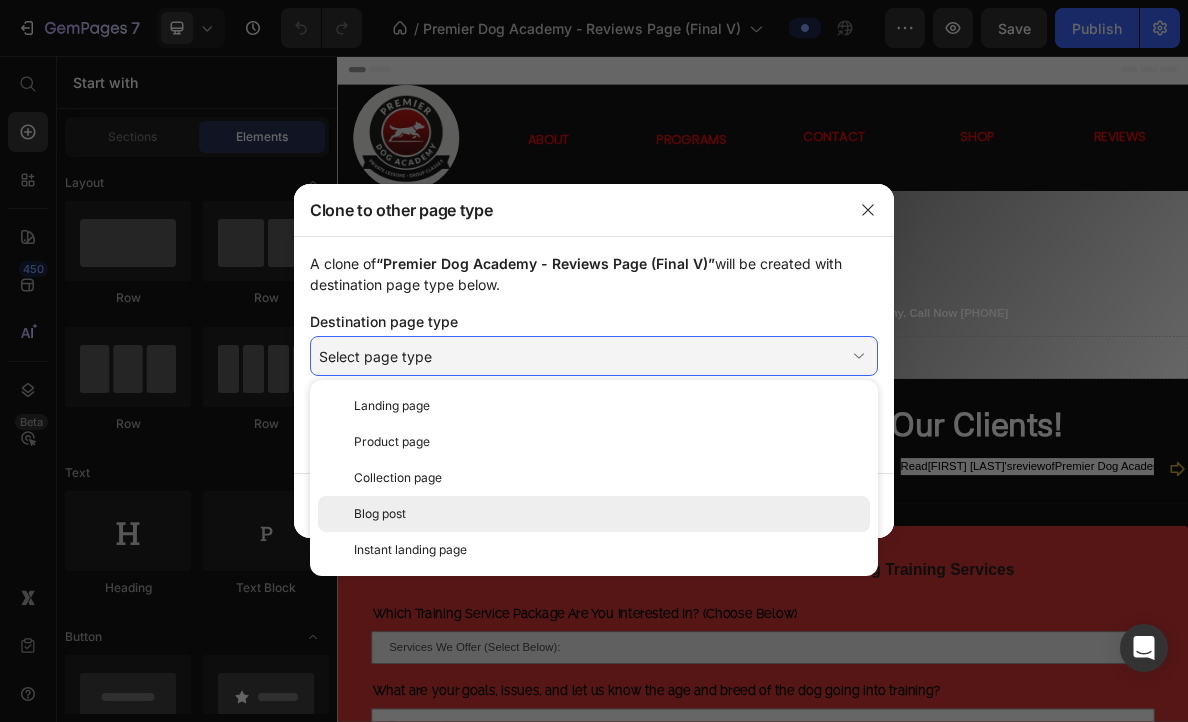 click on "Blog post" at bounding box center [608, 514] 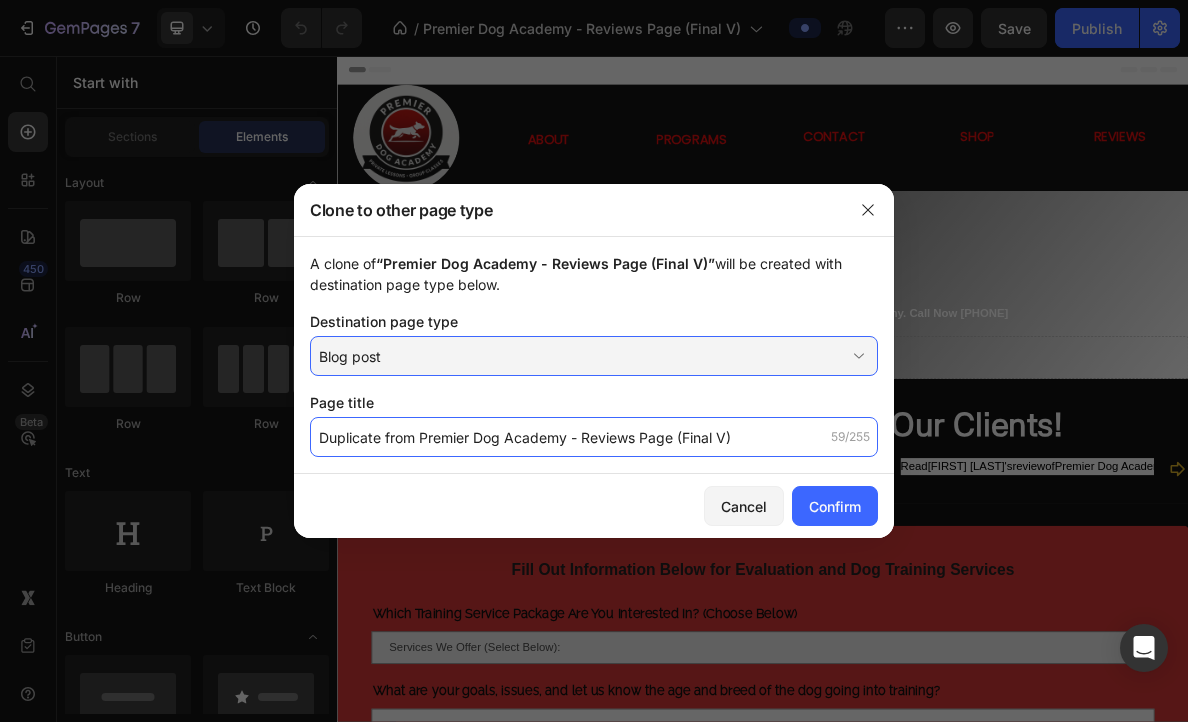 click on "Duplicate from Premier Dog Academy - Reviews Page (Final V)" 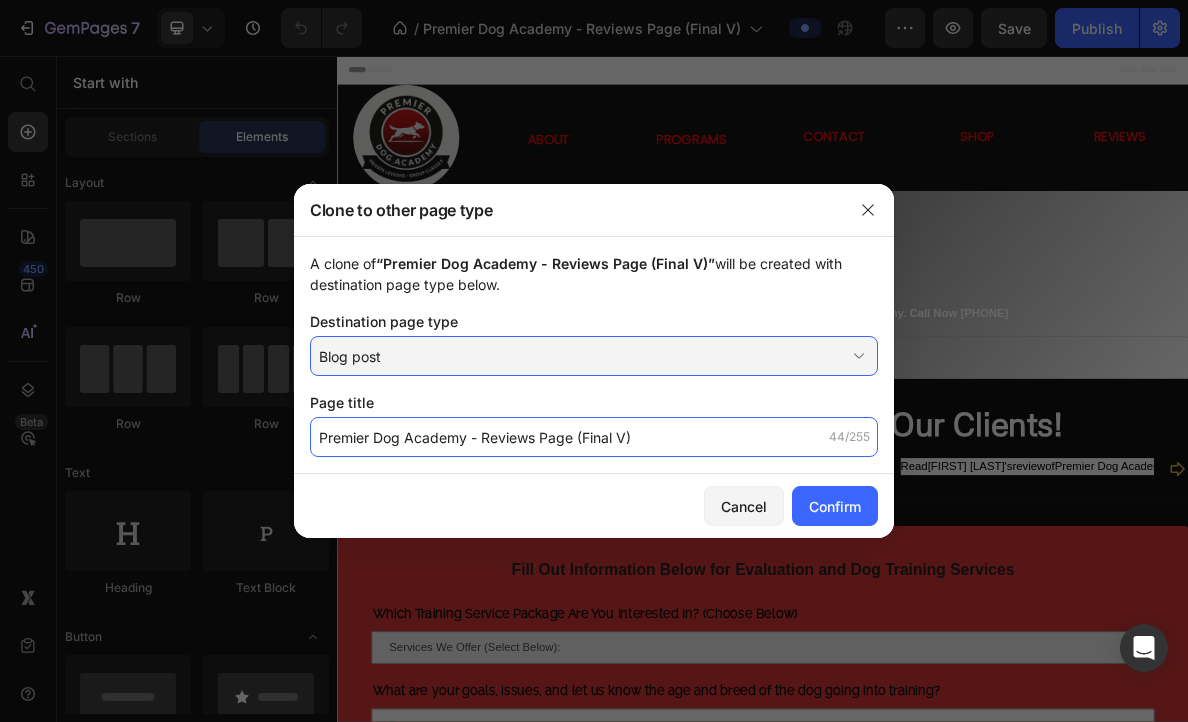 click on "Premier Dog Academy - Reviews Page (Final V)" 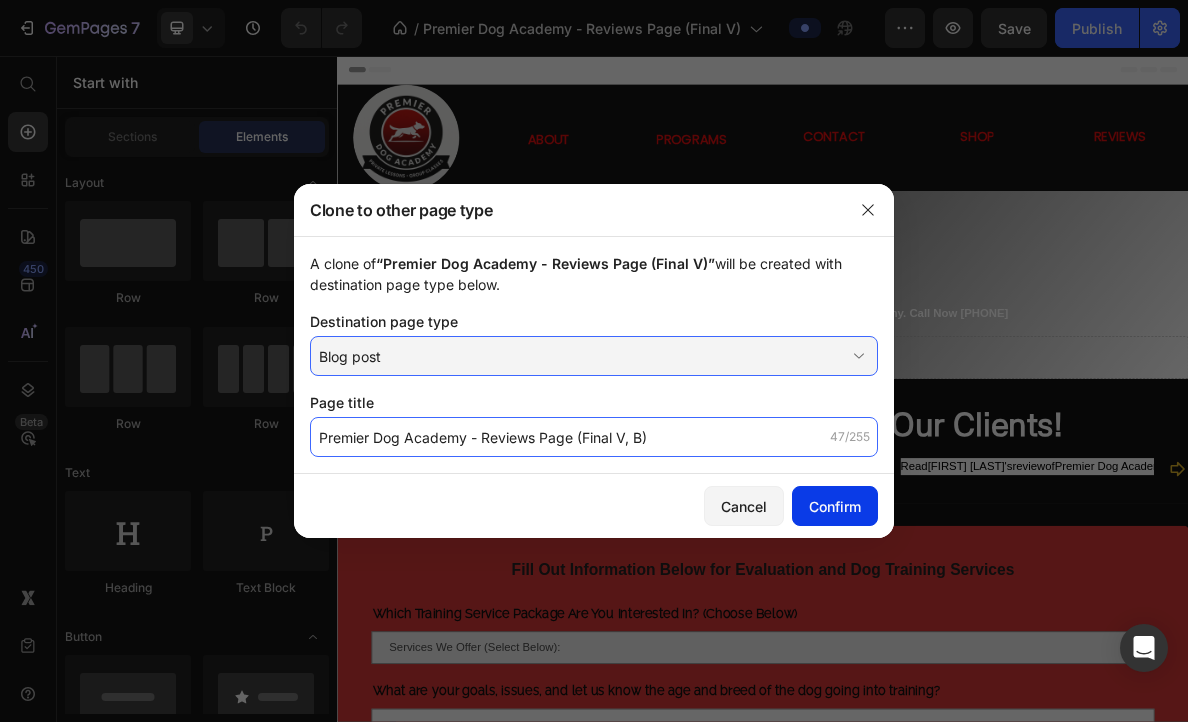 type on "Premier Dog Academy - Reviews Page (Final V, B)" 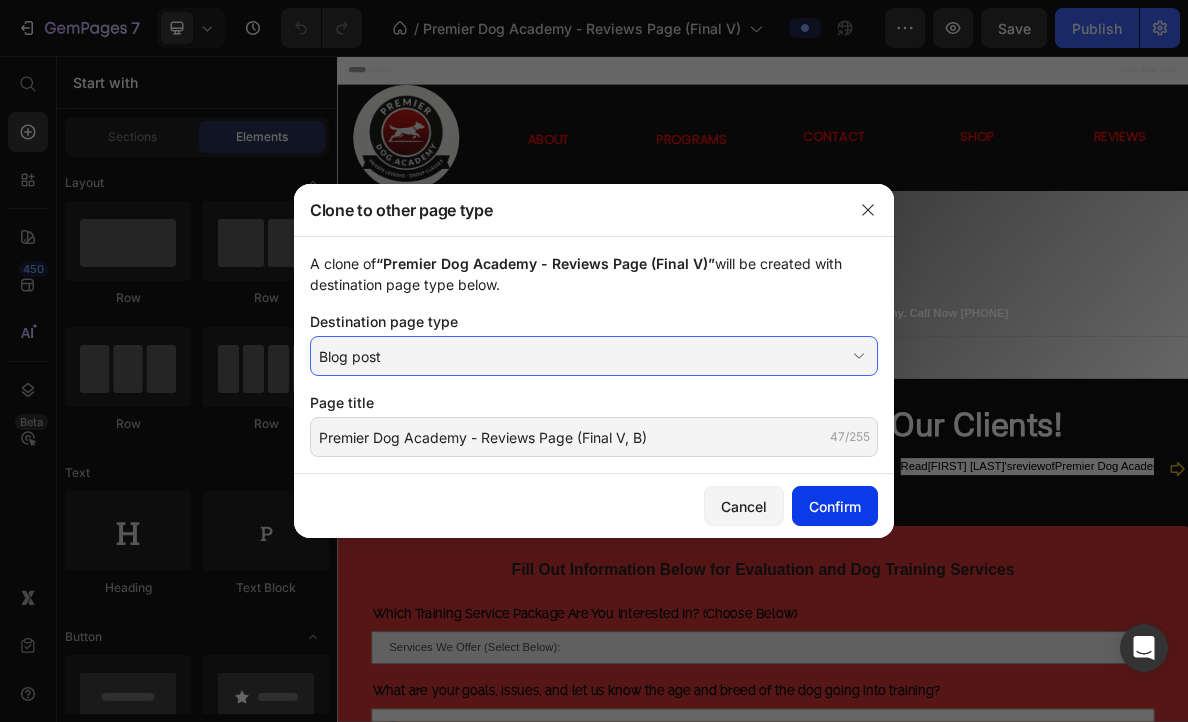 click on "Confirm" at bounding box center (835, 506) 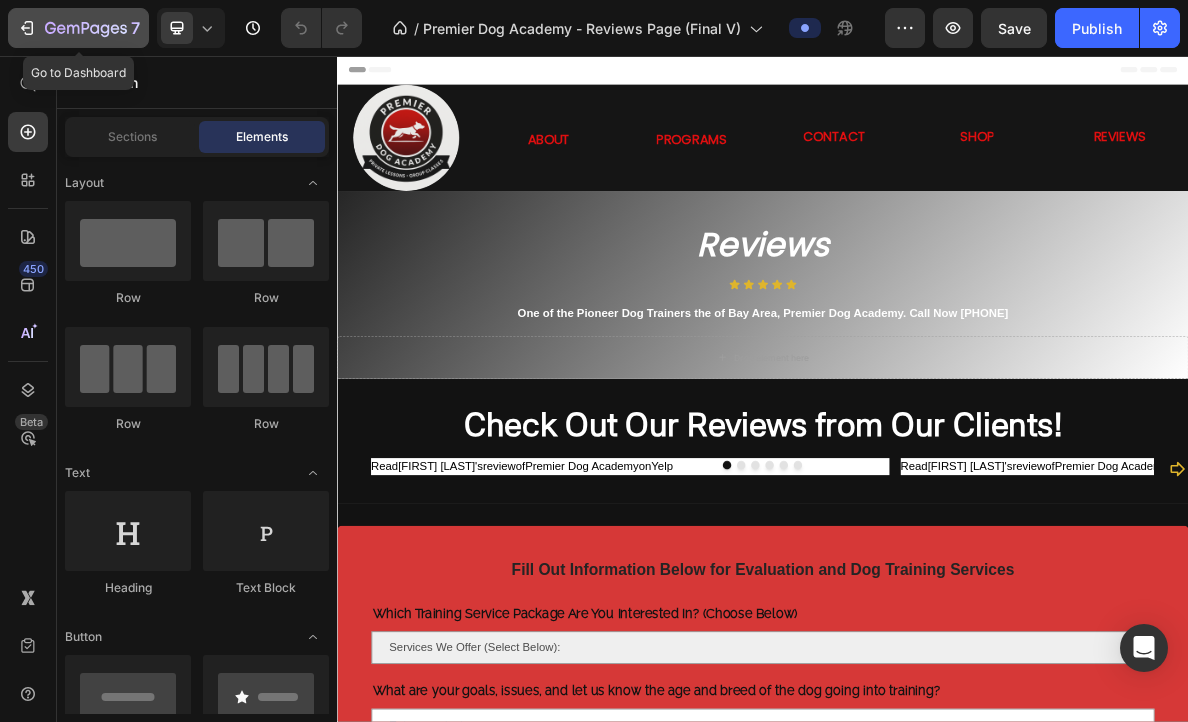 click 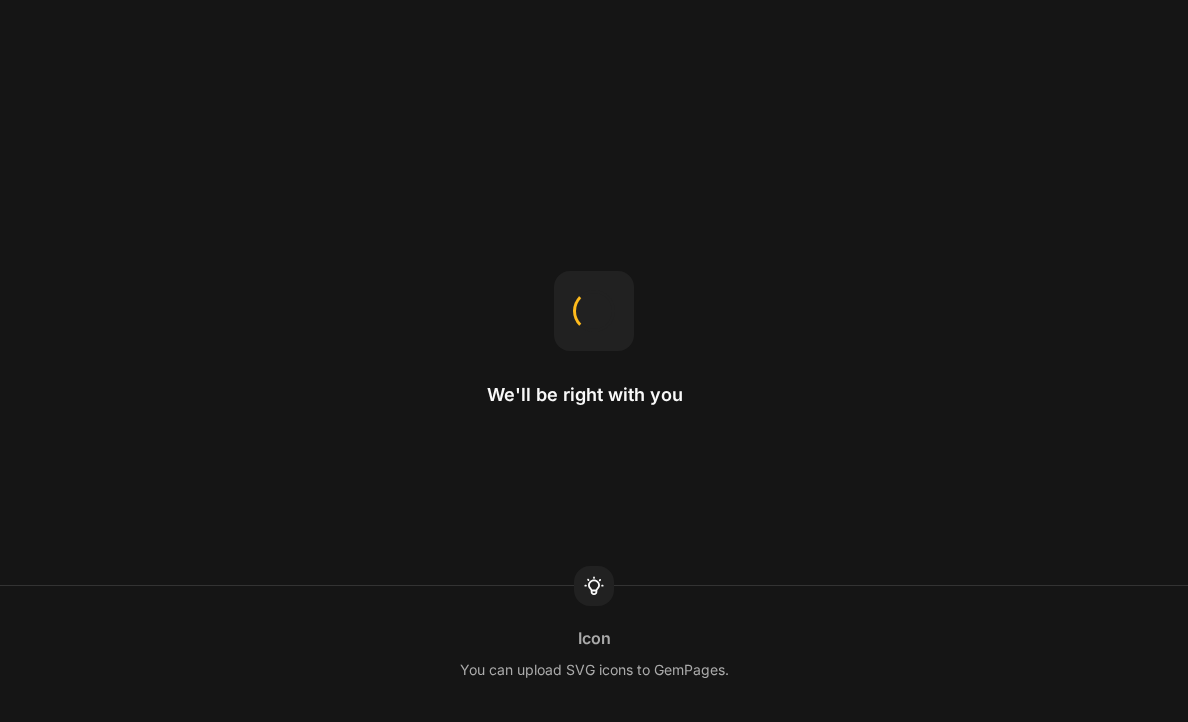 scroll, scrollTop: 0, scrollLeft: 0, axis: both 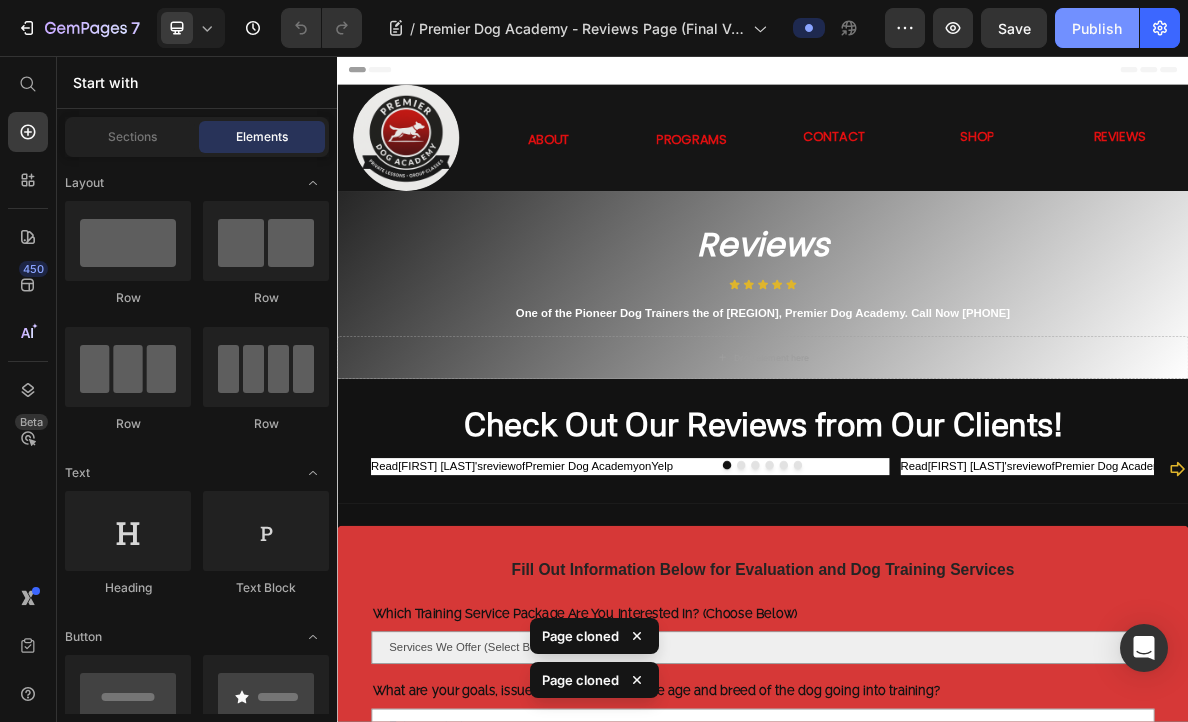 click on "Publish" at bounding box center [1097, 28] 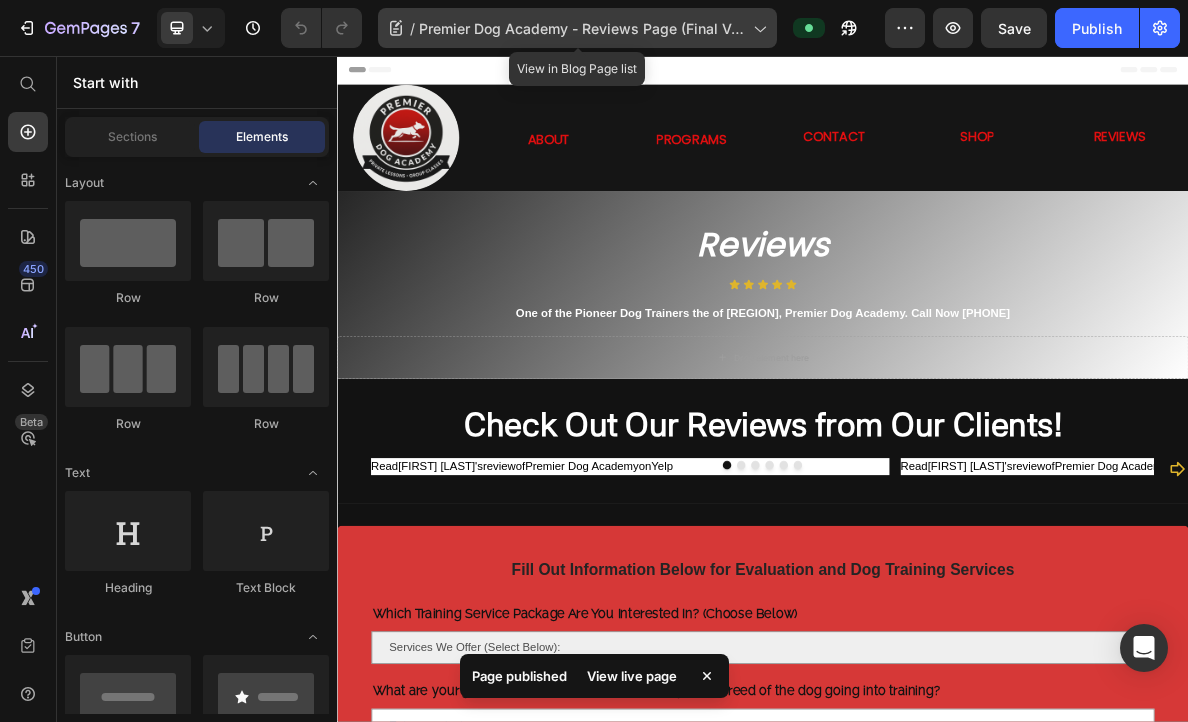 click on "/  Premier Dog Academy - Reviews Page (Final V, B)" 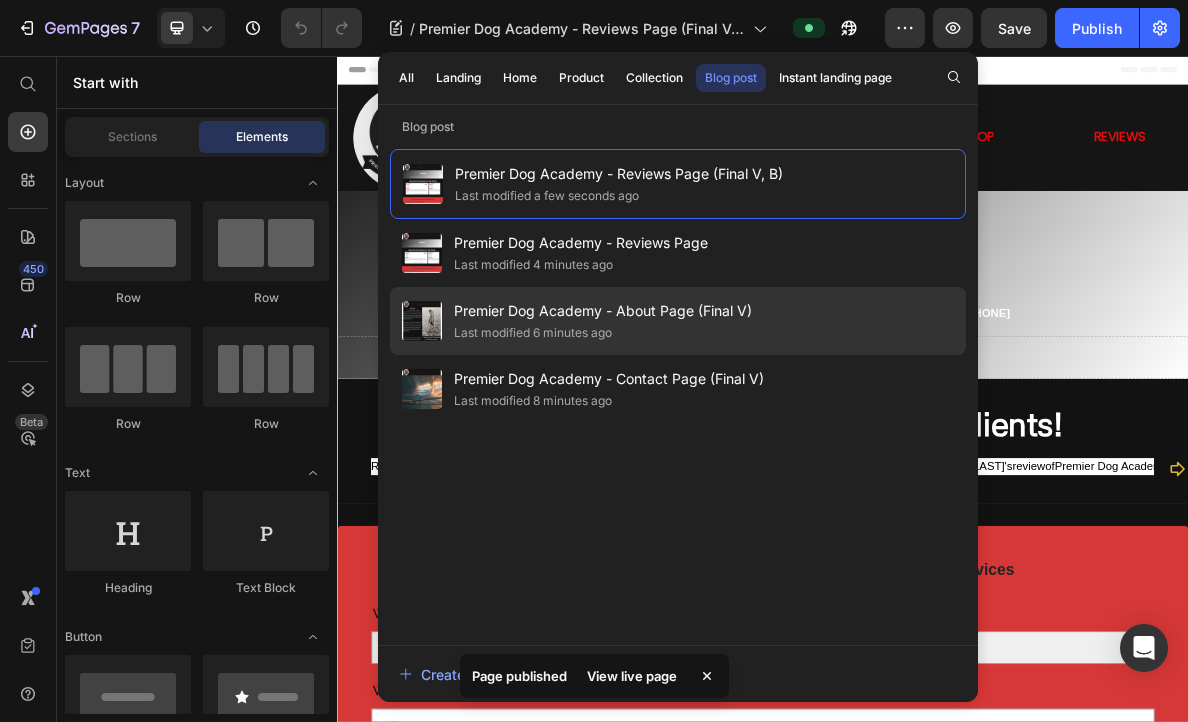 click on "Last modified 6 minutes ago" 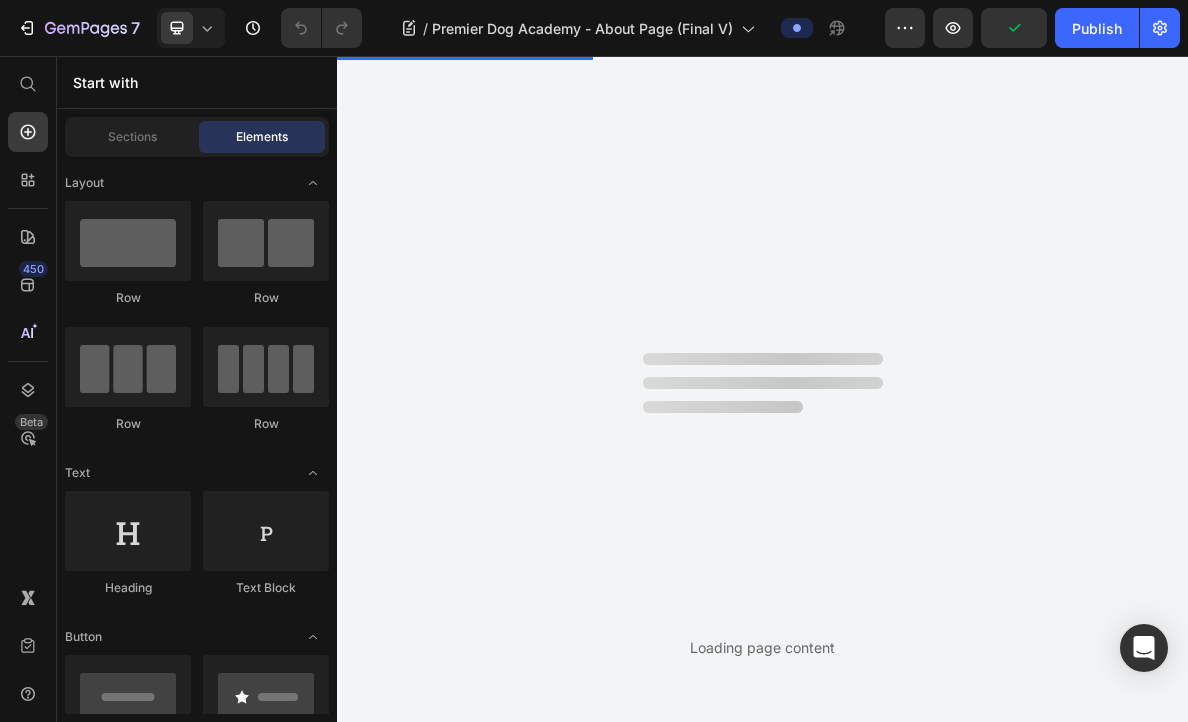 scroll, scrollTop: 0, scrollLeft: 0, axis: both 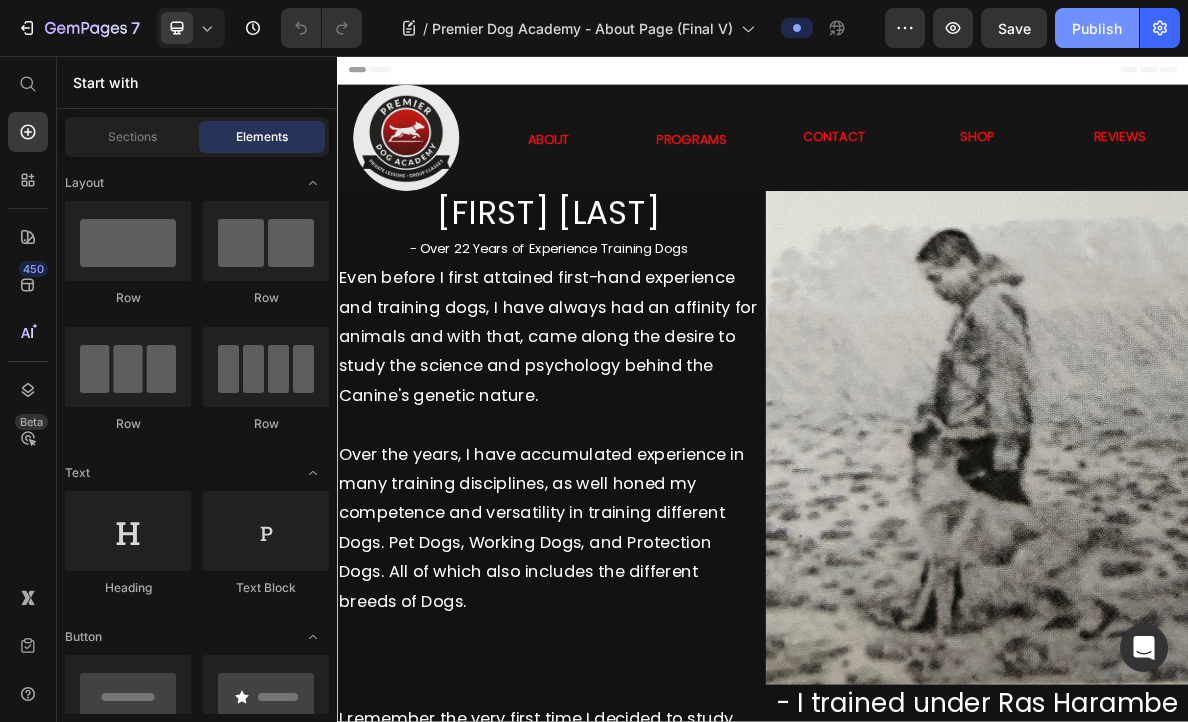 click on "Publish" at bounding box center (1097, 28) 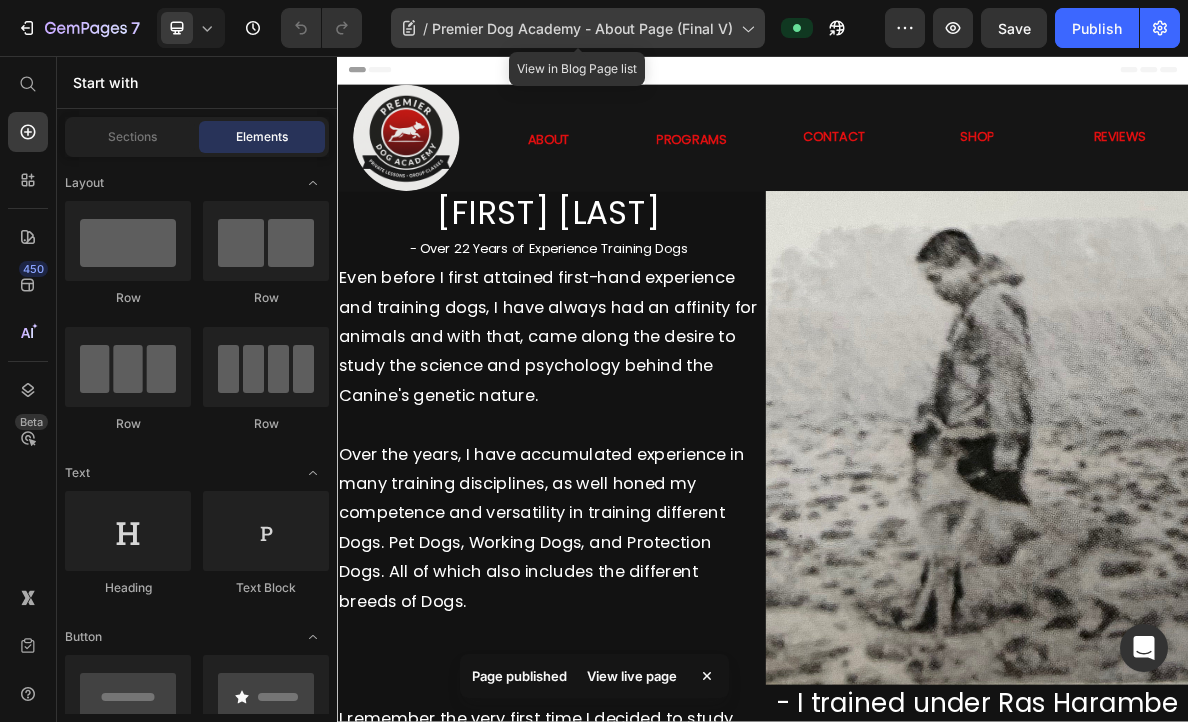 click on "/  Premier Dog Academy - About Page (Final V)" 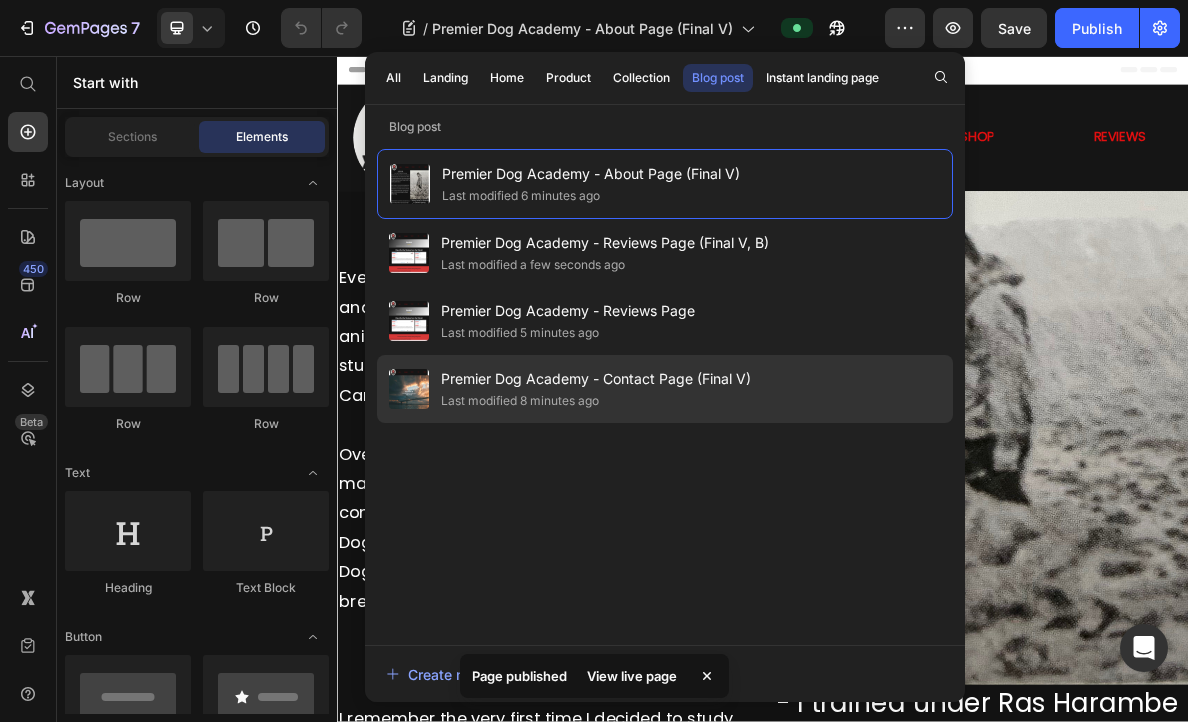 click on "Premier Dog Academy - Contact Page (Final V) Last modified 8 minutes ago" 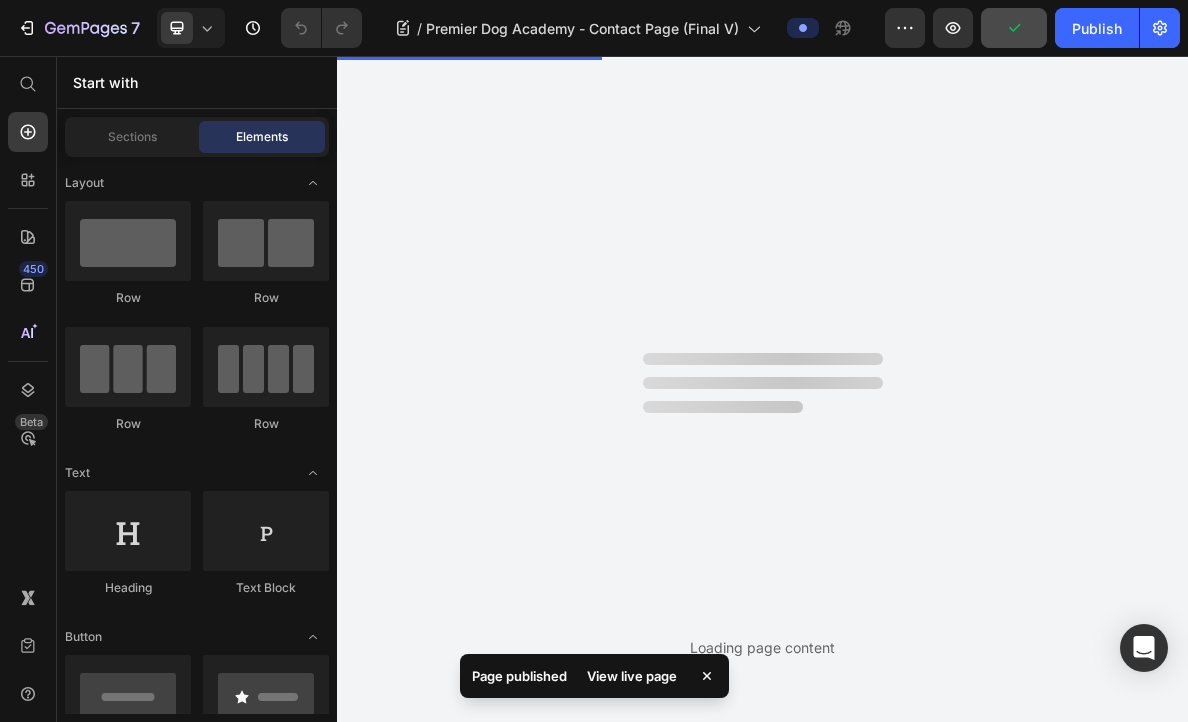 scroll, scrollTop: 0, scrollLeft: 0, axis: both 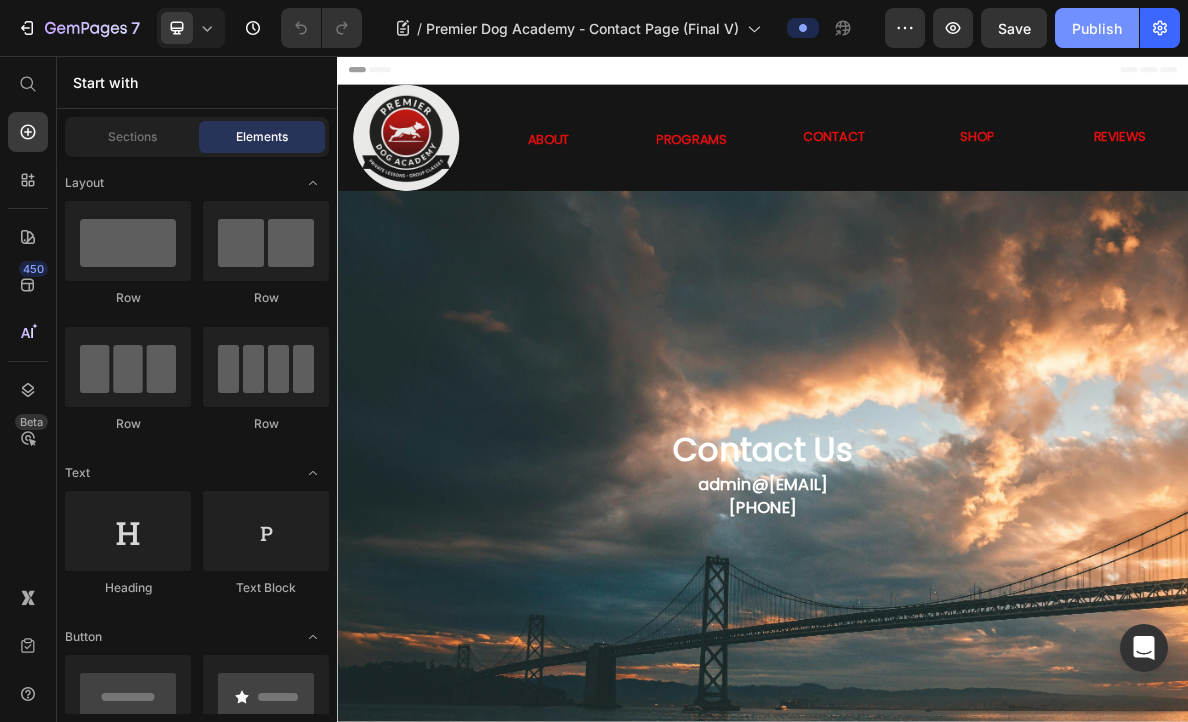 click on "Publish" at bounding box center [1097, 28] 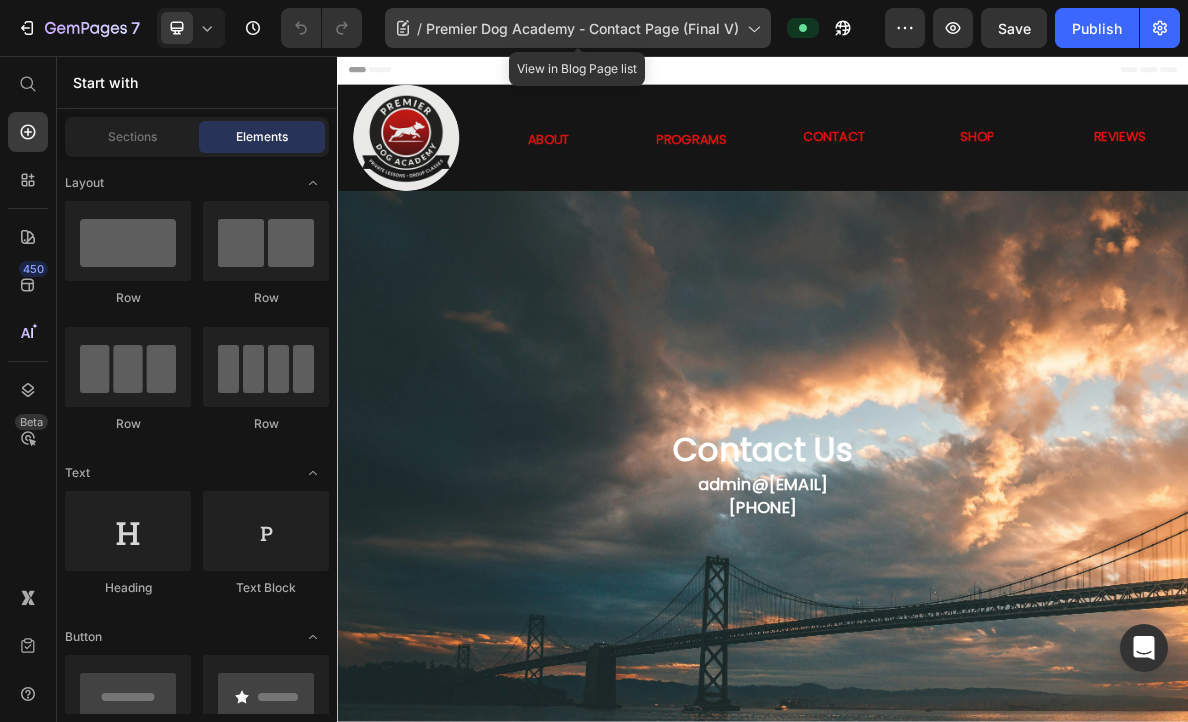 click on "/  Premier Dog Academy - Contact Page (Final V)" 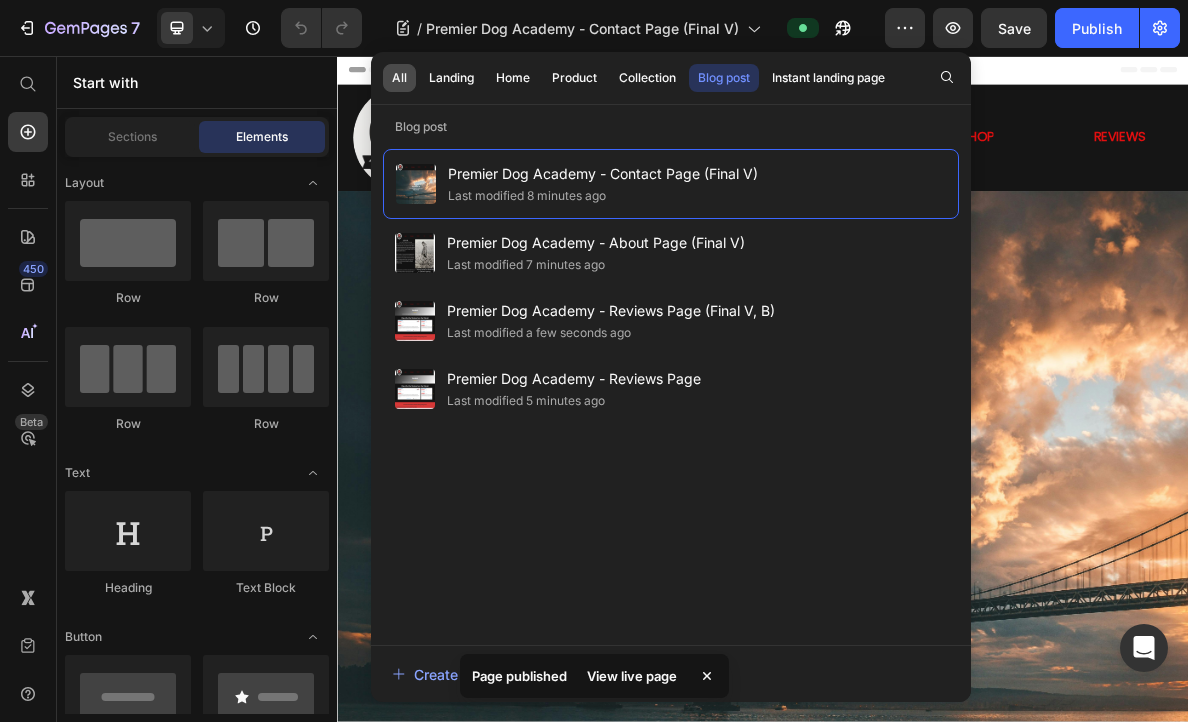 click on "All" at bounding box center [399, 78] 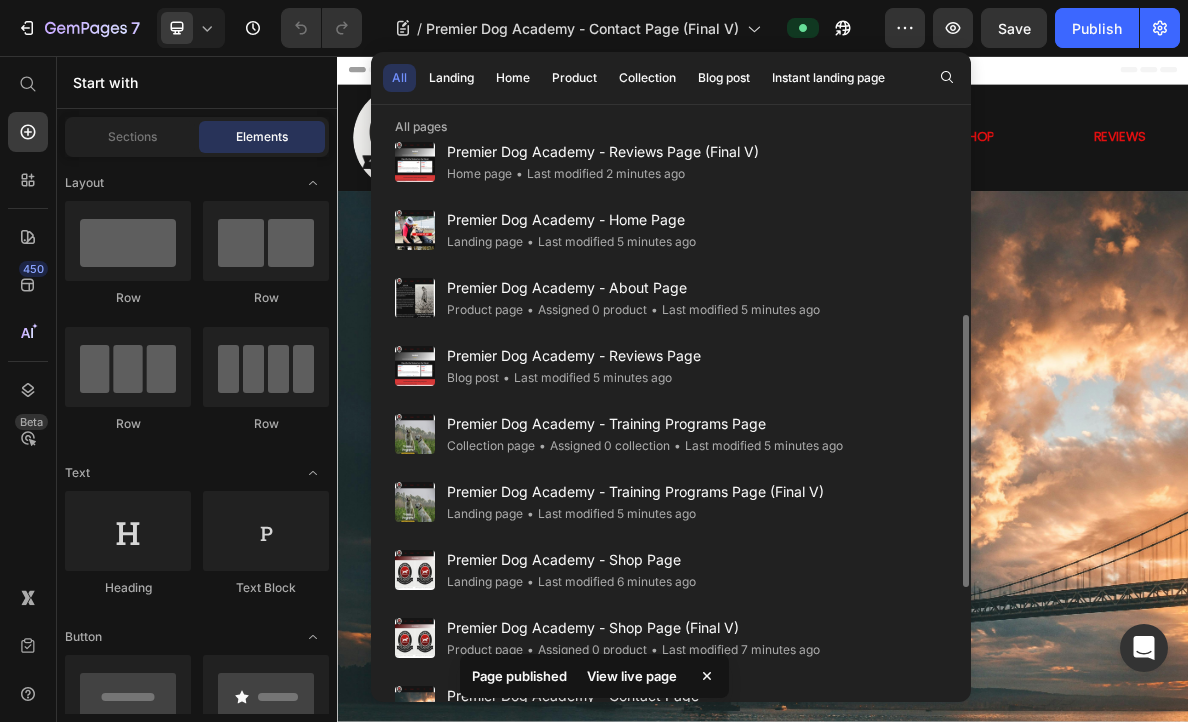 scroll, scrollTop: 365, scrollLeft: 0, axis: vertical 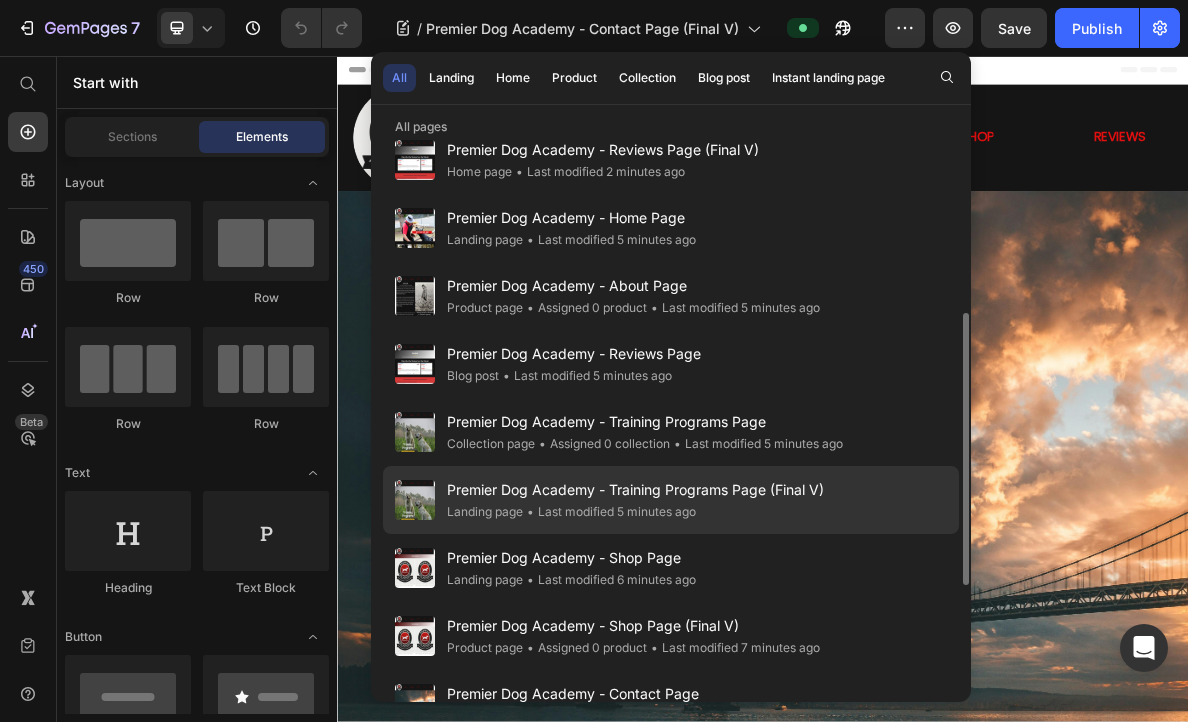 click on "Premier Dog Academy - Training Programs Page (Final V)" at bounding box center [635, 490] 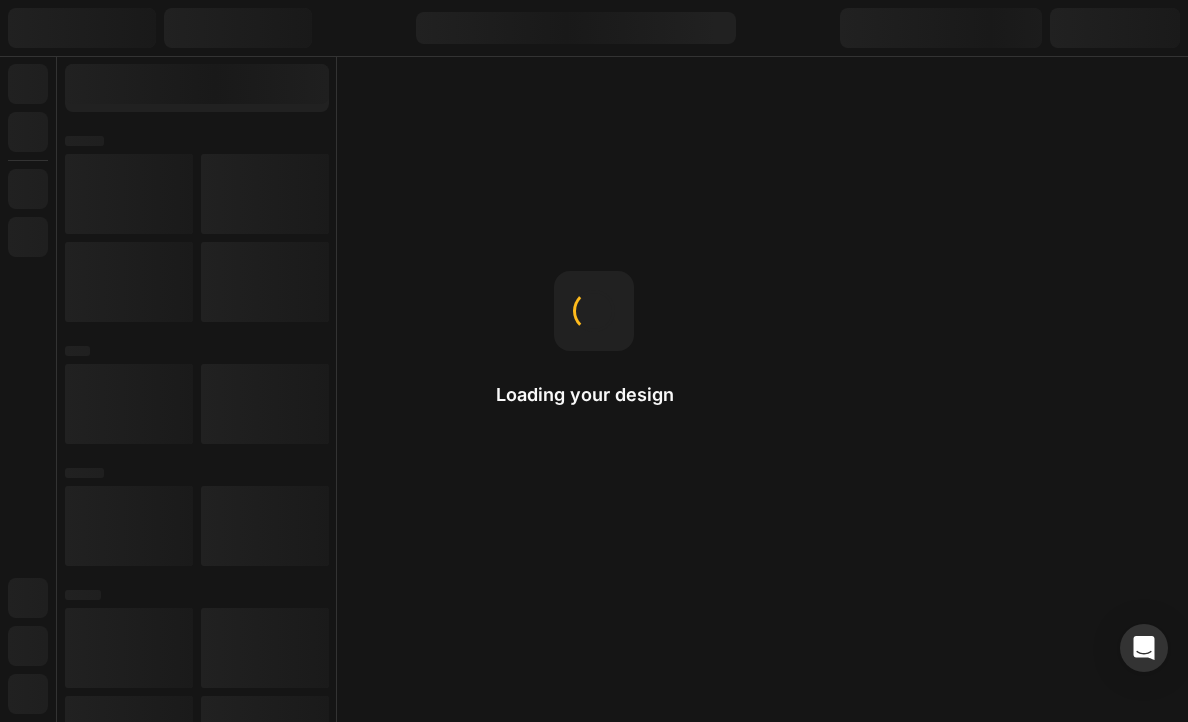 scroll, scrollTop: 0, scrollLeft: 0, axis: both 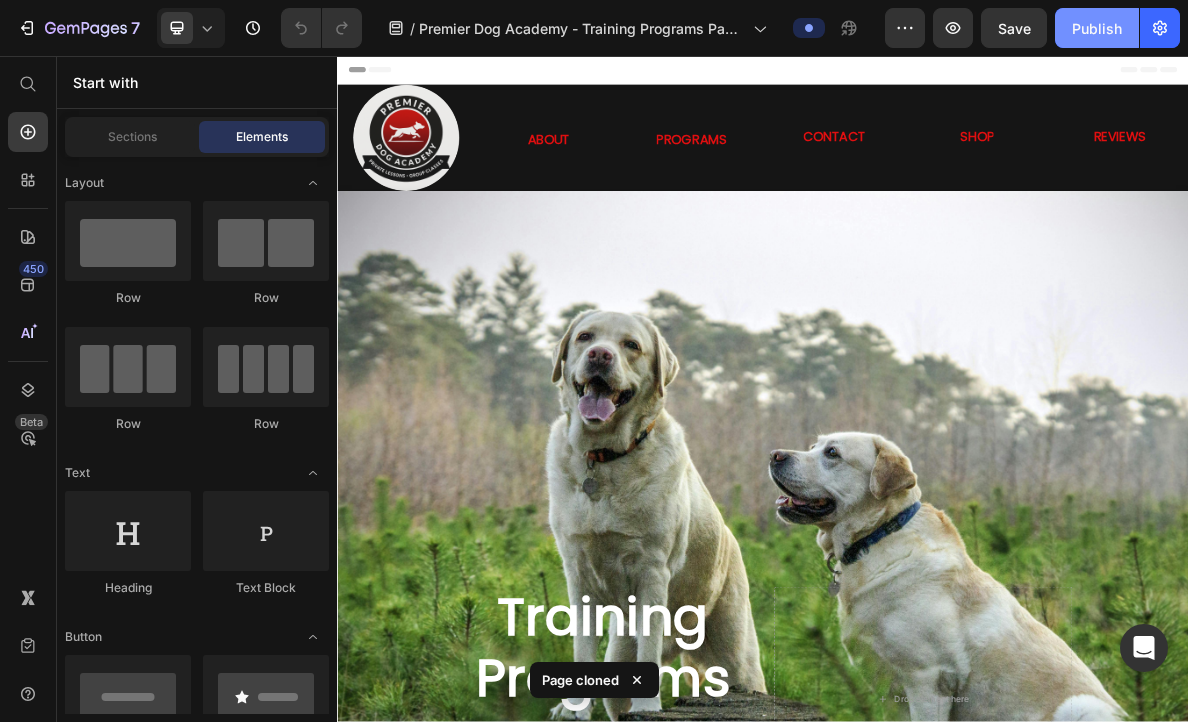 click on "Publish" at bounding box center [1097, 28] 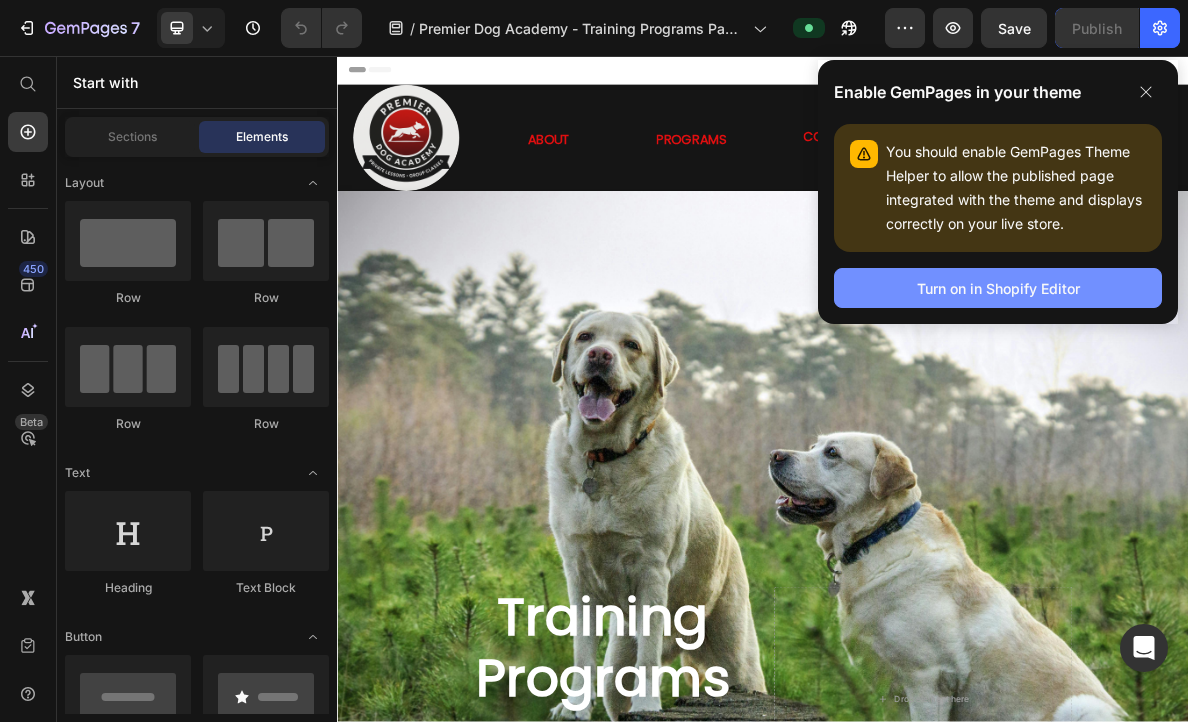 click on "Turn on in Shopify Editor" at bounding box center (998, 288) 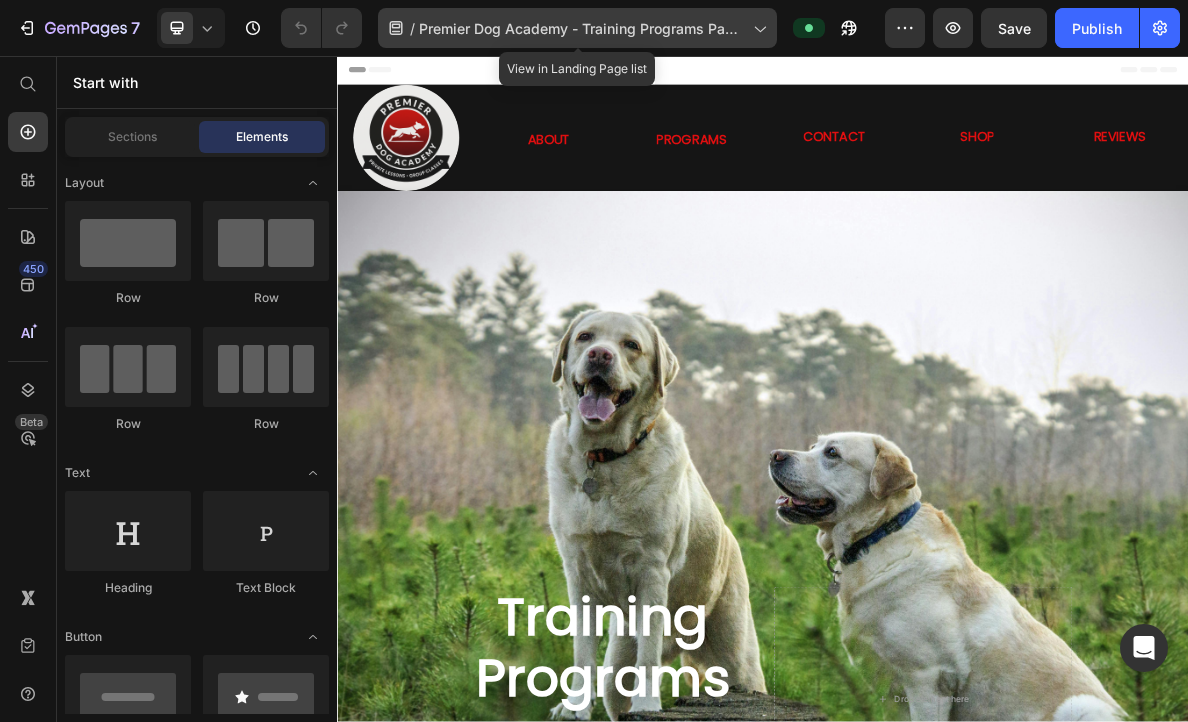 click on "Premier Dog Academy - Training Programs Page (Final V)" at bounding box center [582, 28] 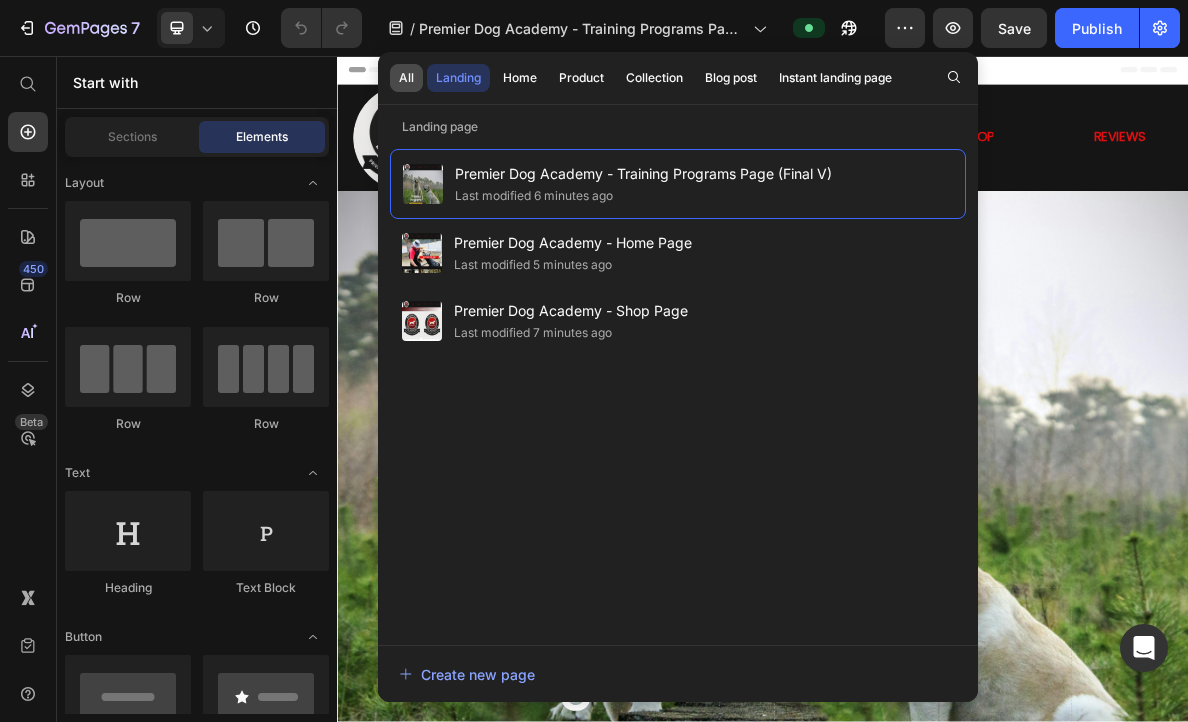 click on "All" at bounding box center [406, 78] 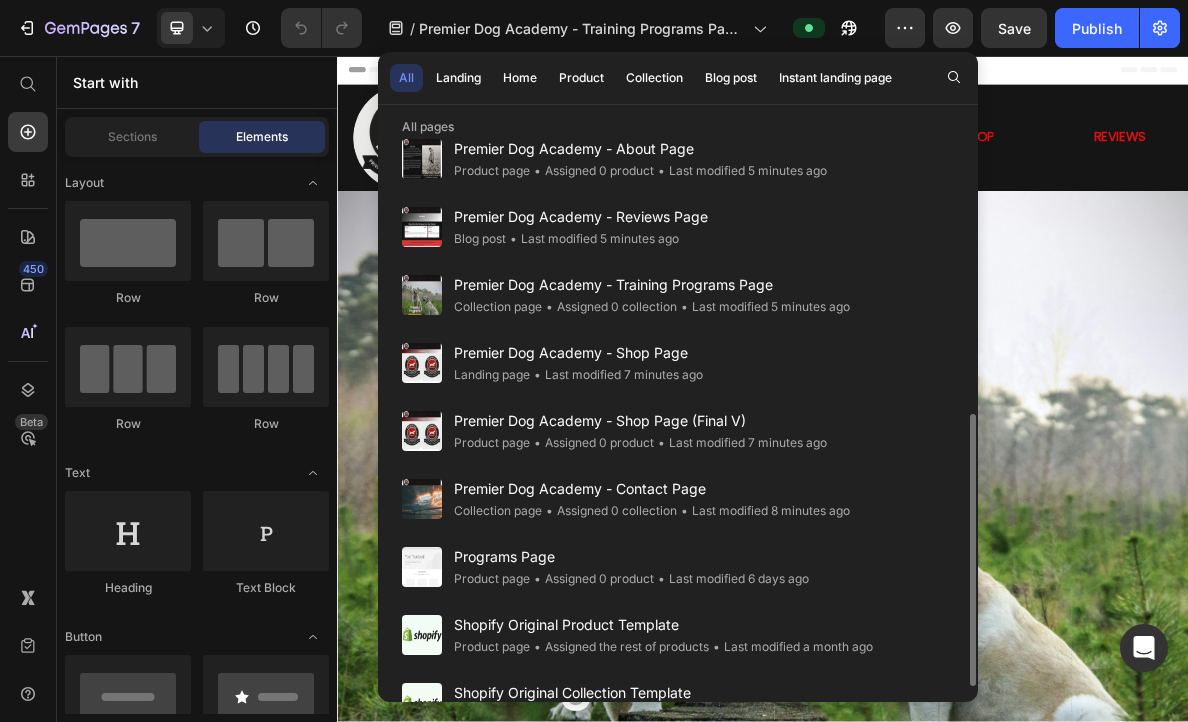 scroll, scrollTop: 605, scrollLeft: 0, axis: vertical 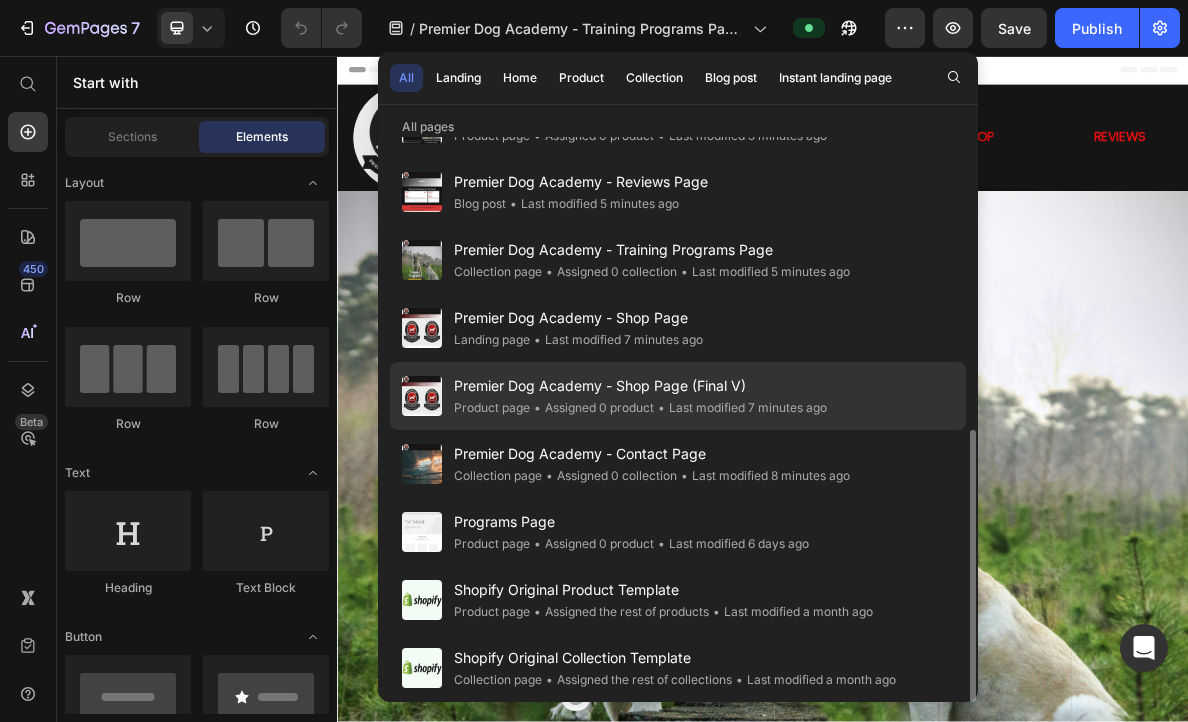 click on "• Last modified 7 minutes ago" 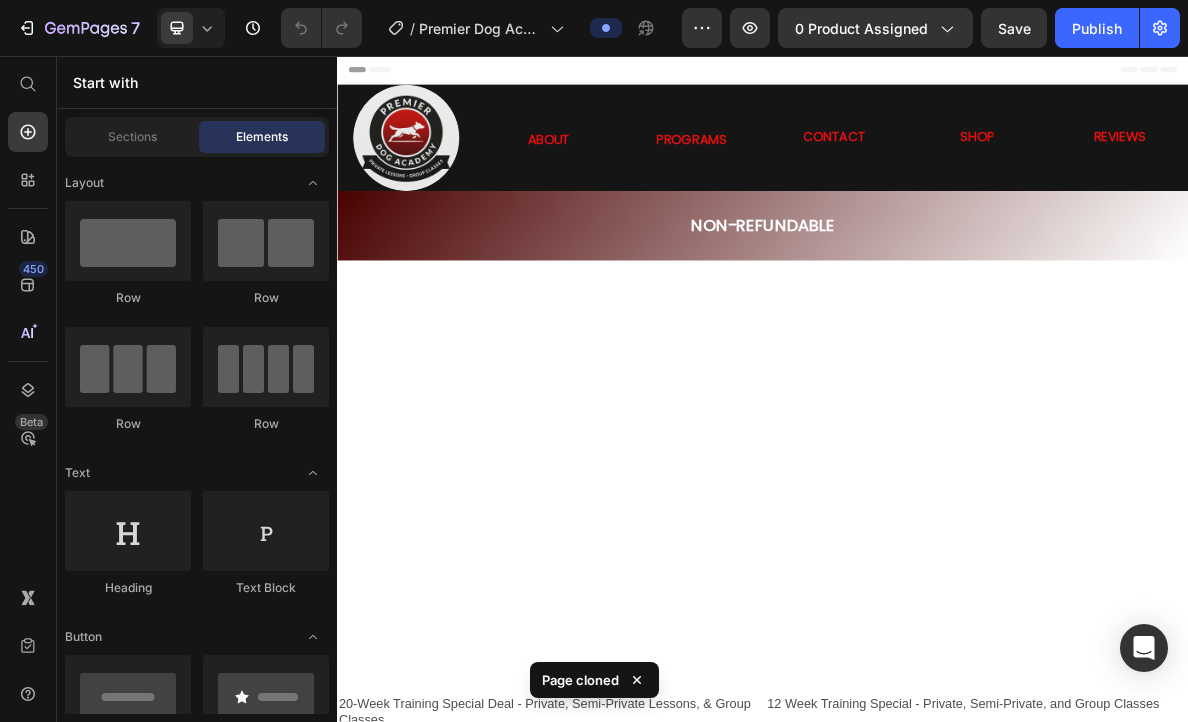 scroll, scrollTop: 0, scrollLeft: 0, axis: both 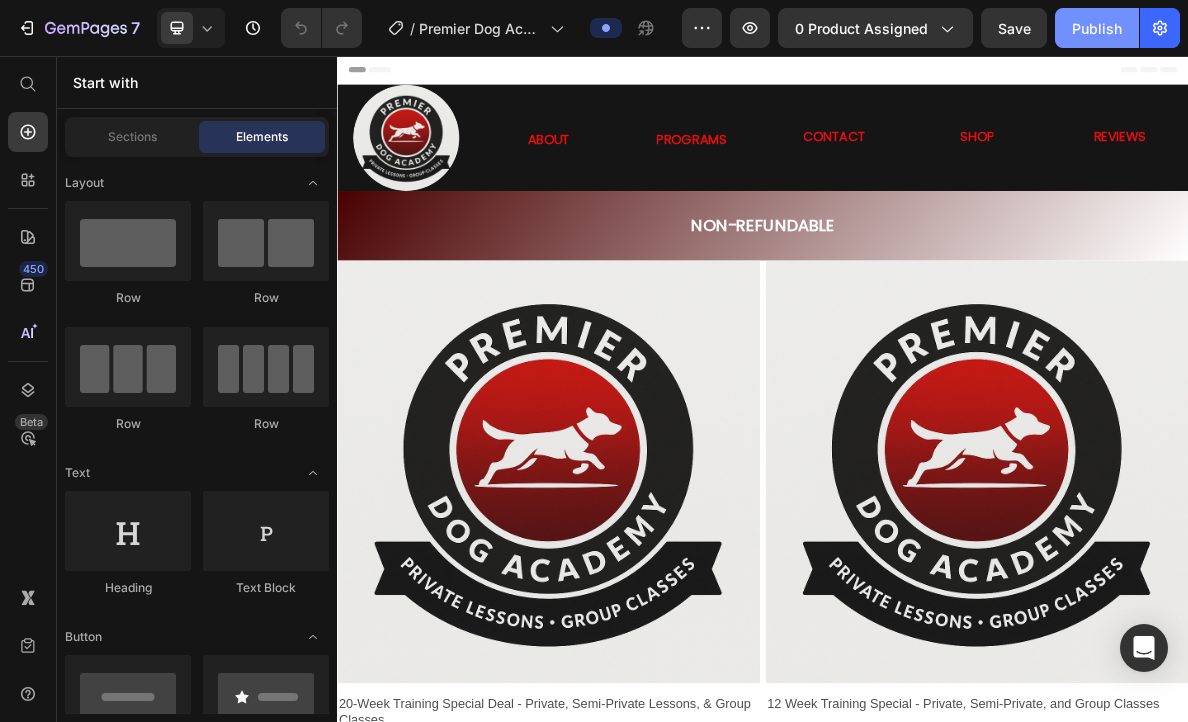 click on "Publish" at bounding box center (1097, 28) 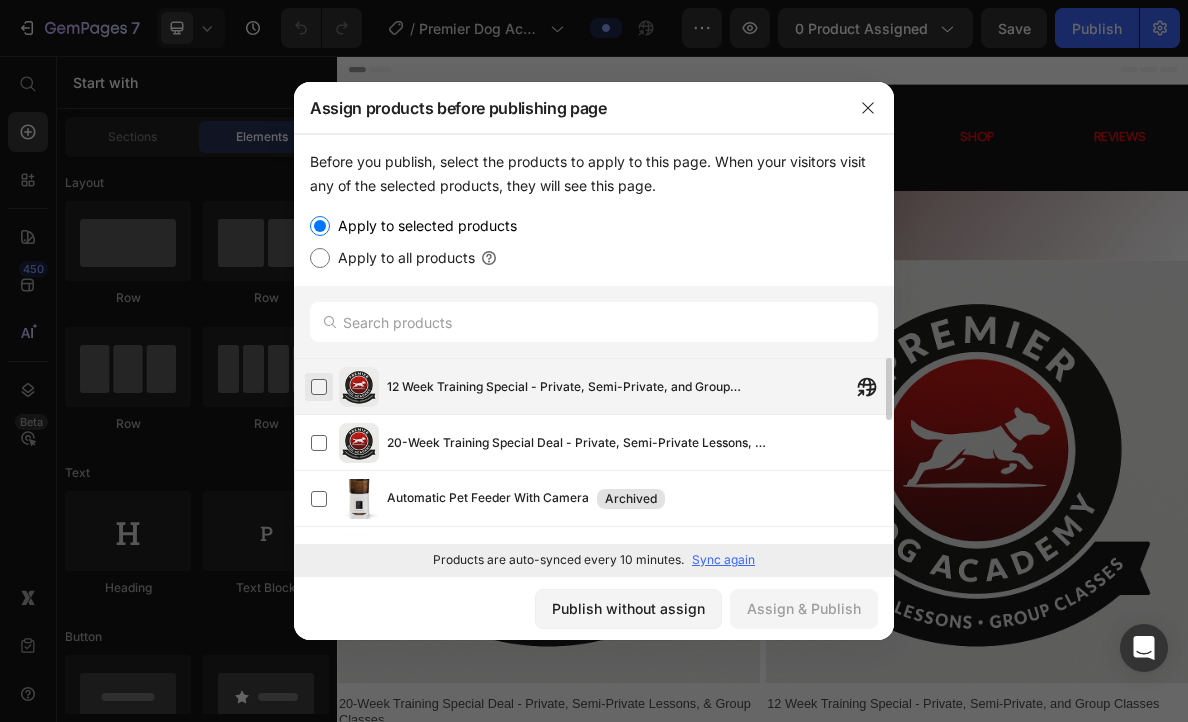 click at bounding box center (319, 387) 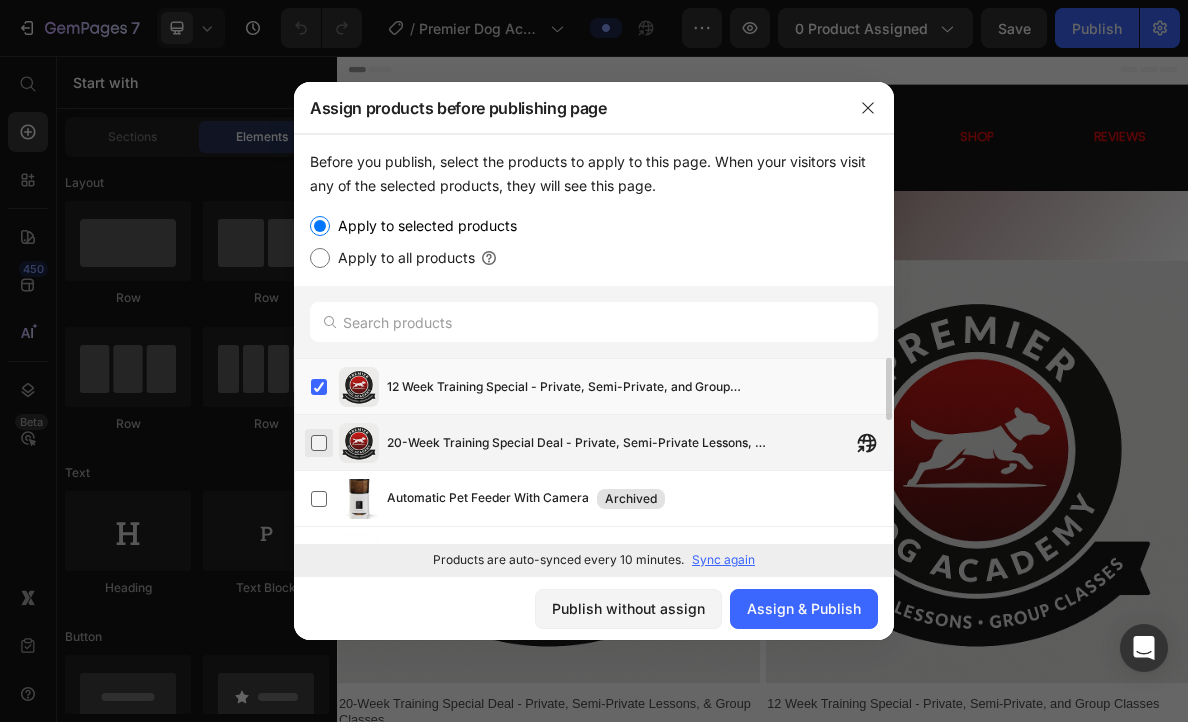 click at bounding box center [319, 443] 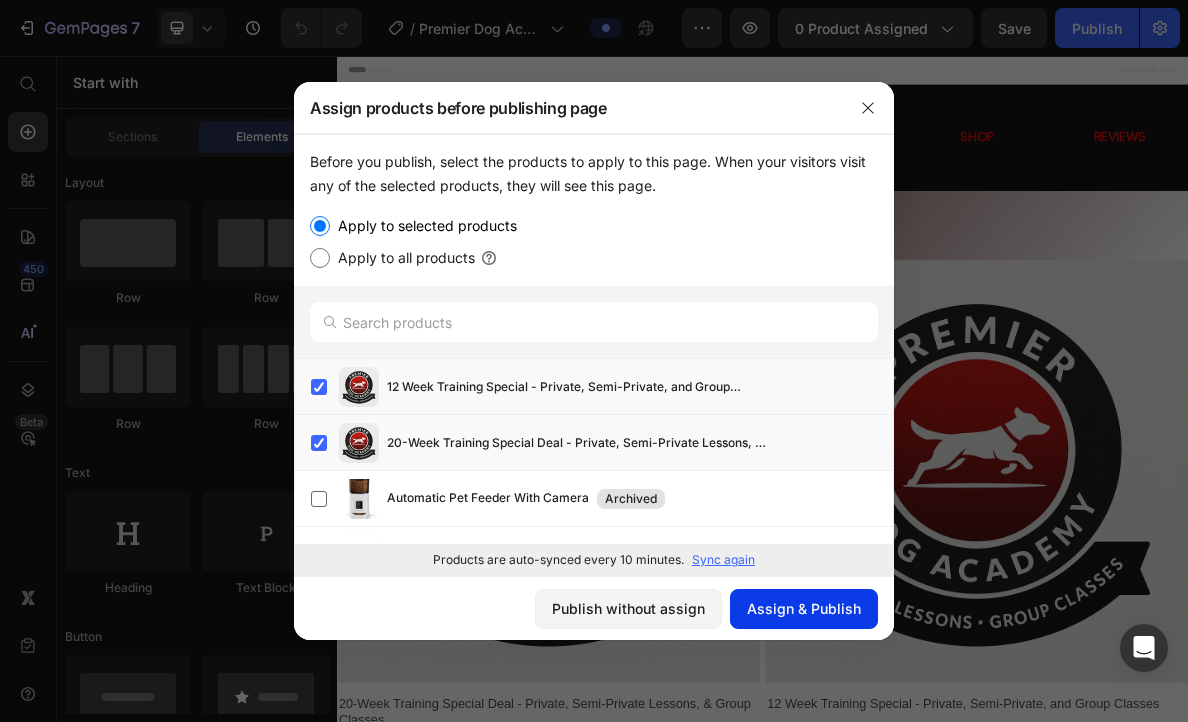 click on "Assign & Publish" at bounding box center (804, 608) 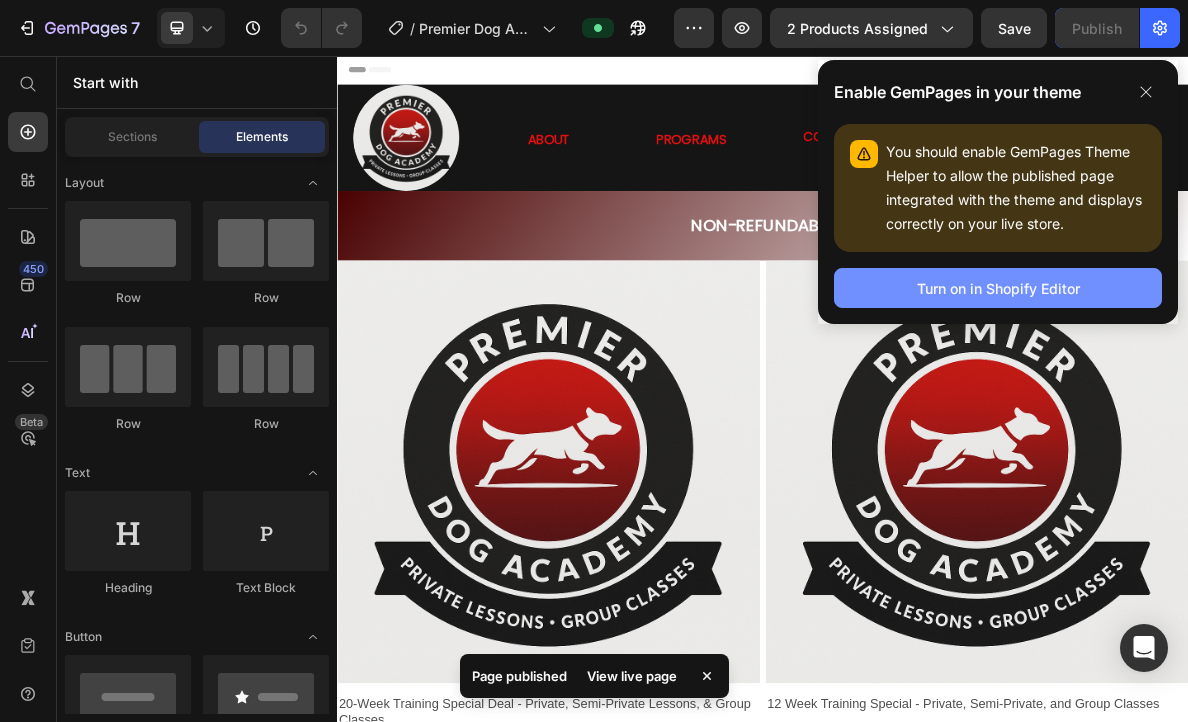 click on "Turn on in Shopify Editor" at bounding box center [998, 288] 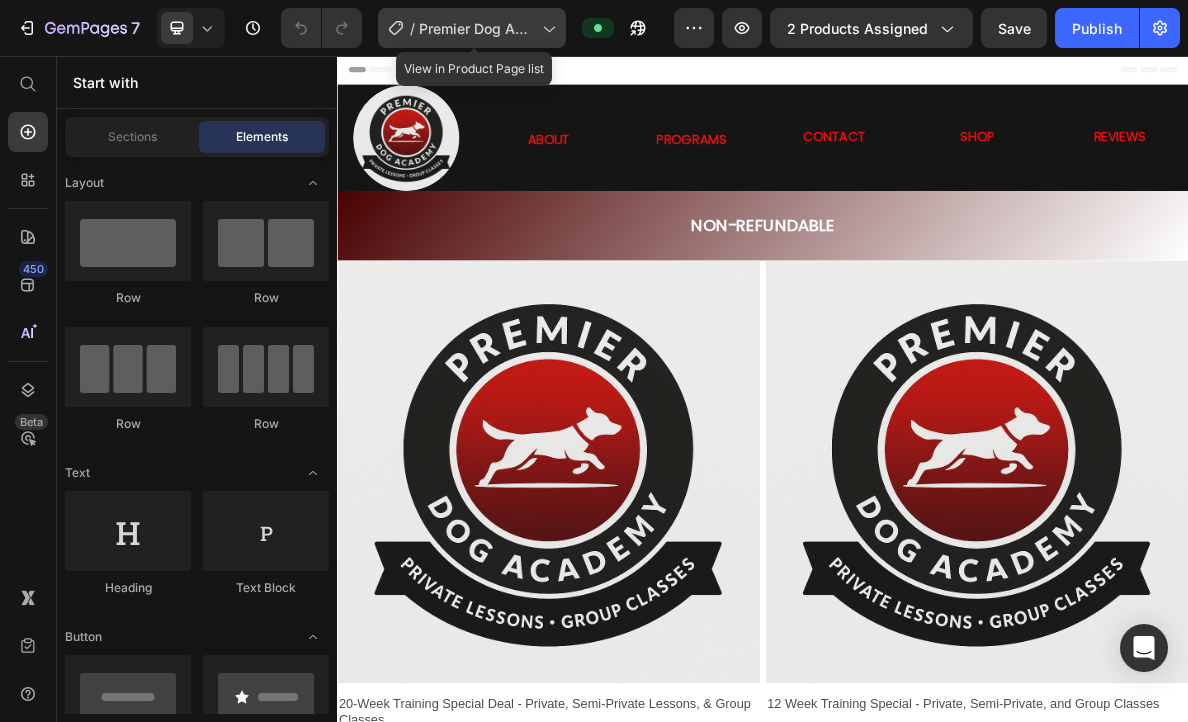 click on "Premier Dog Academy - Shop Page (Final V)" at bounding box center (476, 28) 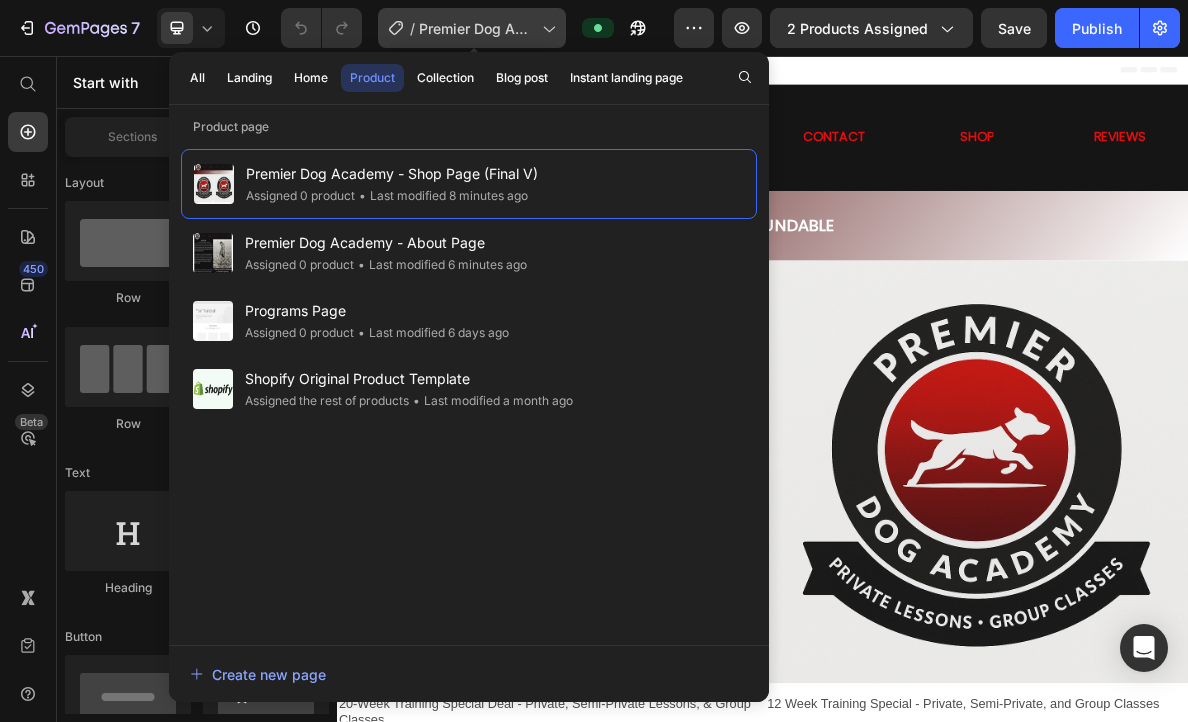 scroll, scrollTop: 0, scrollLeft: 0, axis: both 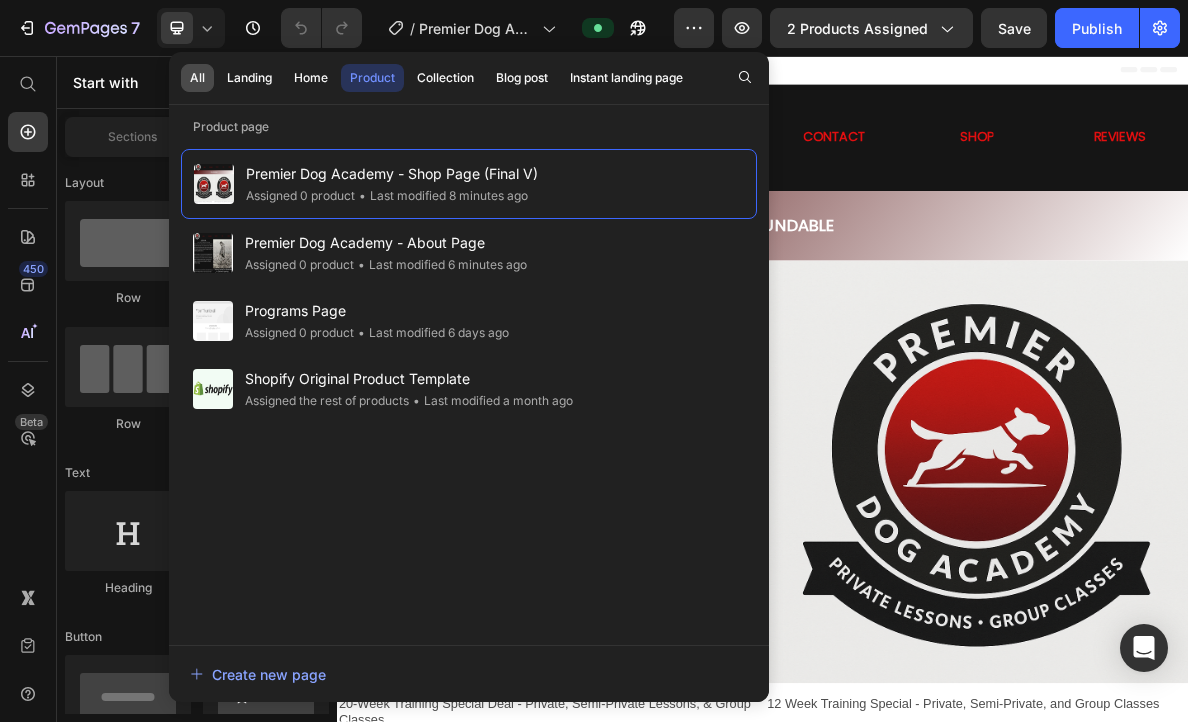 click on "All" at bounding box center (197, 78) 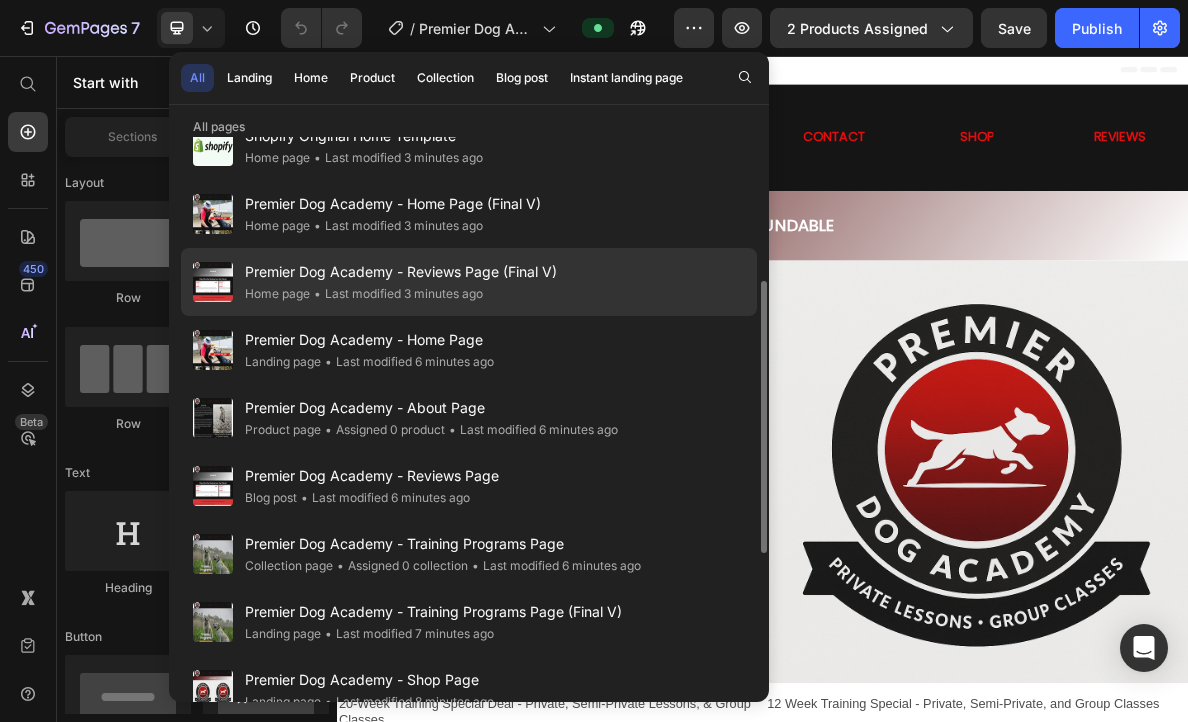 scroll, scrollTop: 300, scrollLeft: 0, axis: vertical 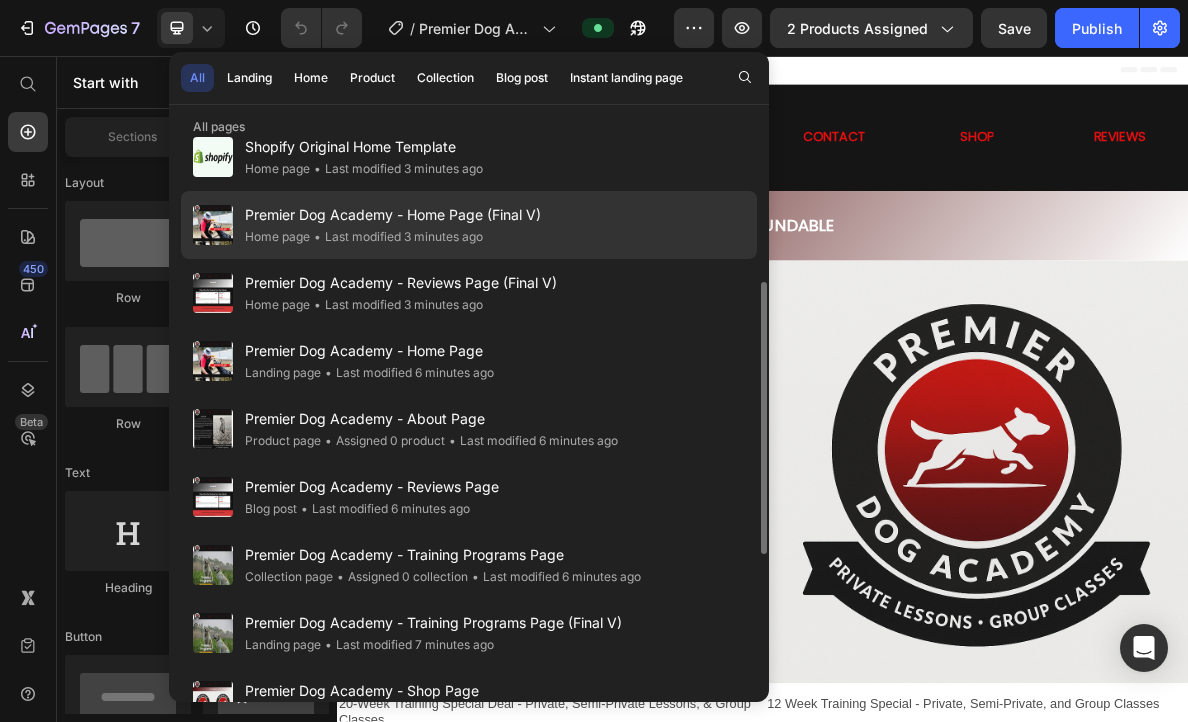 click on "• Last modified 3 minutes ago" 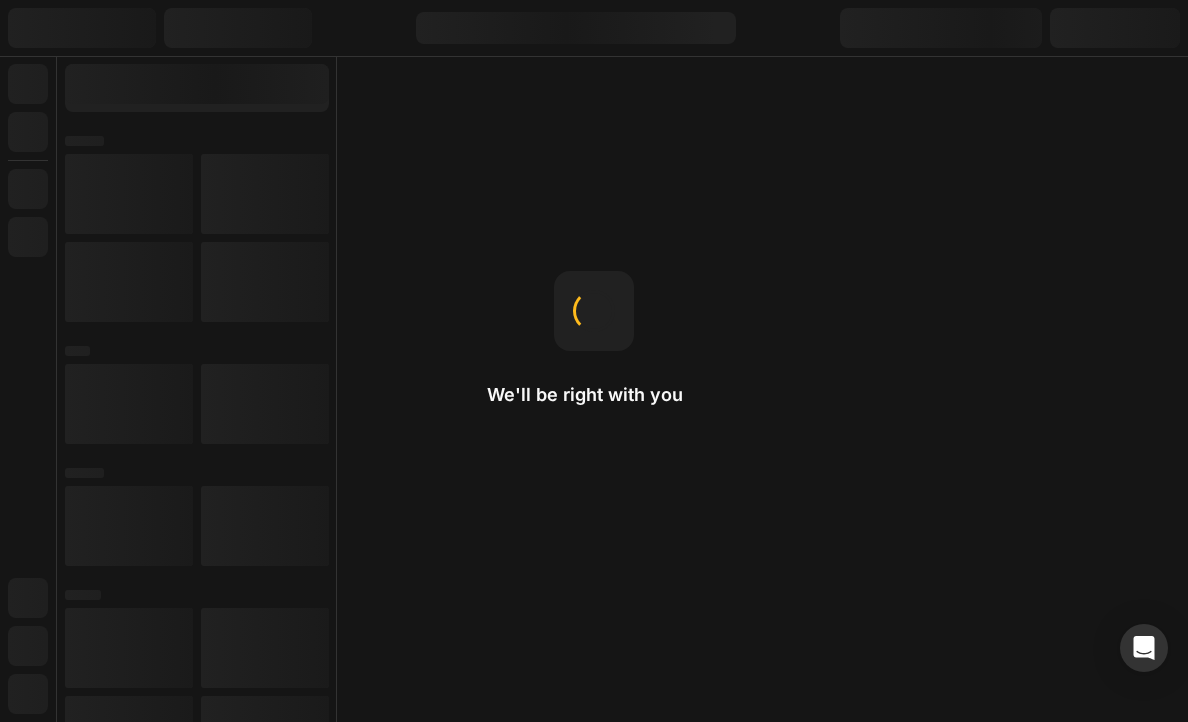 scroll, scrollTop: 0, scrollLeft: 0, axis: both 